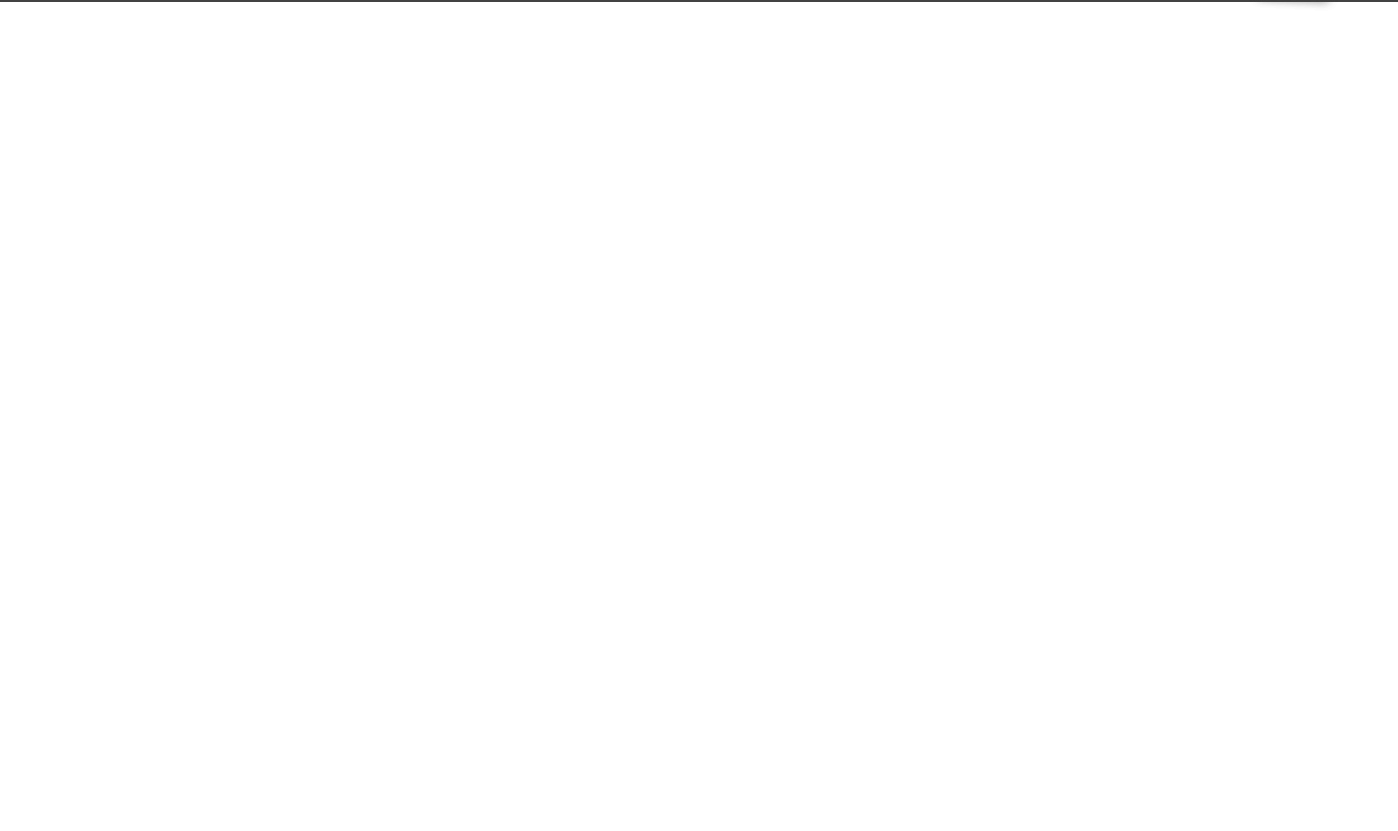 scroll, scrollTop: 0, scrollLeft: 0, axis: both 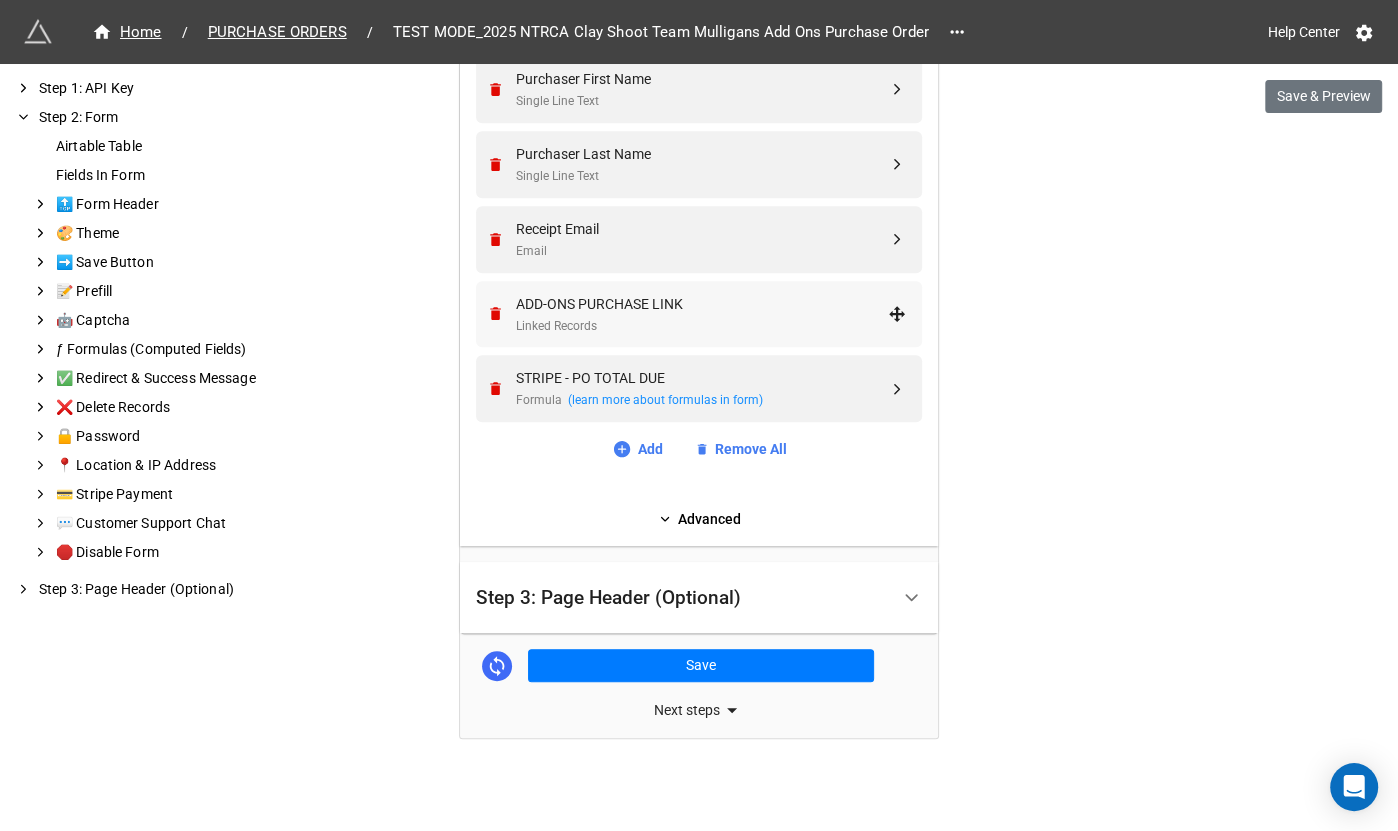 click on "ADD-ONS PURCHASE LINK" at bounding box center [702, 304] 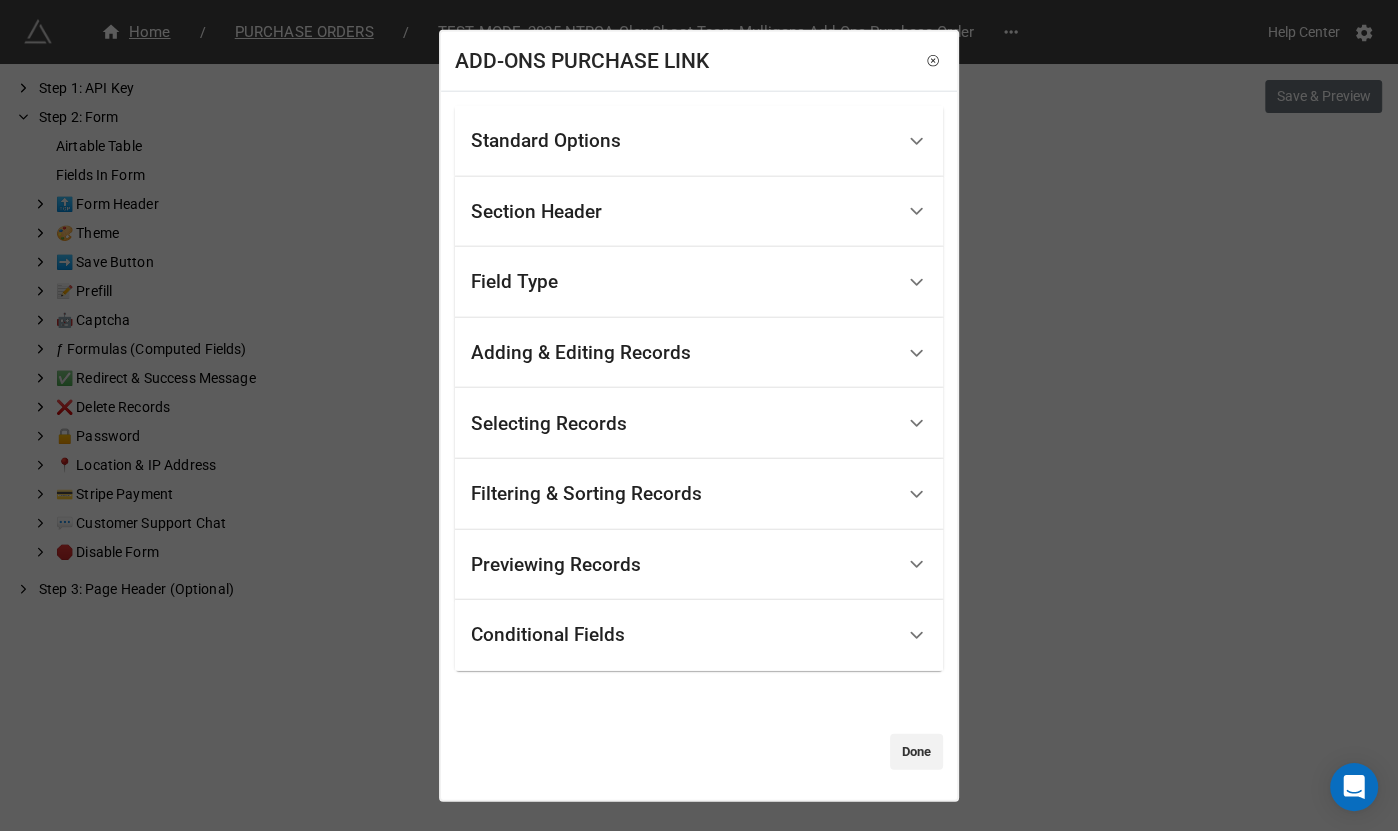 click on "Selecting Records" at bounding box center (549, 423) 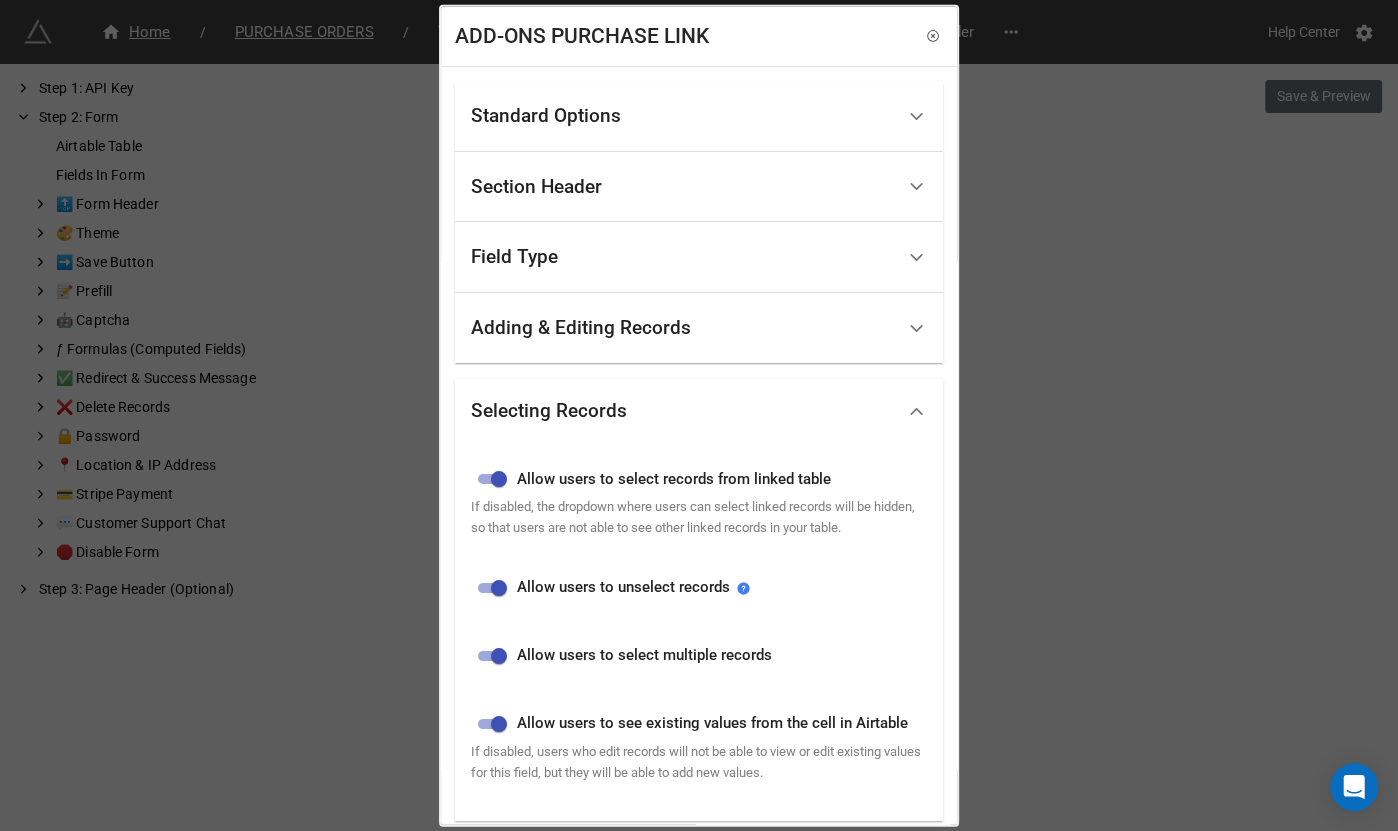 click at bounding box center [499, 656] 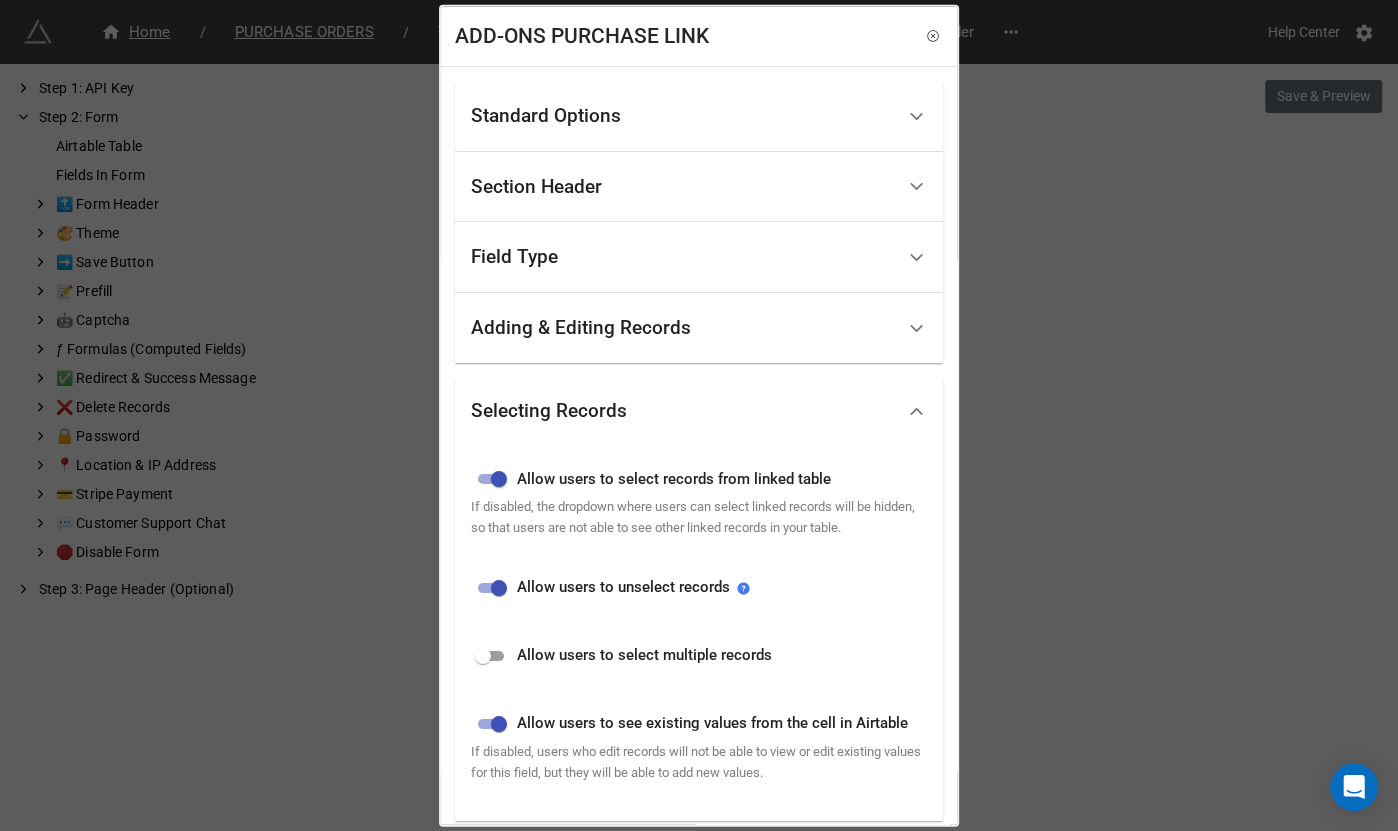 scroll, scrollTop: 372, scrollLeft: 0, axis: vertical 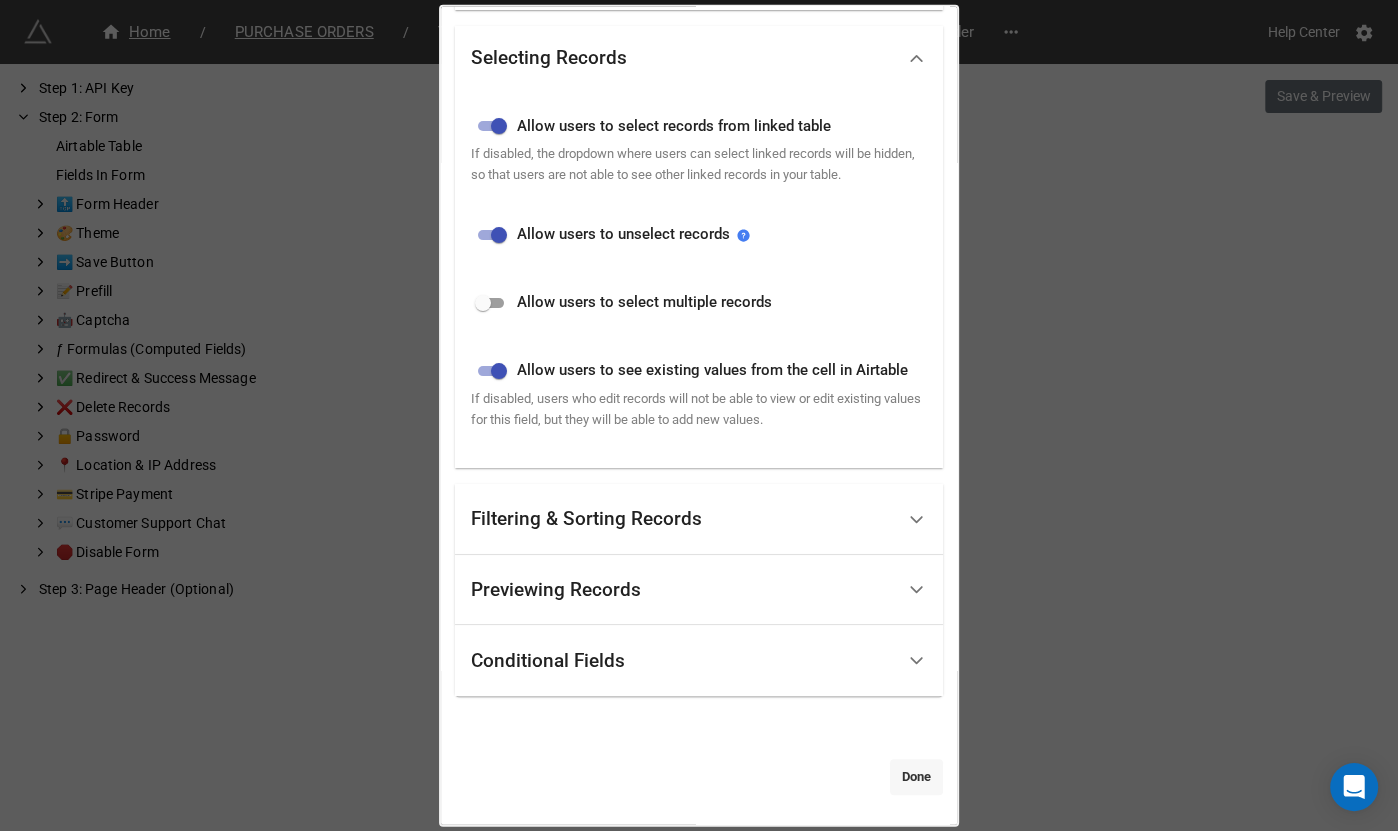 click on "Done" at bounding box center [916, 777] 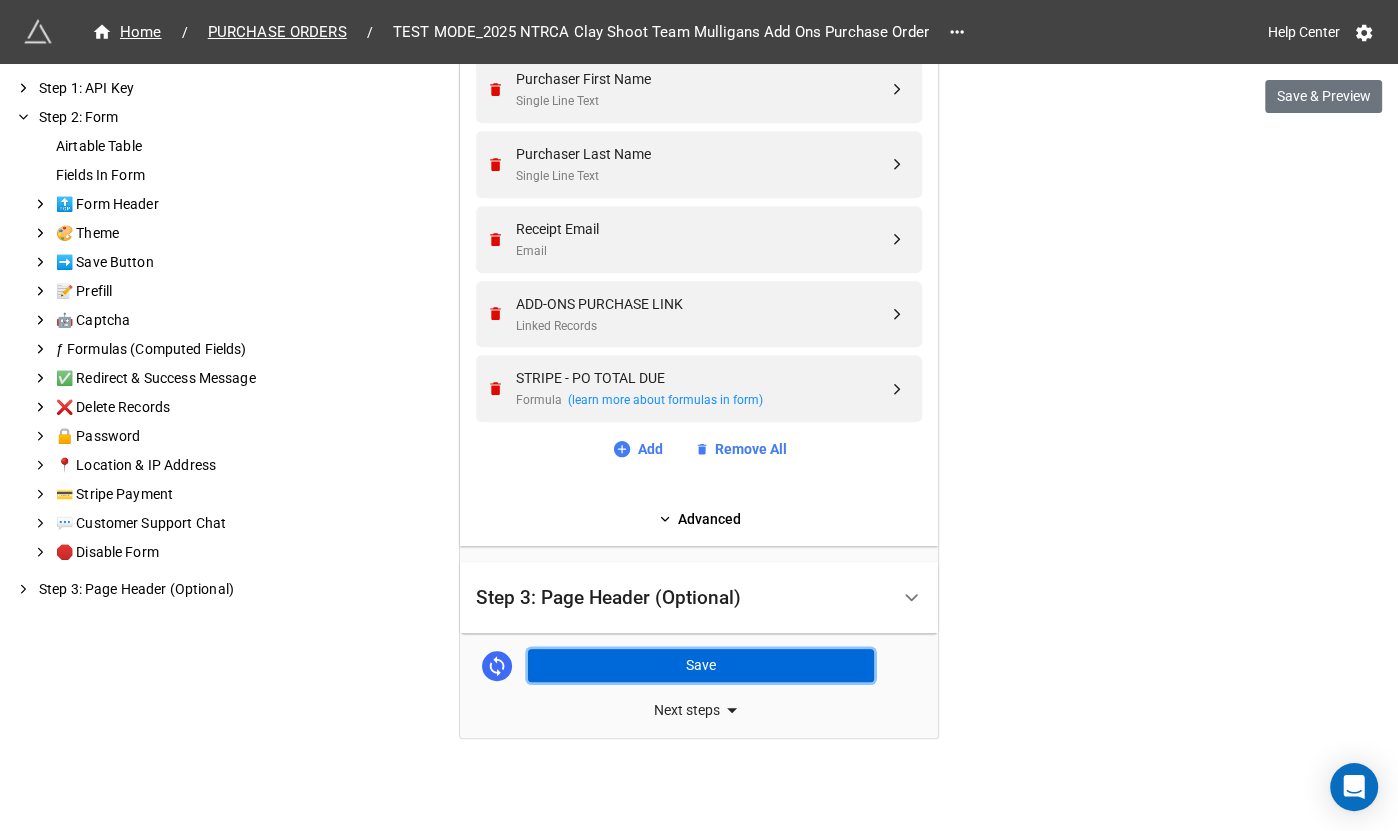 click on "Save" at bounding box center (701, 666) 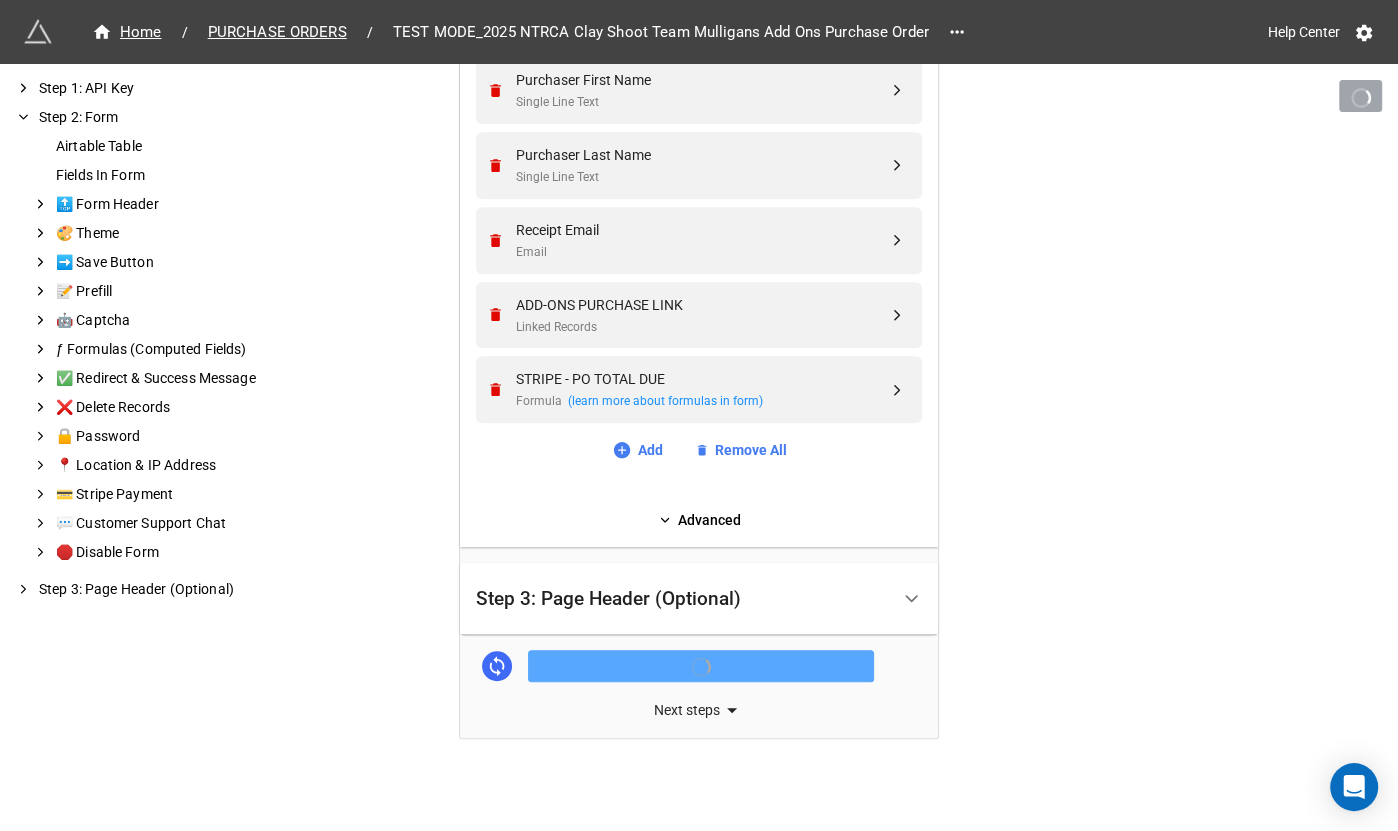 scroll, scrollTop: 918, scrollLeft: 0, axis: vertical 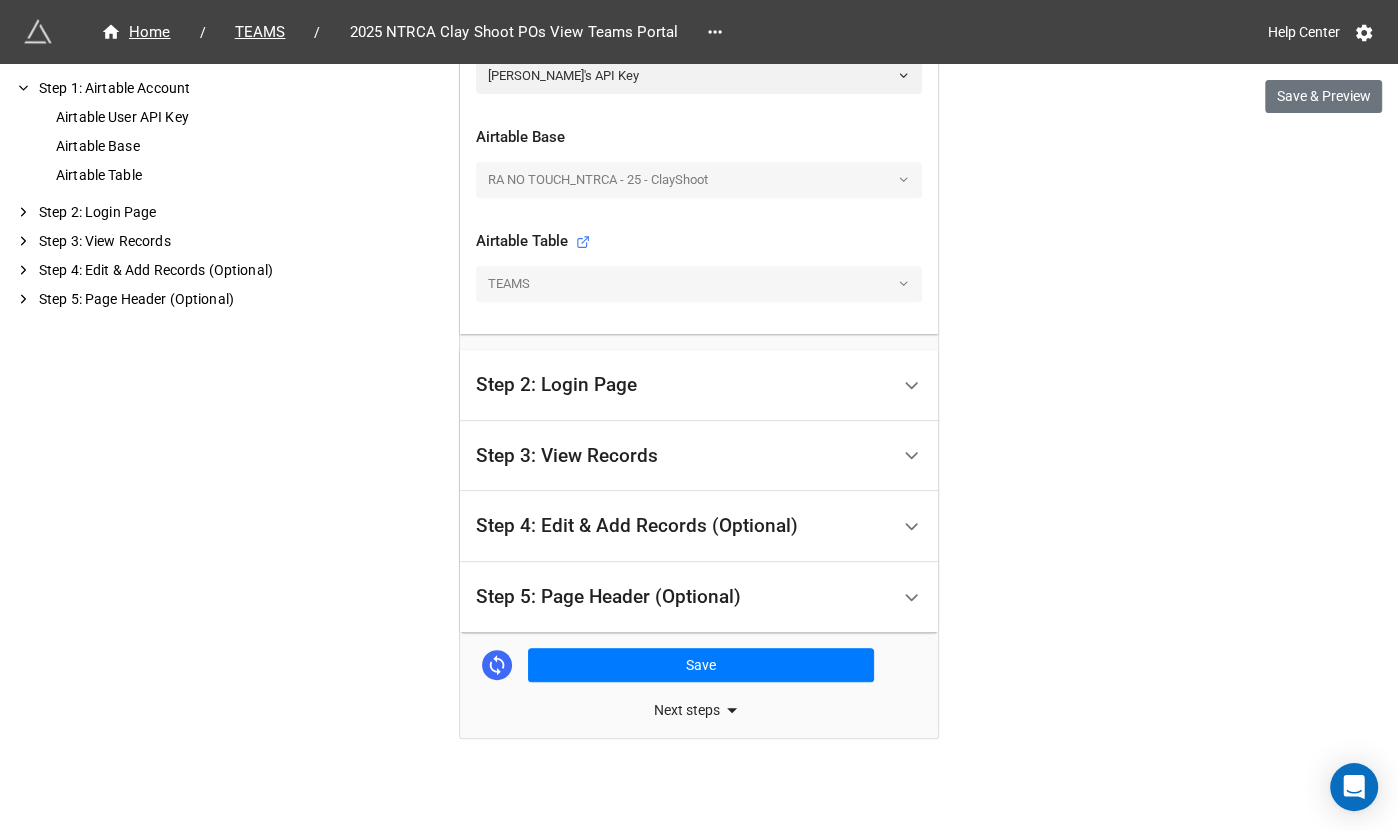 click on "Step 3: View Records" at bounding box center [567, 456] 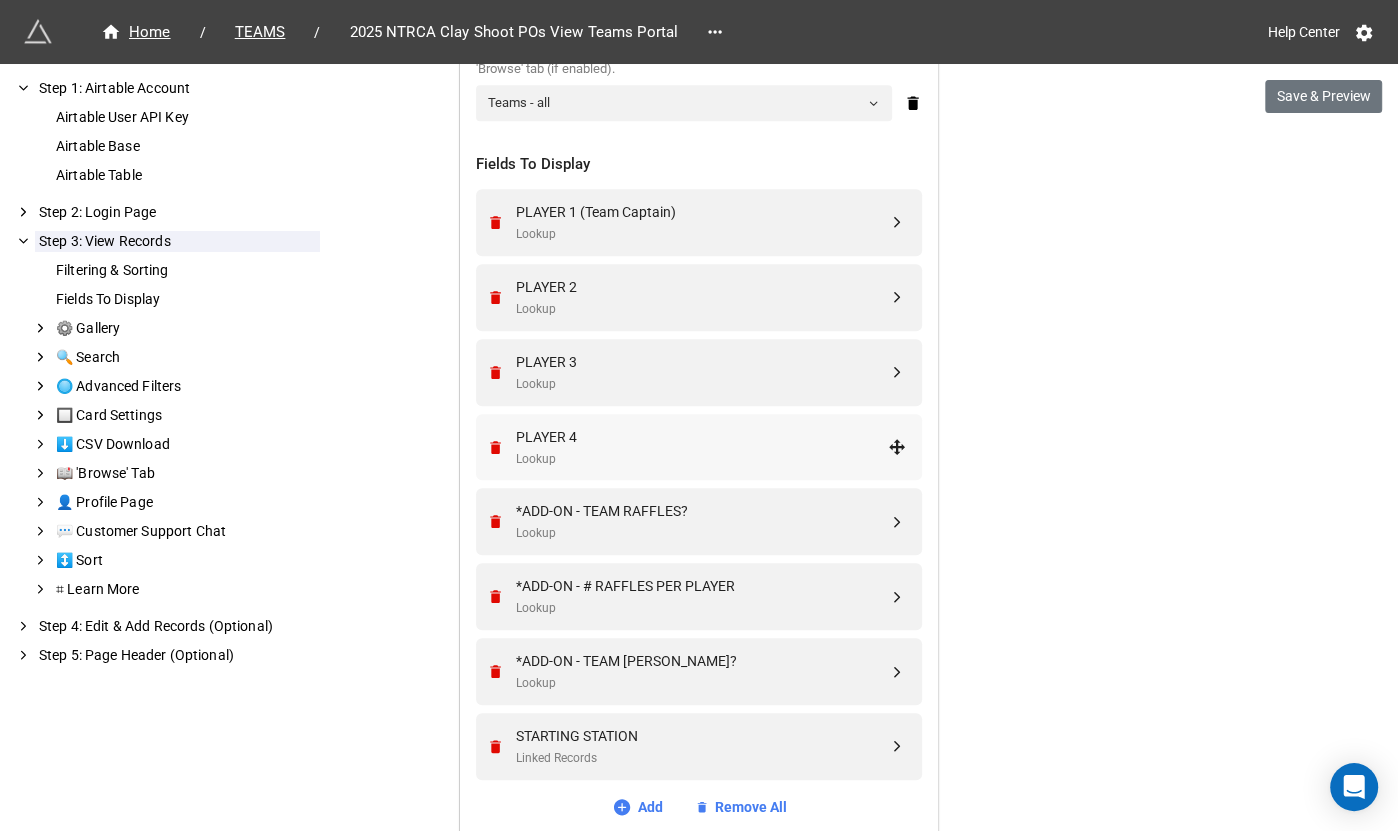 scroll, scrollTop: 844, scrollLeft: 0, axis: vertical 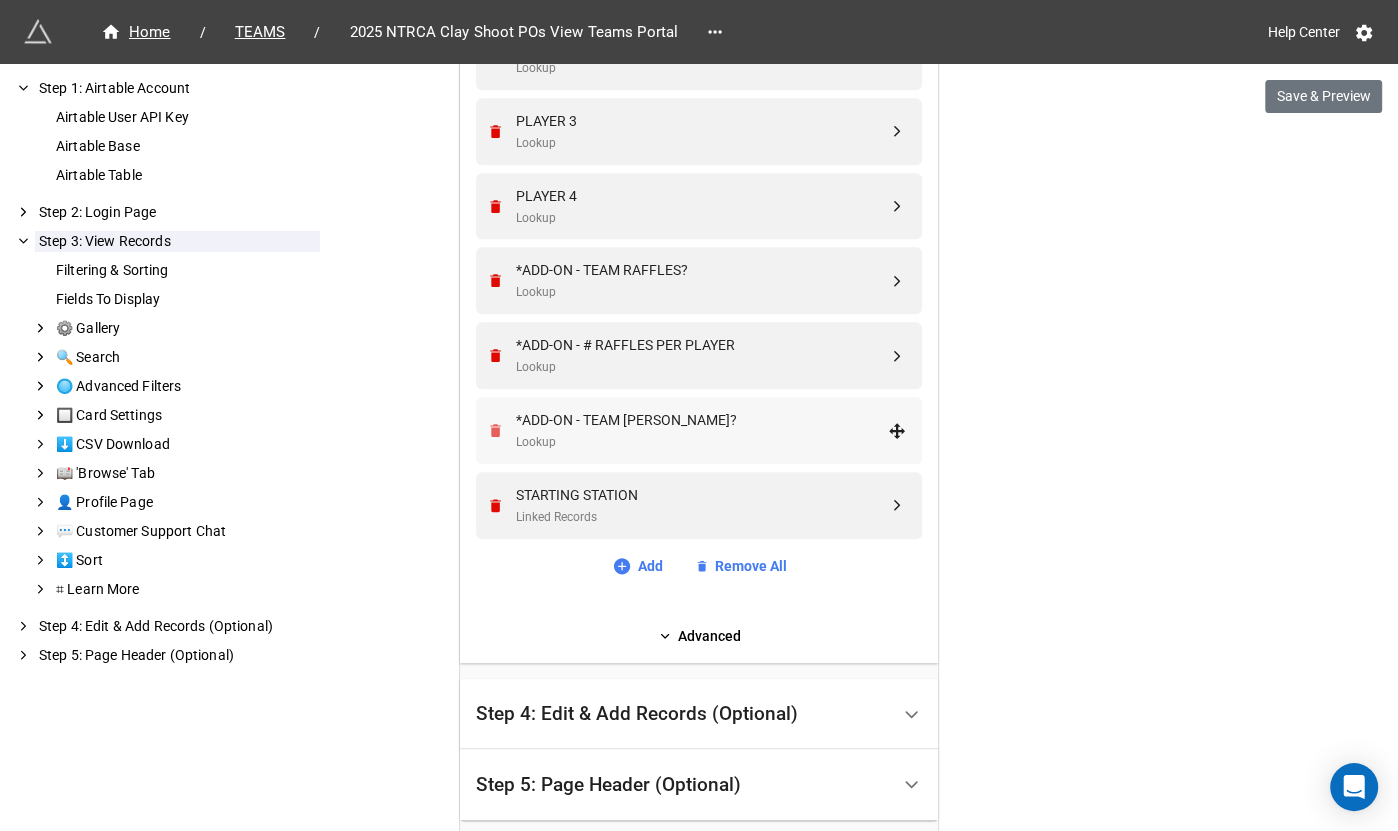 click 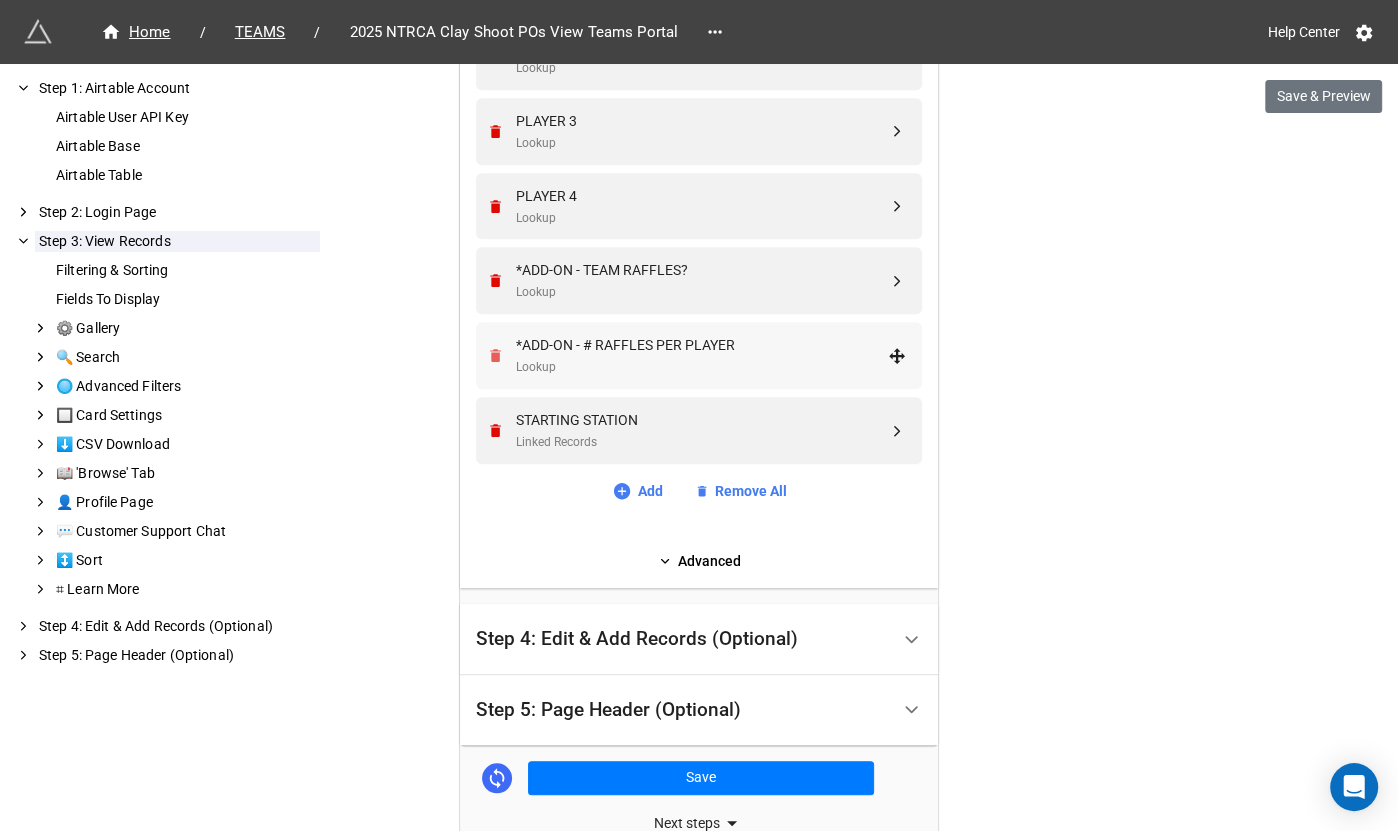 click 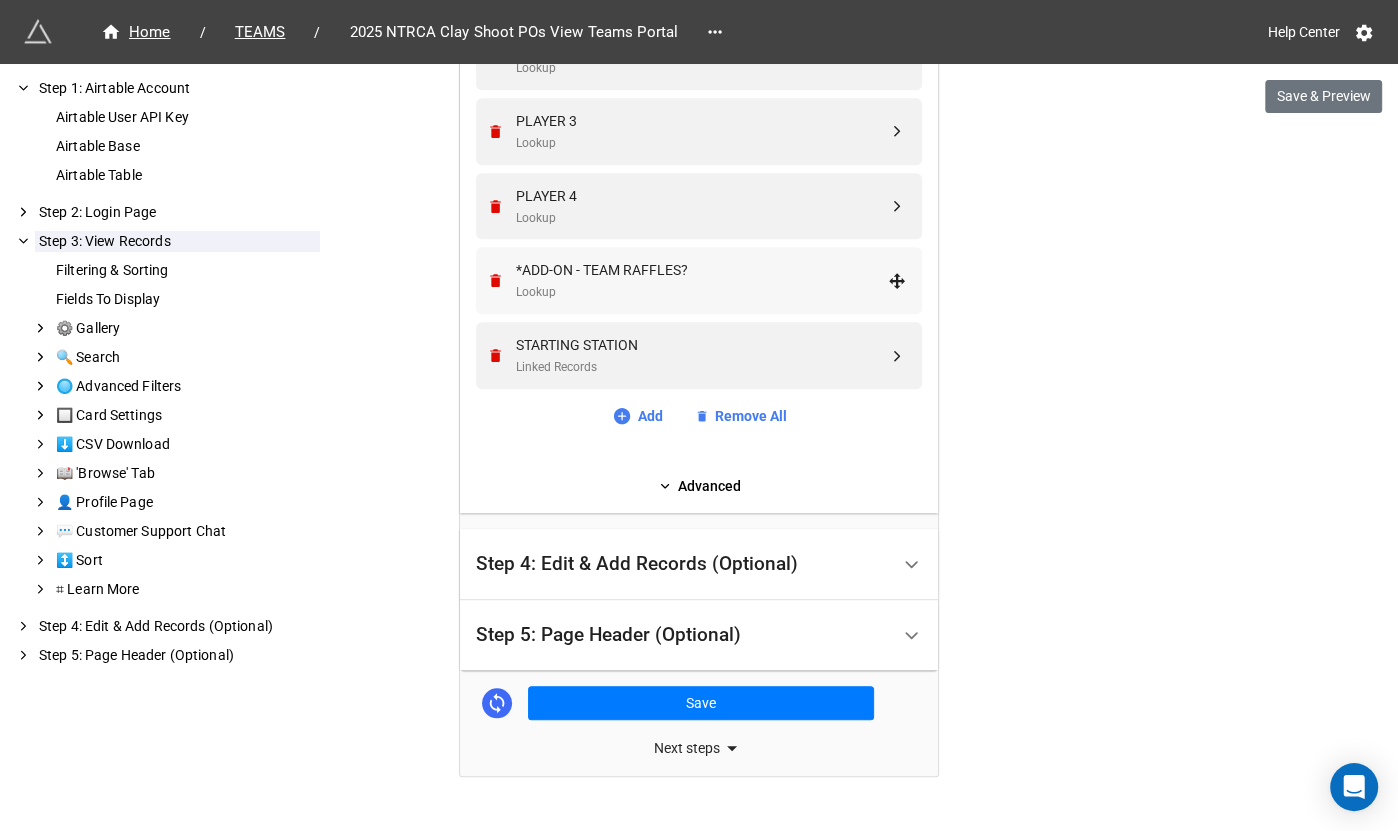 click on "*ADD-ON - TEAM RAFFLES? Lookup" at bounding box center [696, 280] 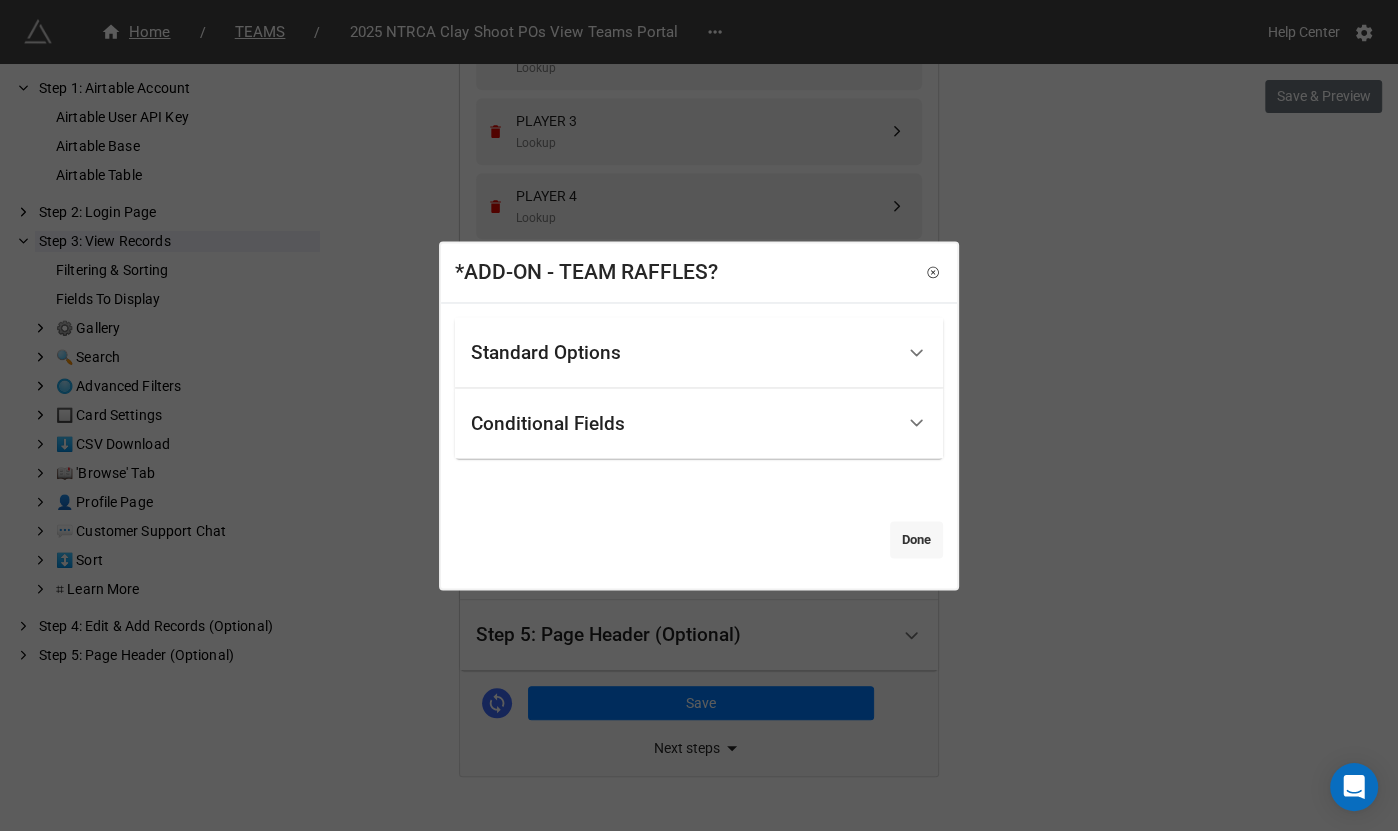 click on "Done" at bounding box center (916, 540) 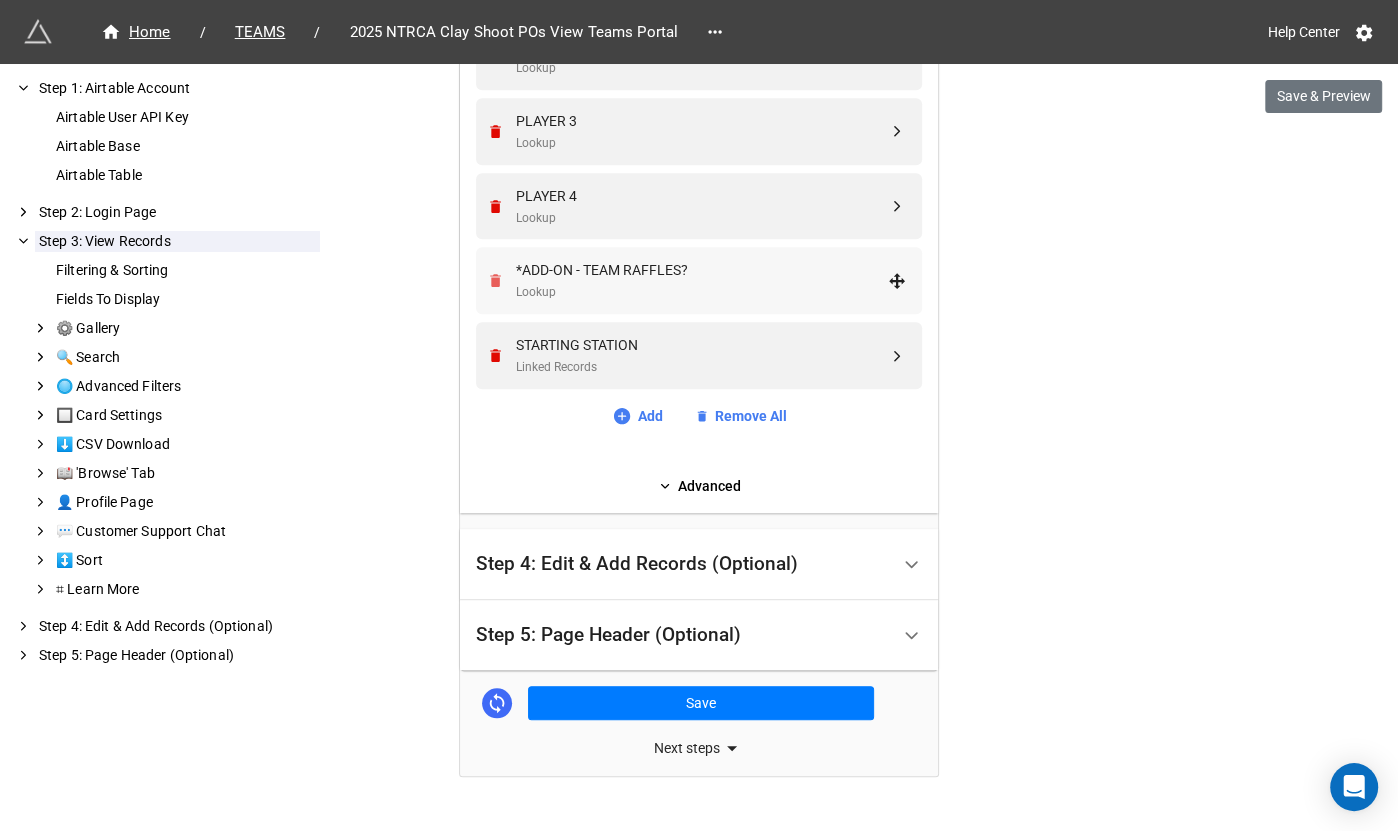 click 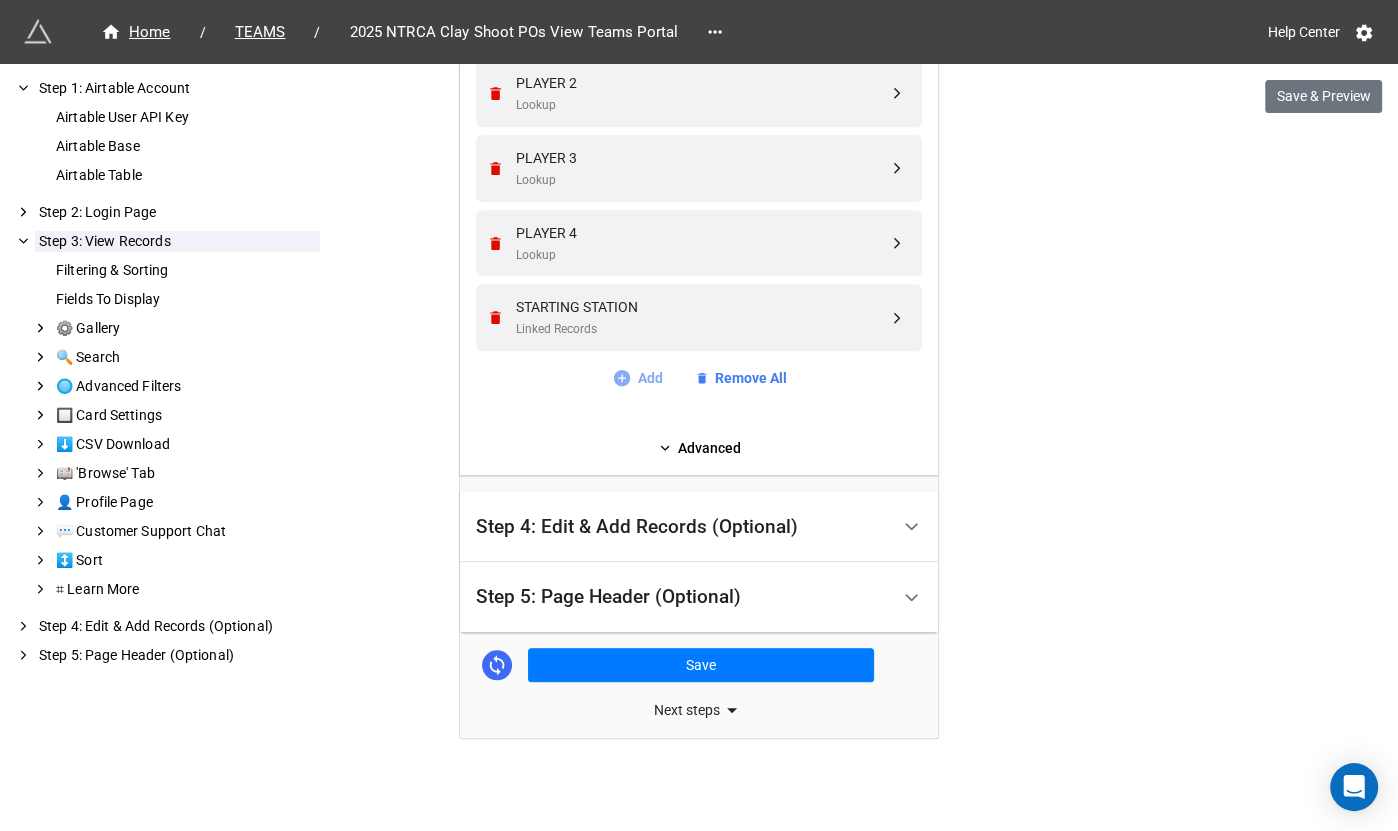 click 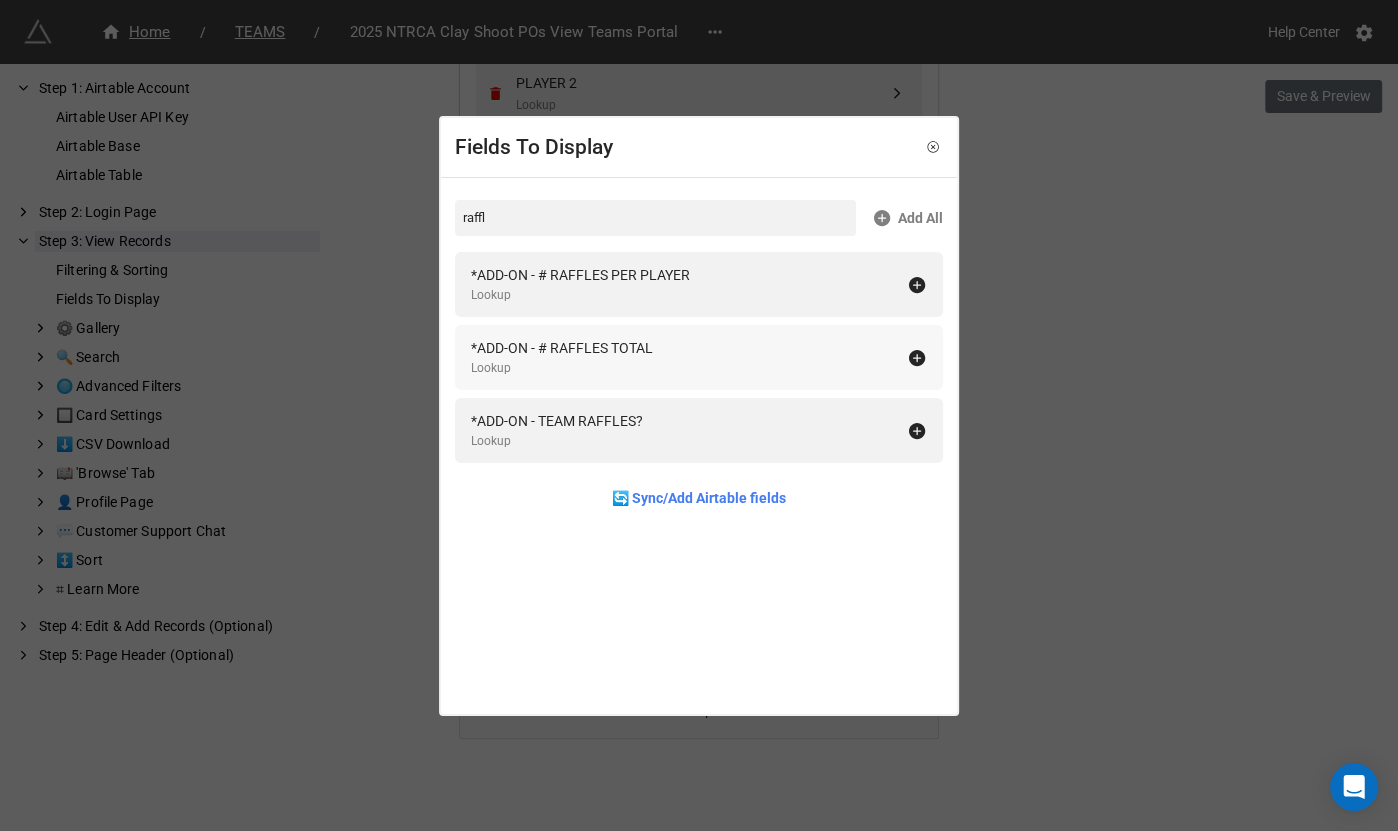 click on "*ADD-ON - # RAFFLES TOTAL Lookup" at bounding box center (689, 357) 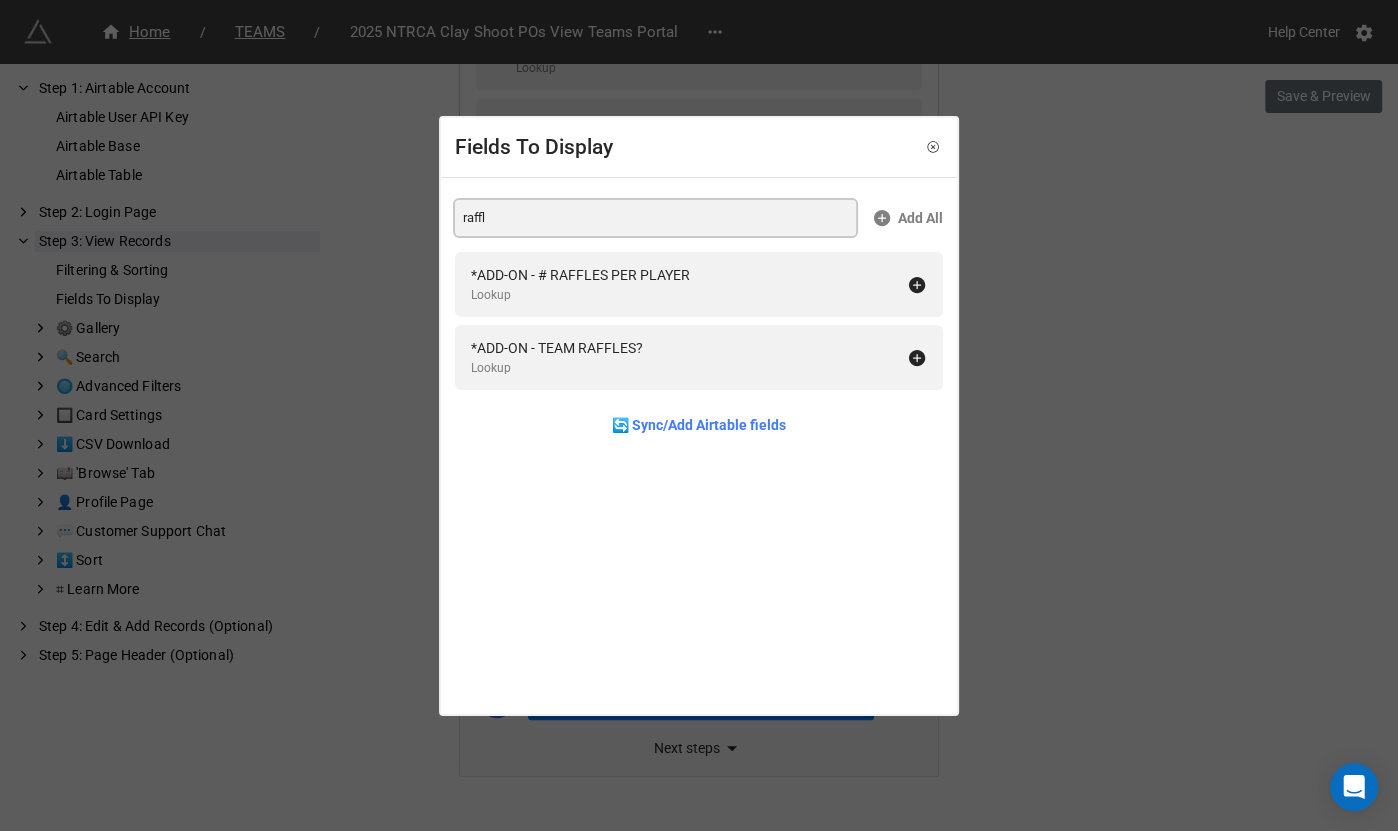 click on "raffl" at bounding box center (655, 218) 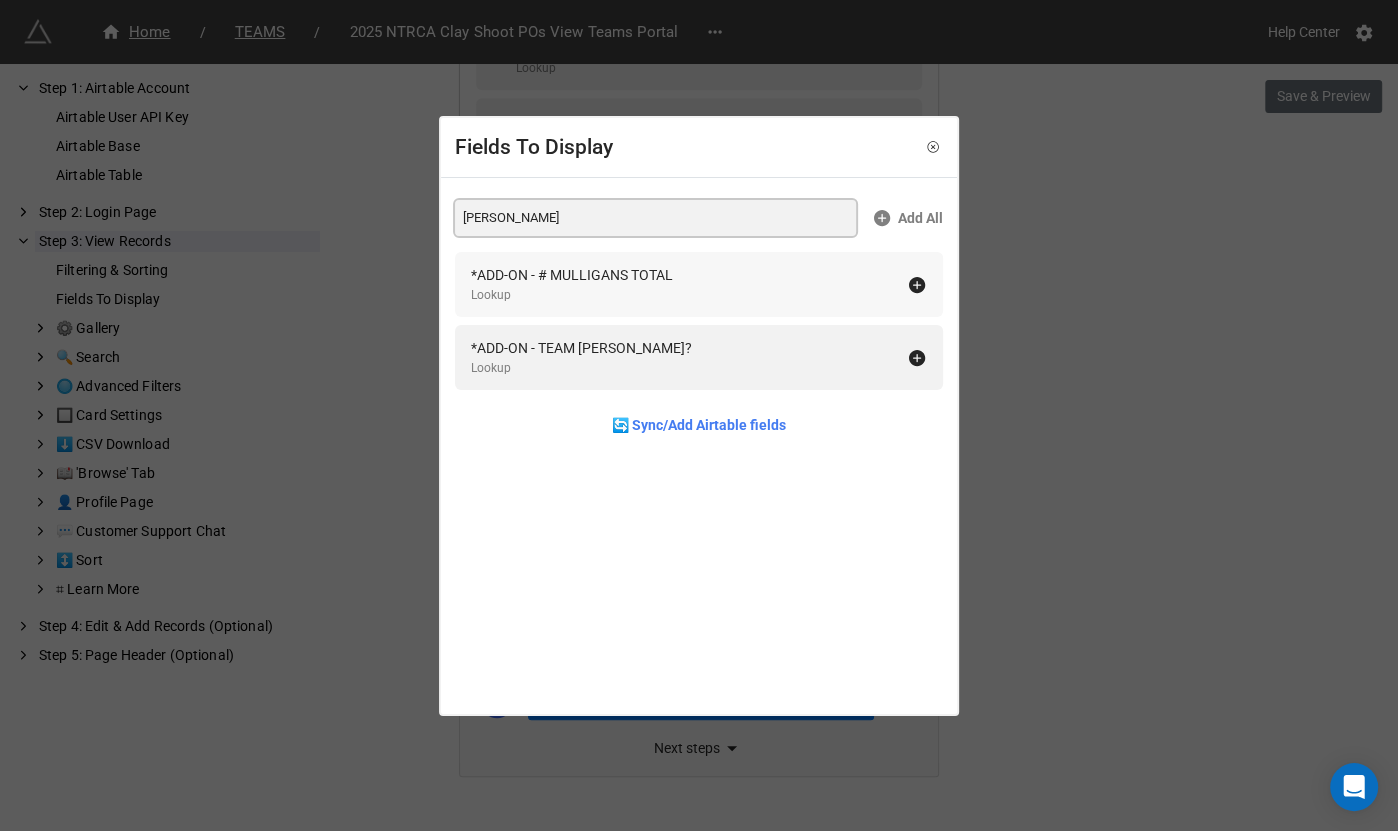 type on "mull" 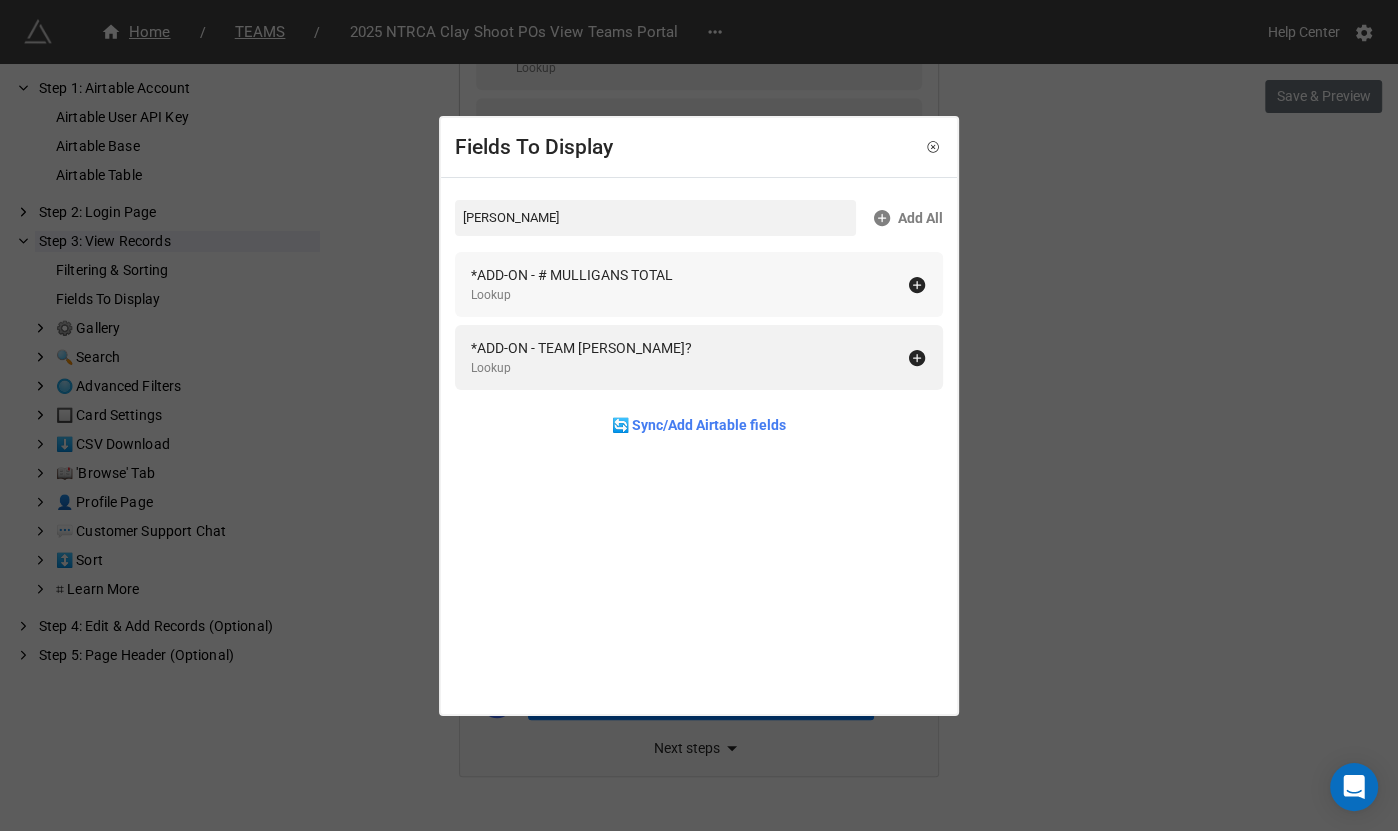 click on "*ADD-ON - # MULLIGANS TOTAL" at bounding box center (572, 275) 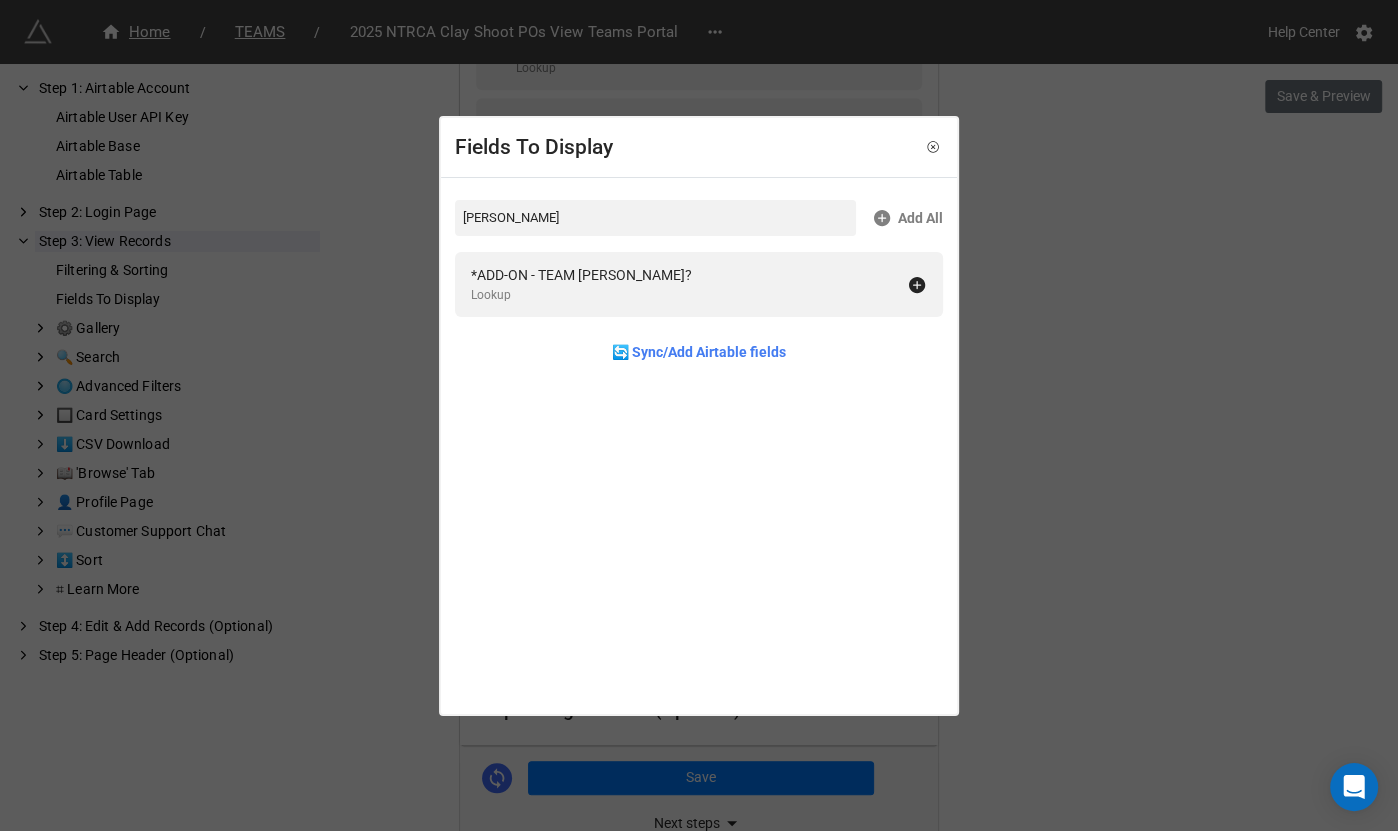 click on "Fields To Display mull Add All *ADD-ON - TEAM MULLIGAN? Lookup 🔄 Sync/Add Airtable fields" at bounding box center (699, 415) 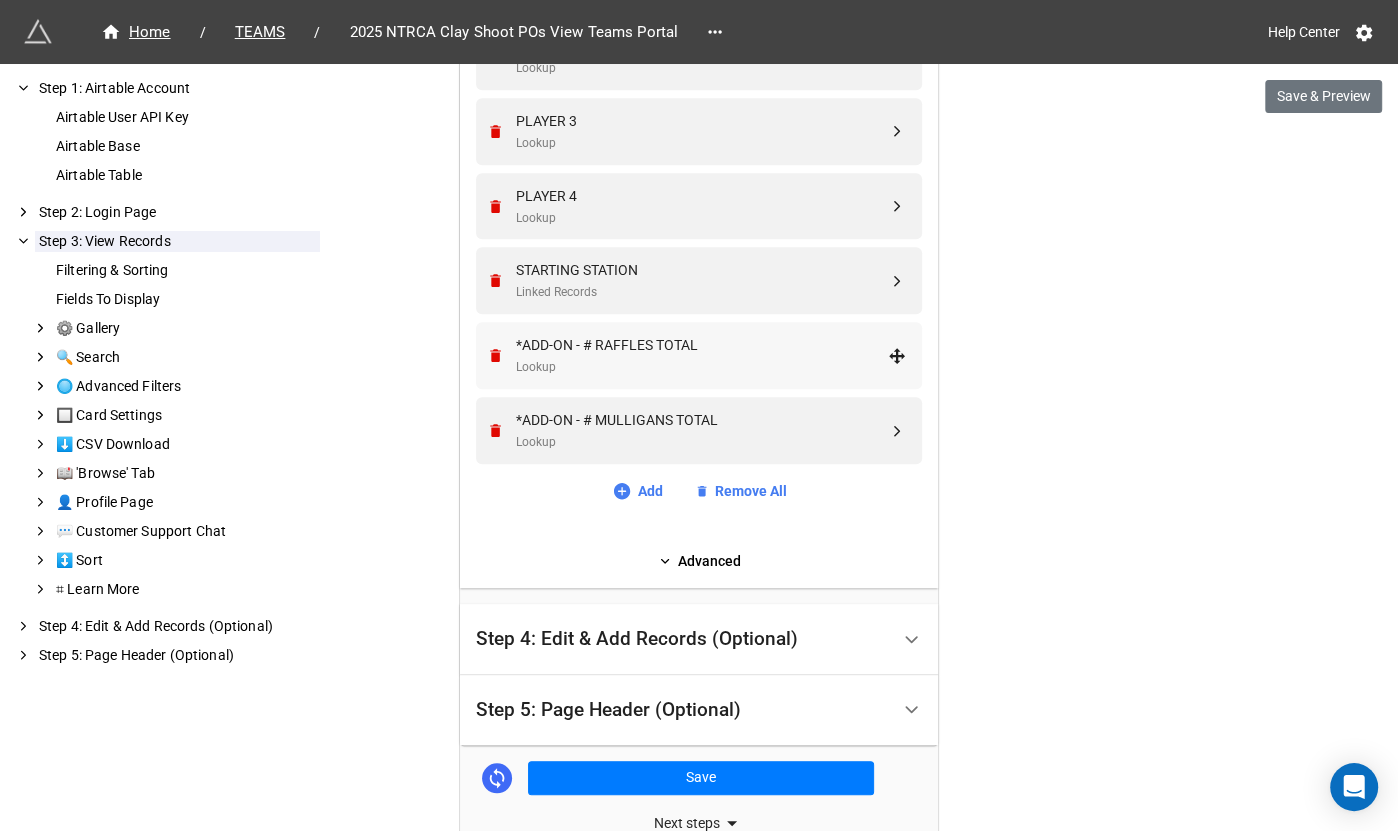 click on "Lookup" at bounding box center (702, 367) 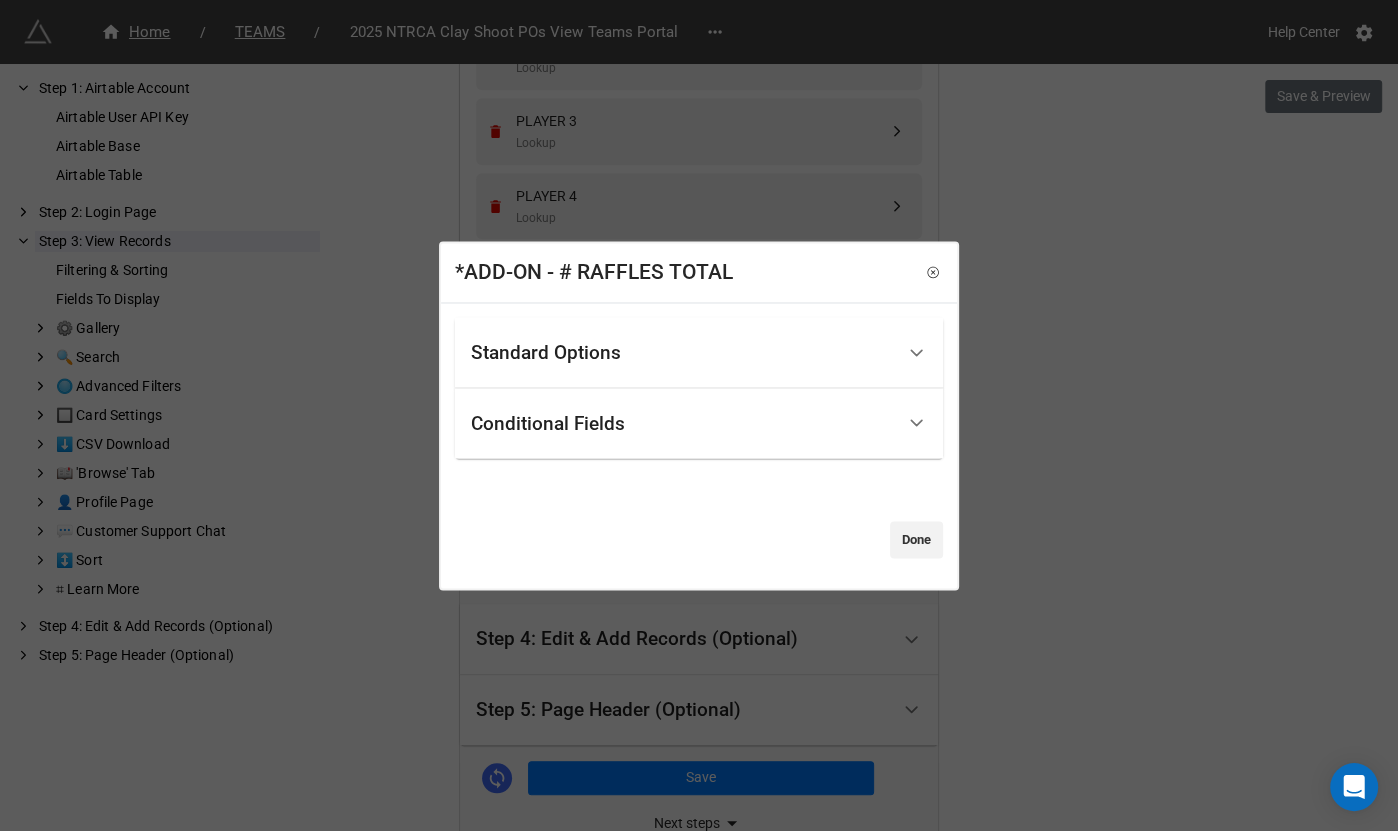 click on "Standard Options" at bounding box center (682, 352) 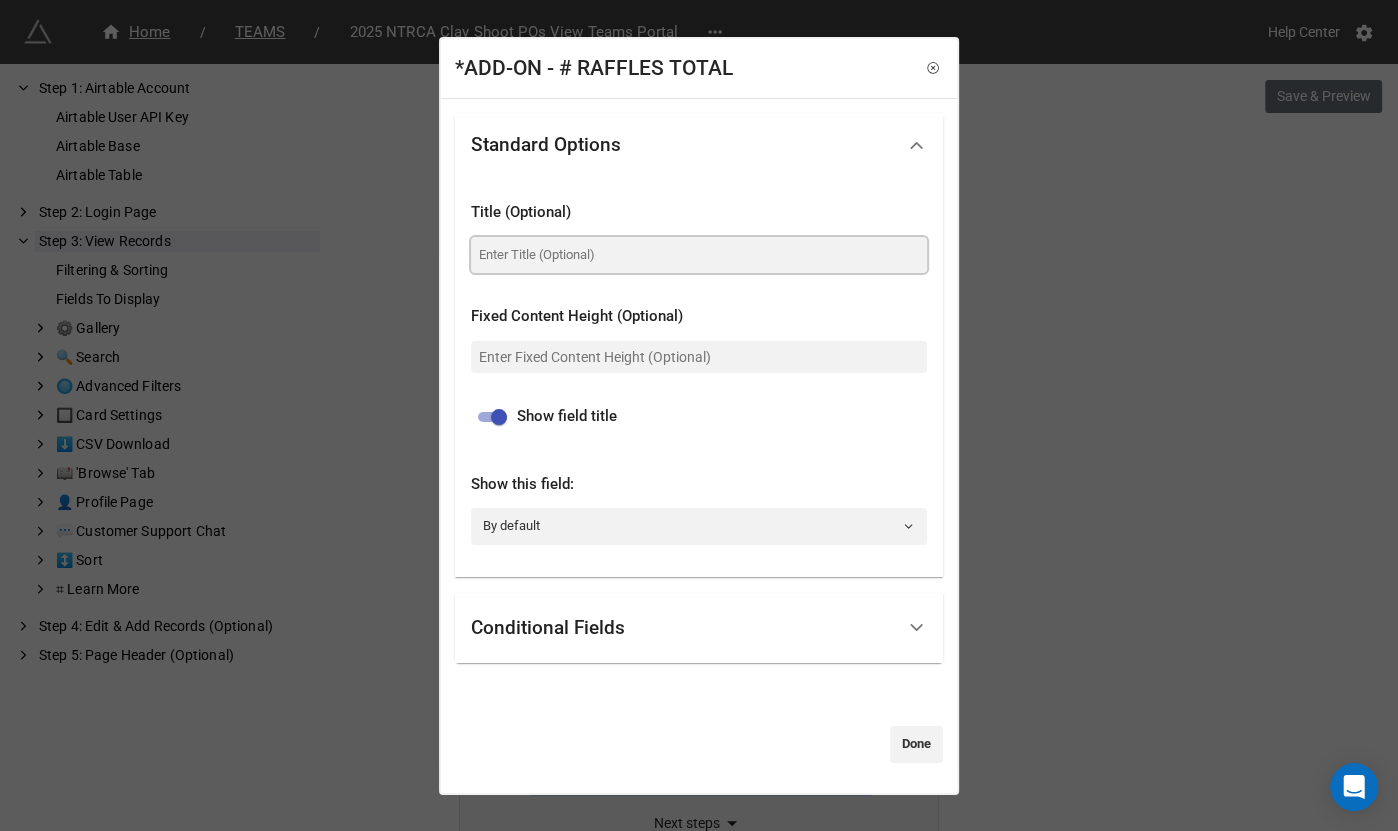 click at bounding box center (699, 255) 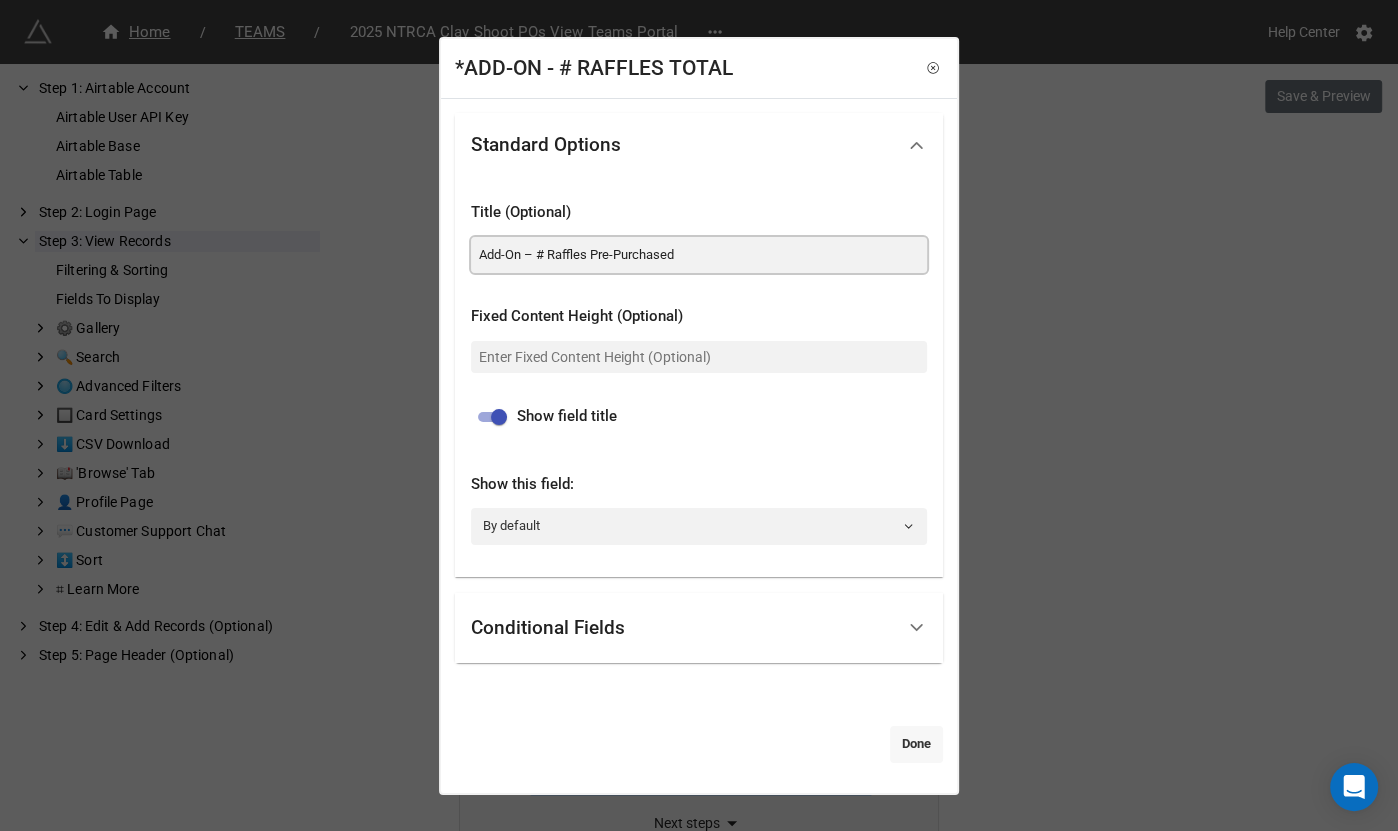 type on "Add-On – # Raffles Pre-Purchased" 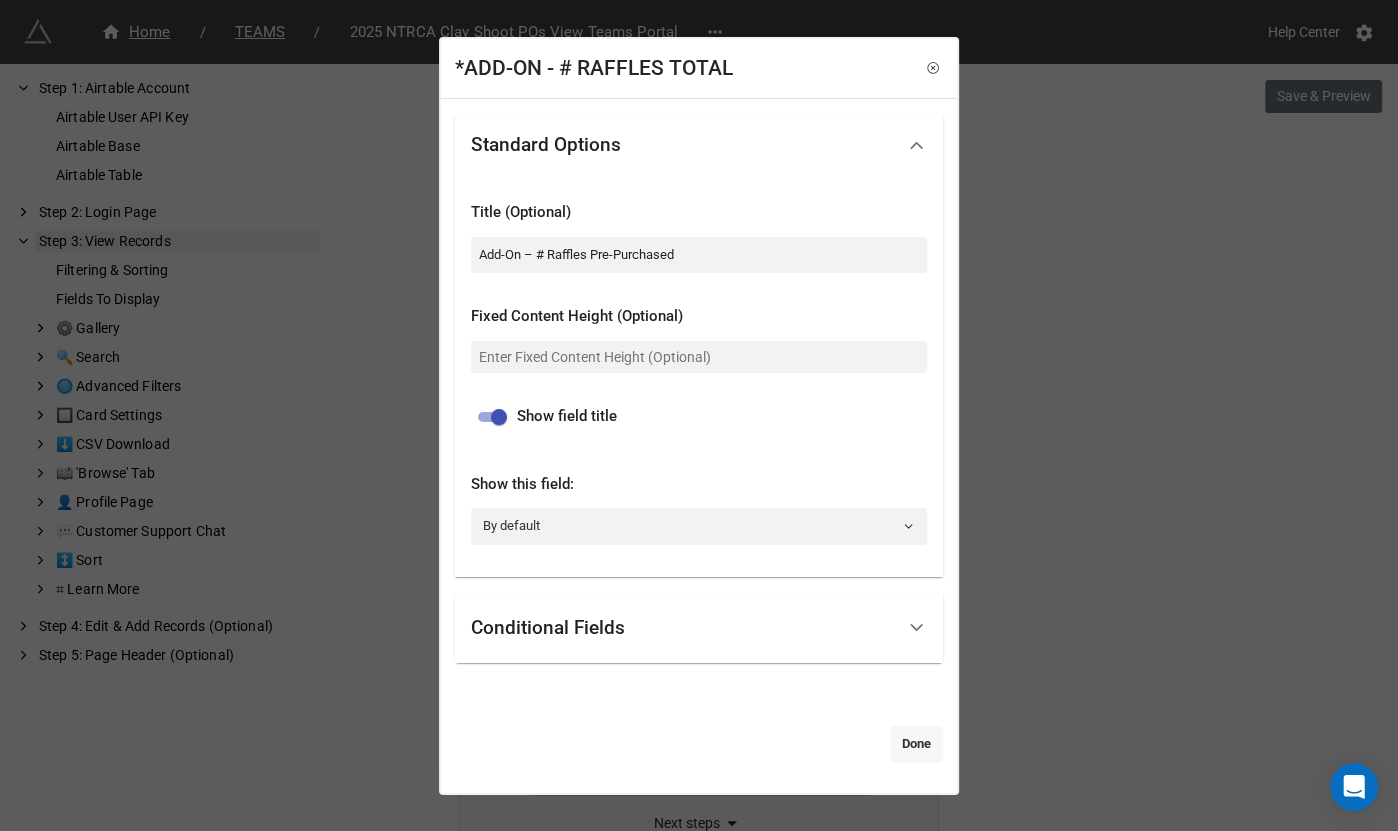 click on "Done" at bounding box center (916, 744) 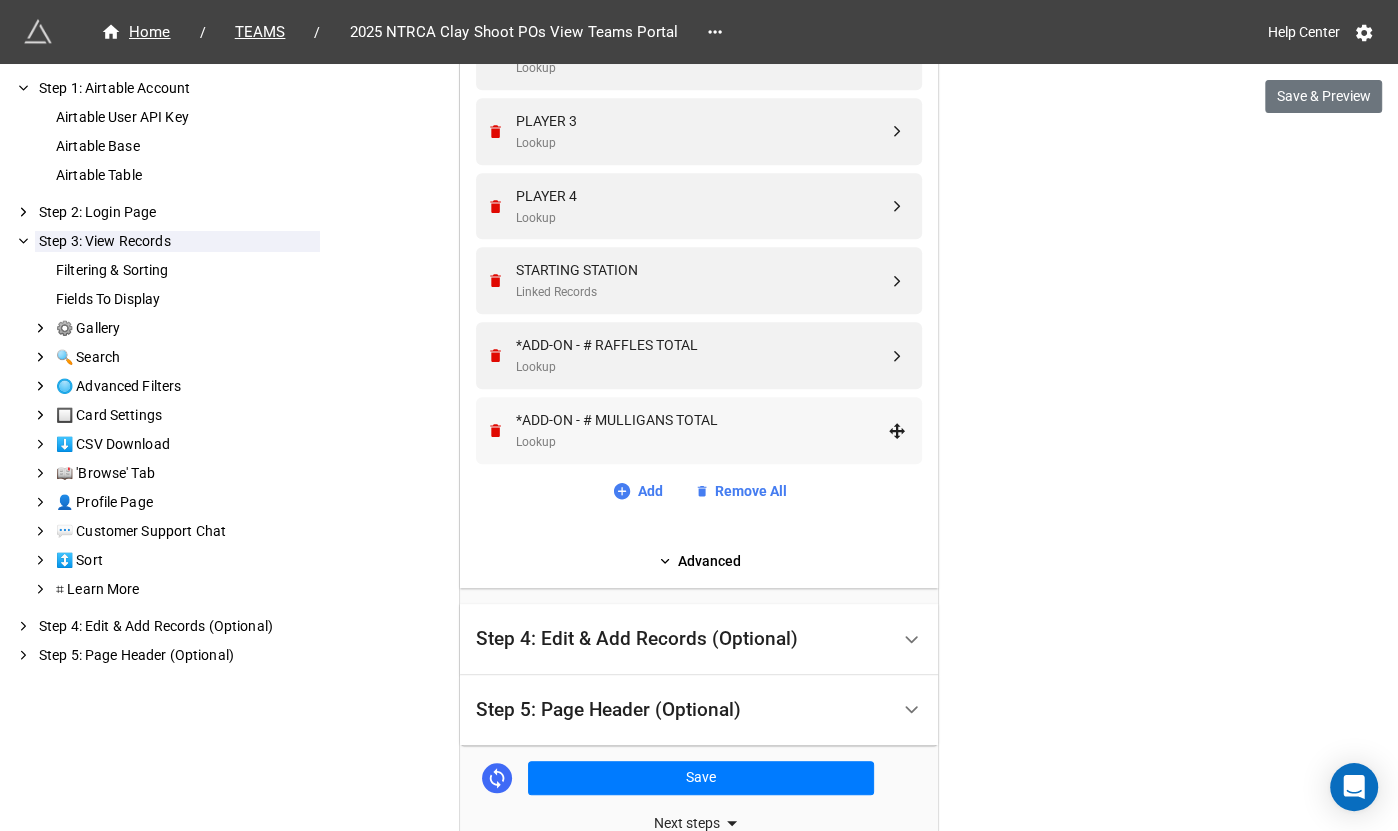 click on "*ADD-ON - # MULLIGANS TOTAL" at bounding box center (702, 420) 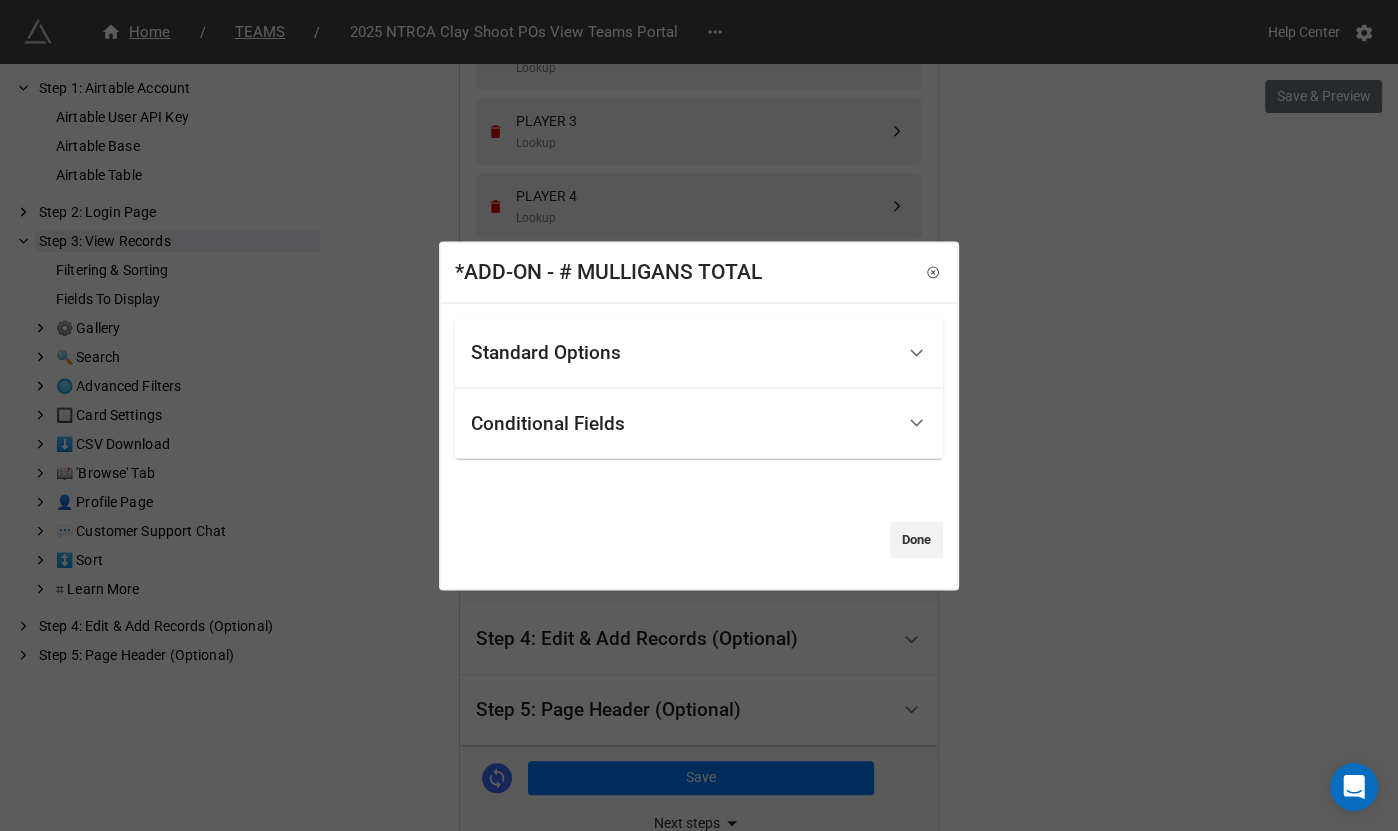click on "Standard Options" at bounding box center [699, 352] 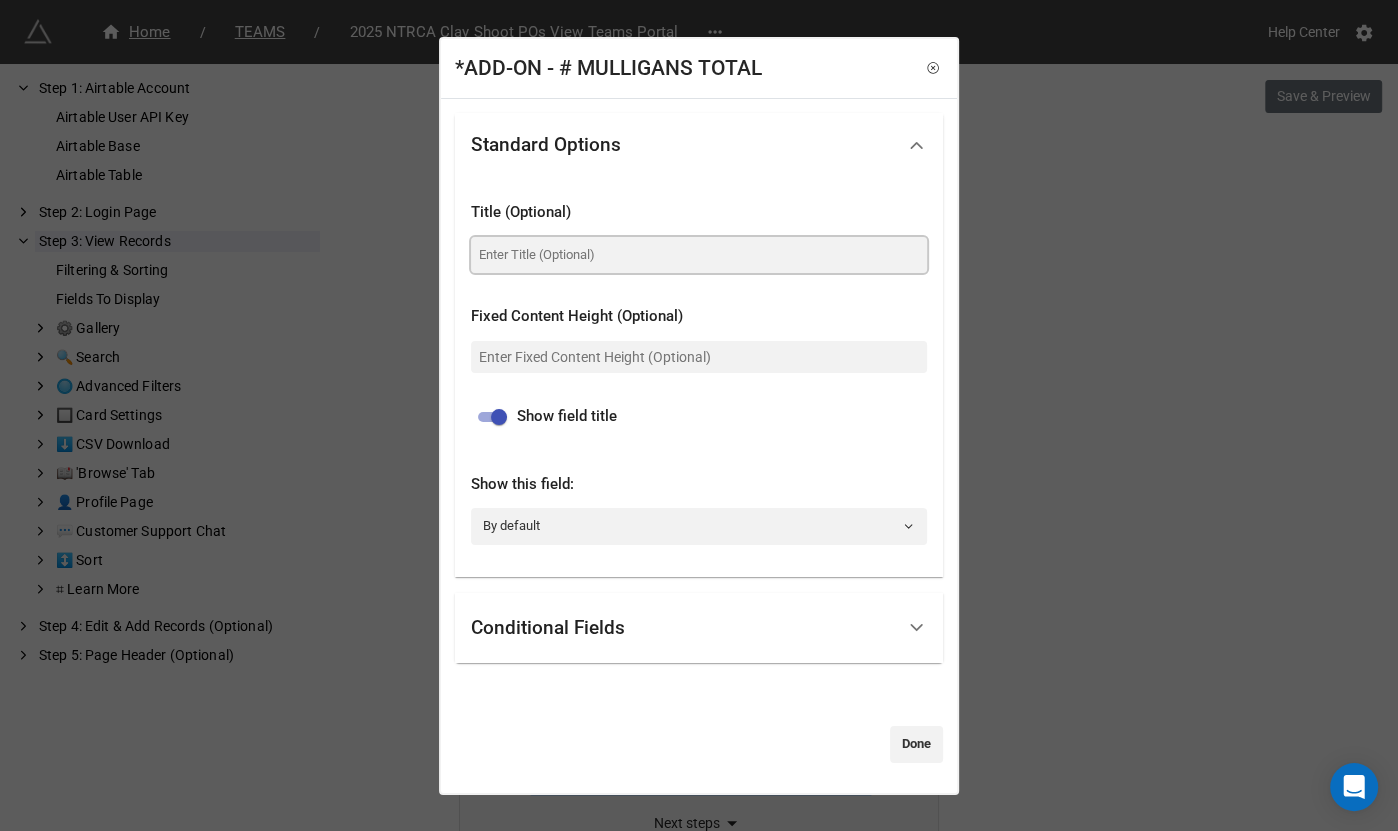 click at bounding box center (699, 255) 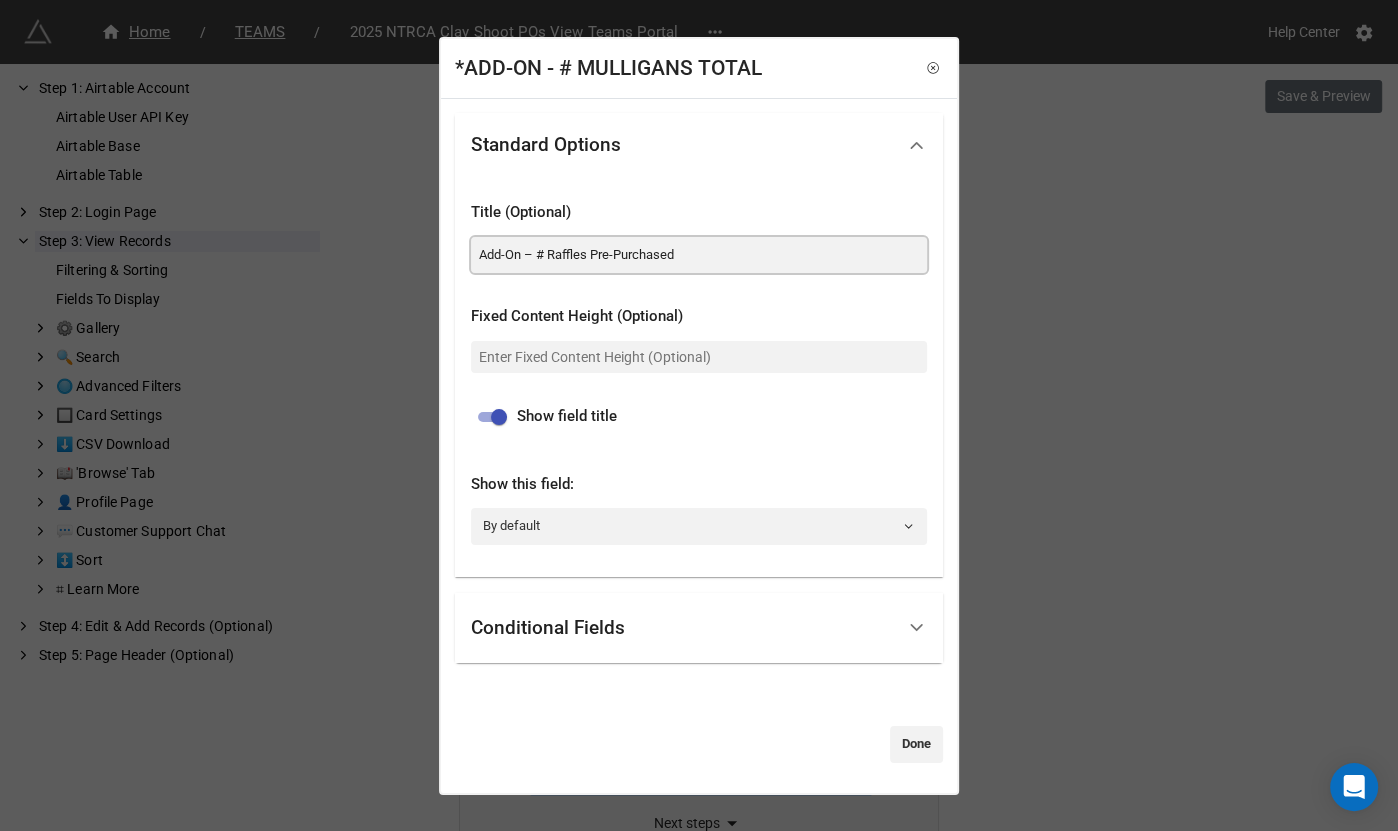drag, startPoint x: 597, startPoint y: 258, endPoint x: 553, endPoint y: 259, distance: 44.011364 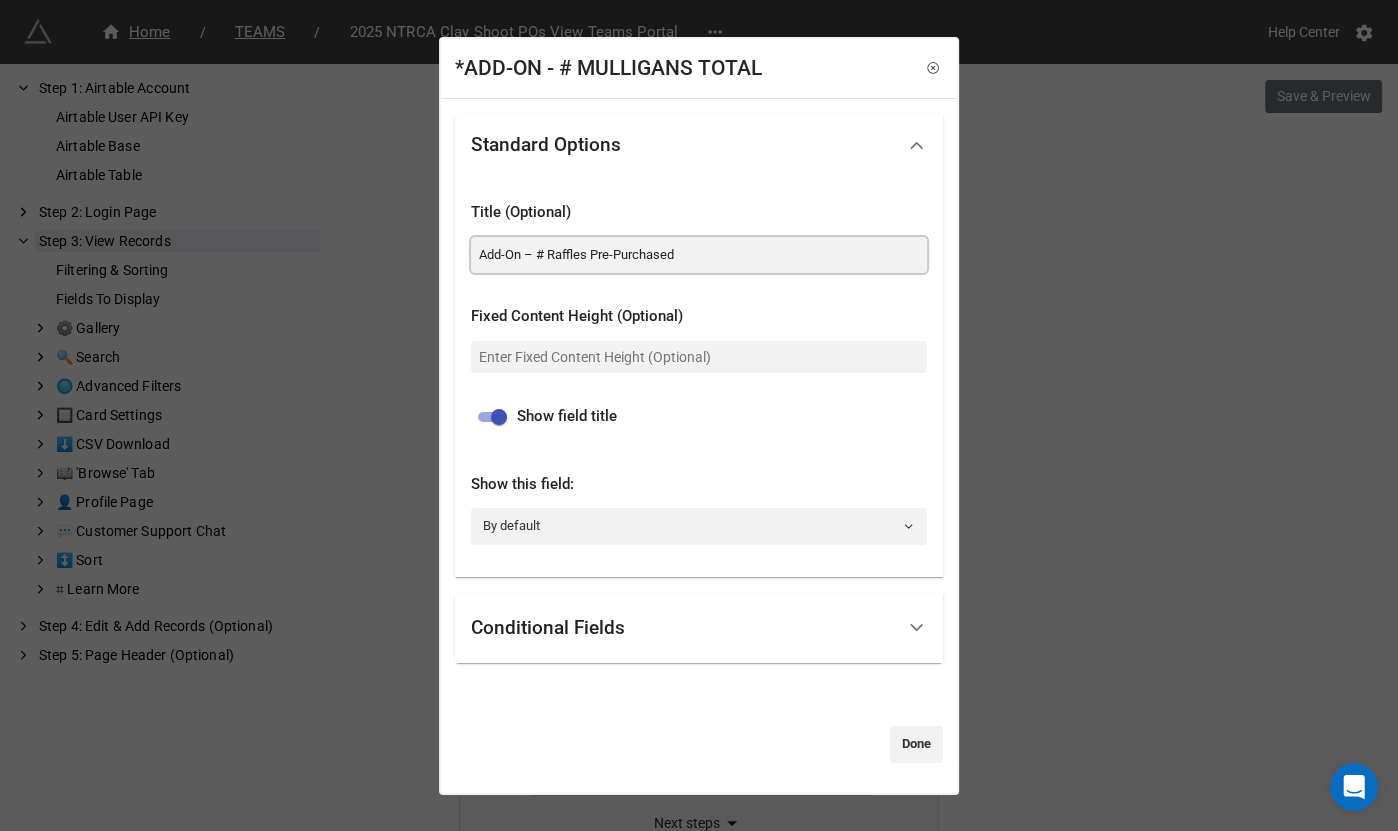 click on "Add-On – # Raffles Pre-Purchased" at bounding box center (699, 255) 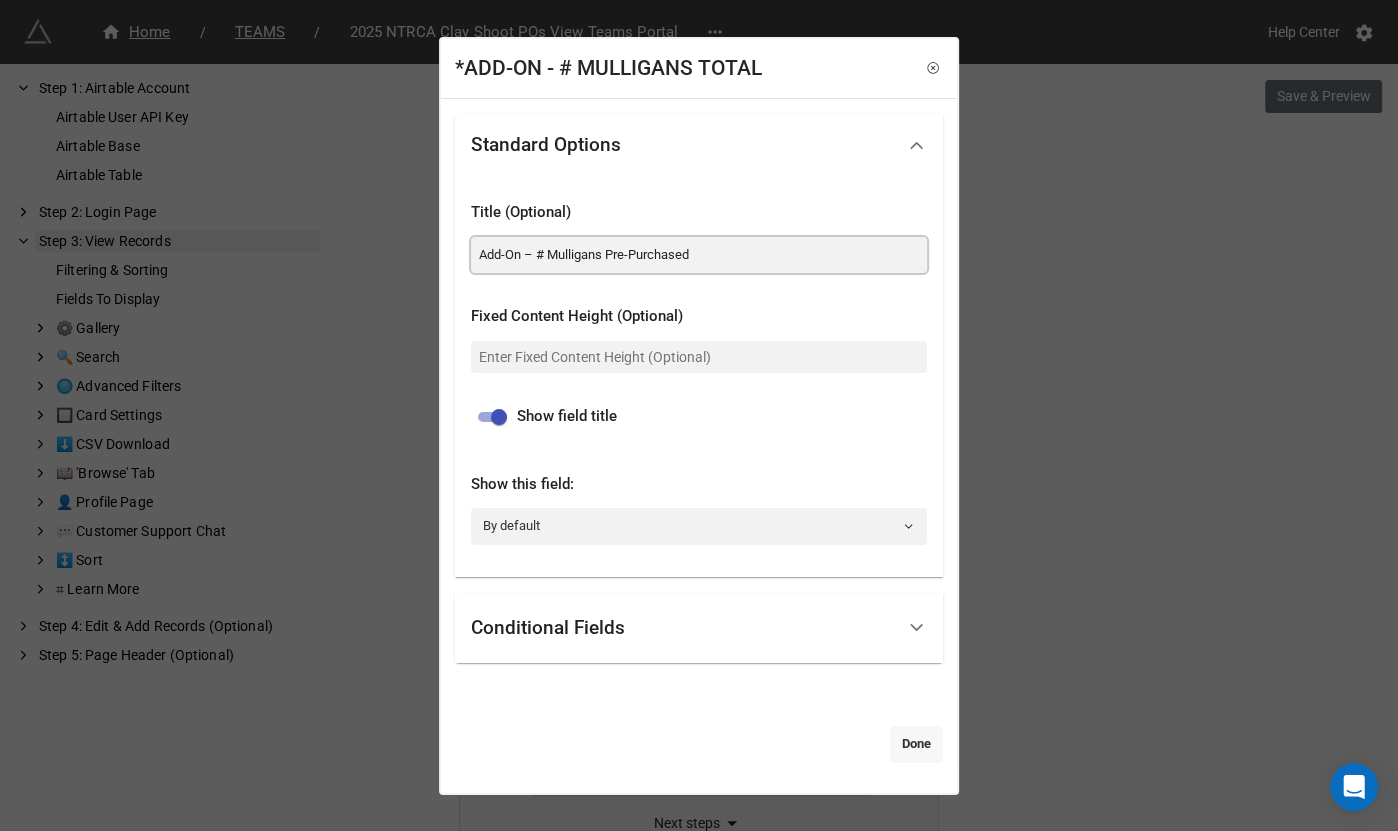 type on "Add-On – # Mulligans Pre-Purchased" 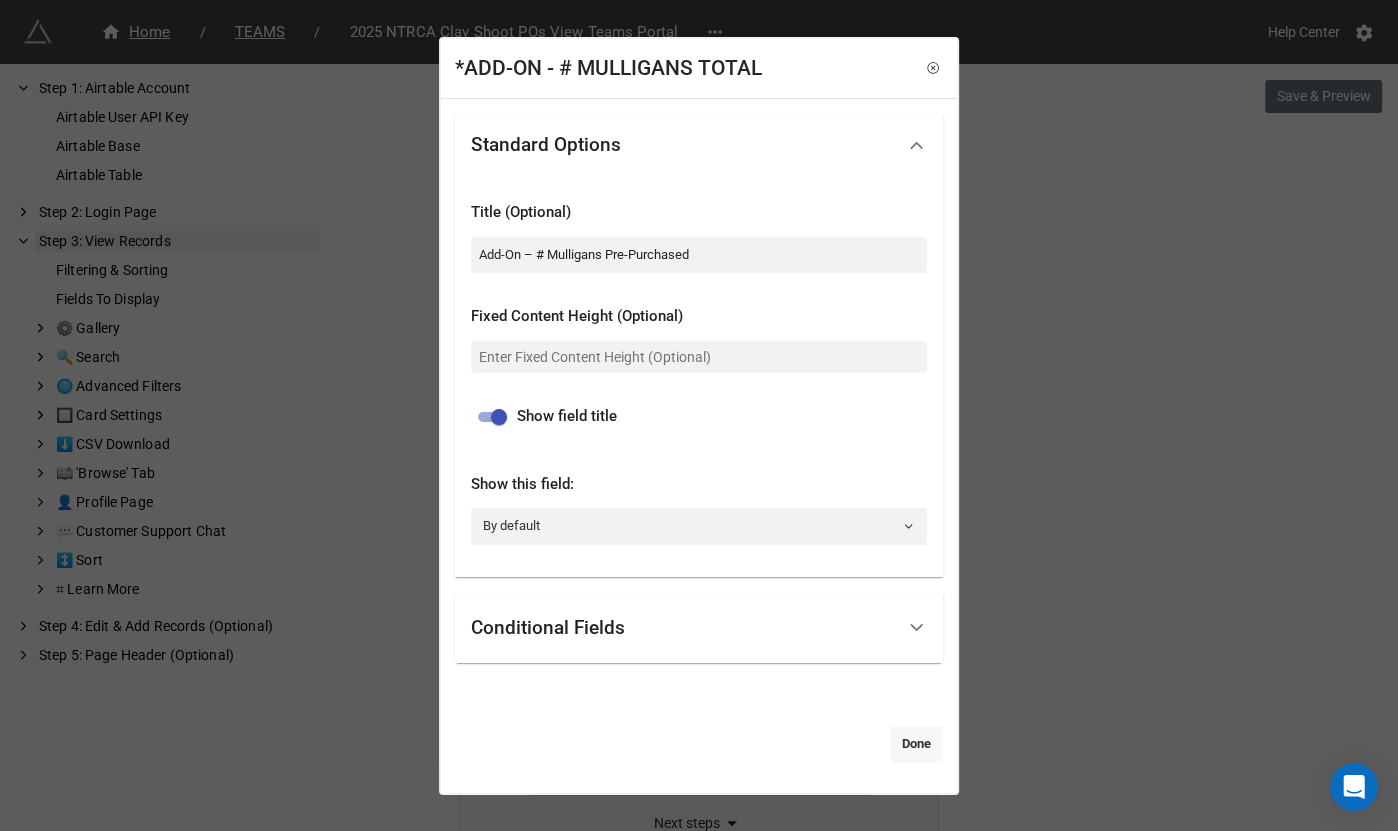 click on "Done" at bounding box center (916, 744) 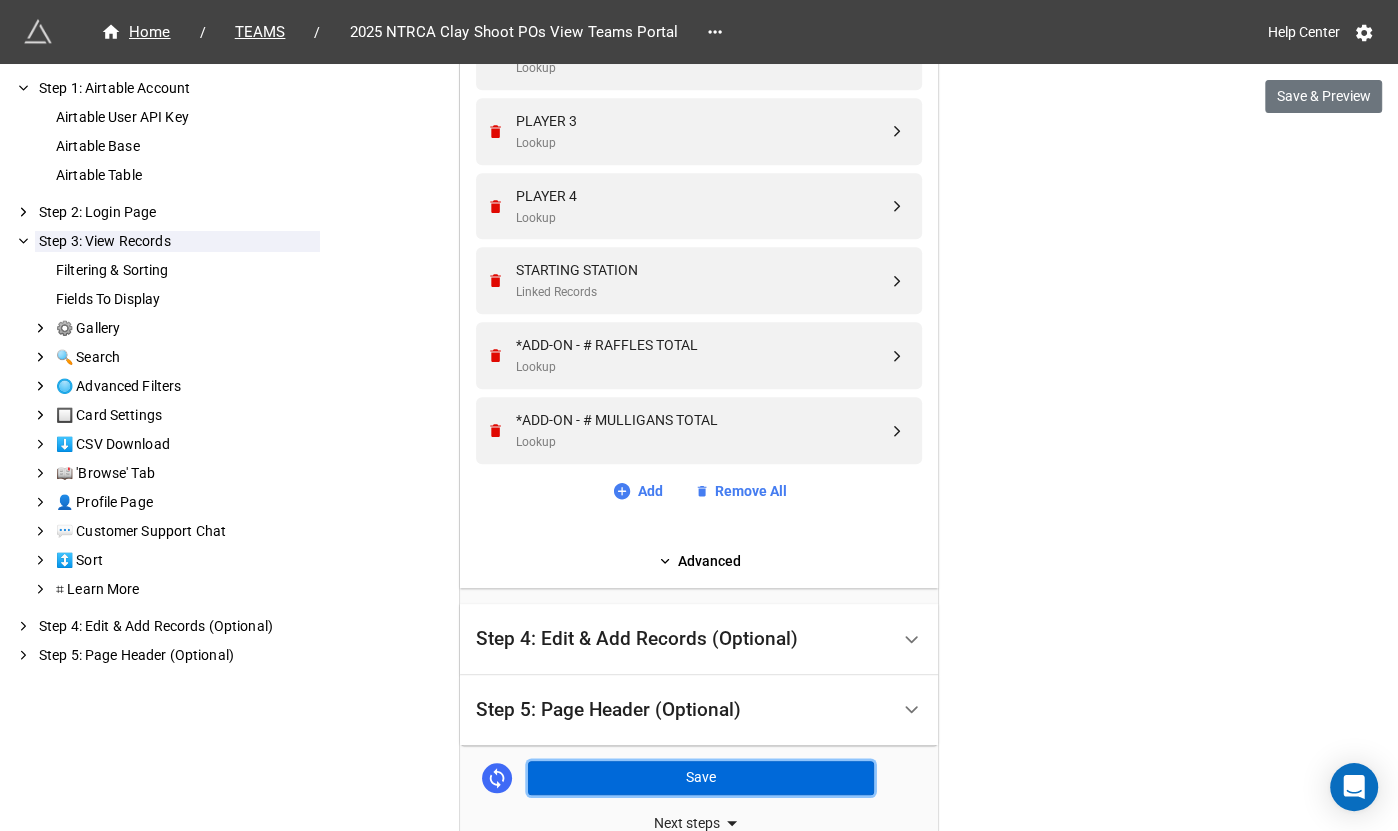 click on "Save" at bounding box center [701, 778] 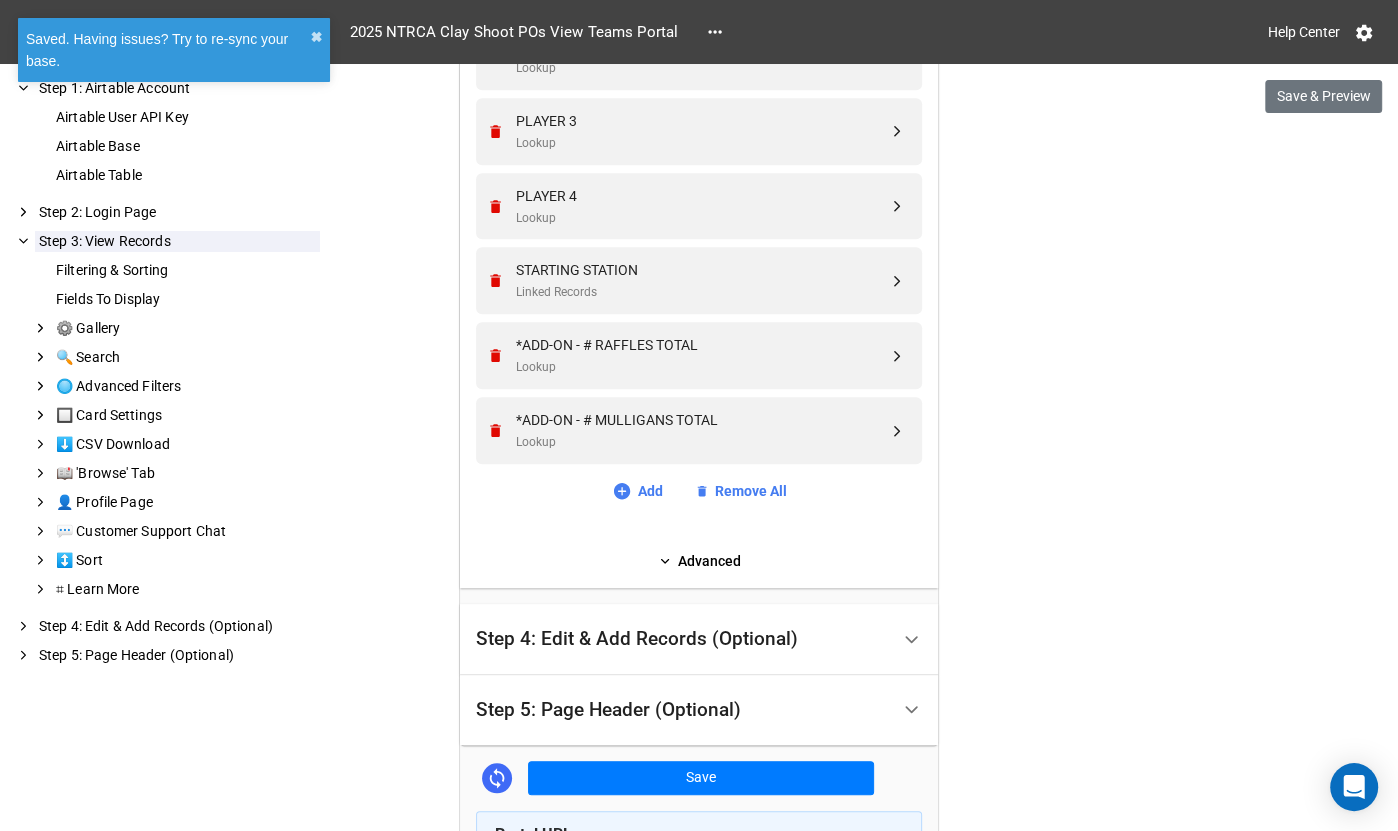 click on "Step 4: Edit & Add Records (Optional)" at bounding box center (682, 639) 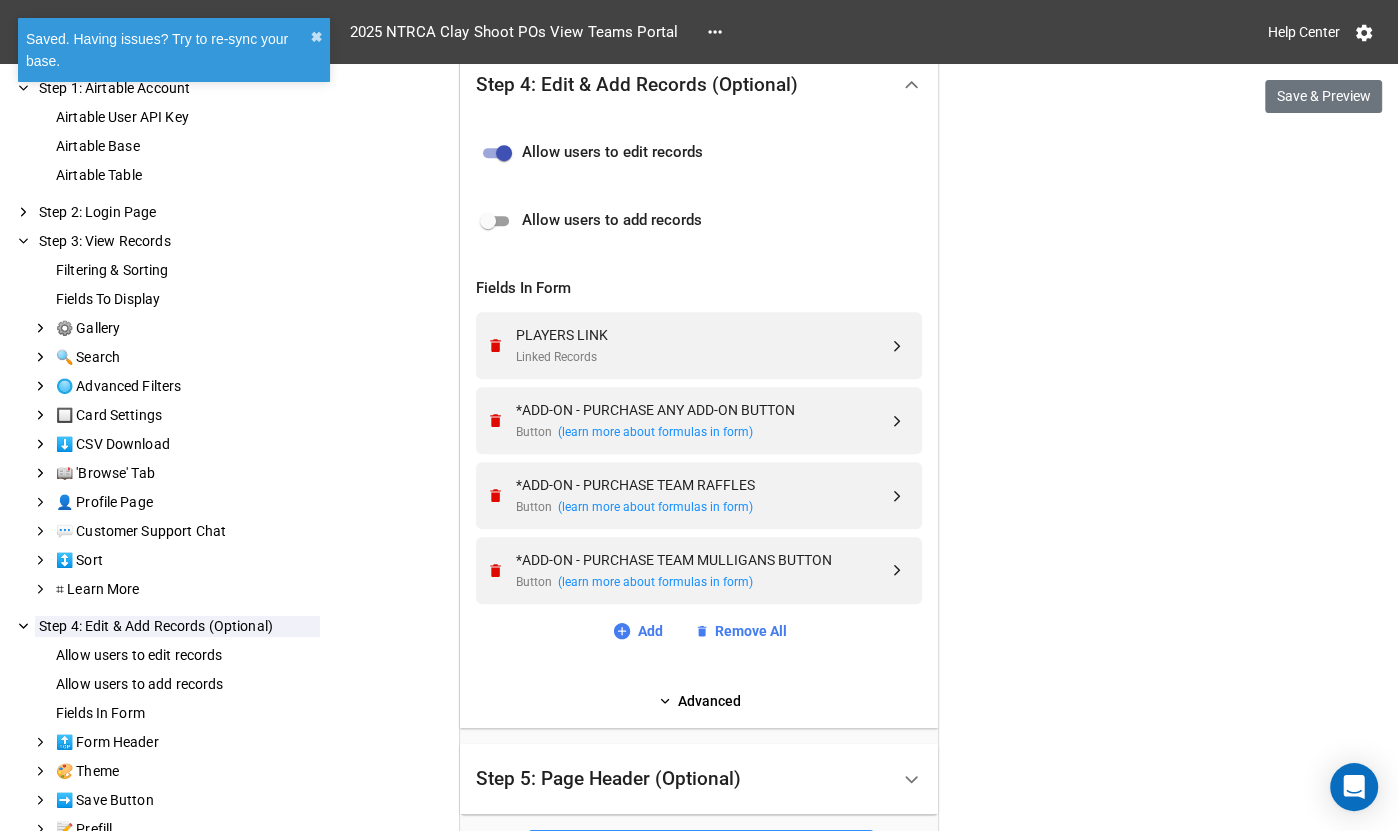 scroll, scrollTop: 807, scrollLeft: 0, axis: vertical 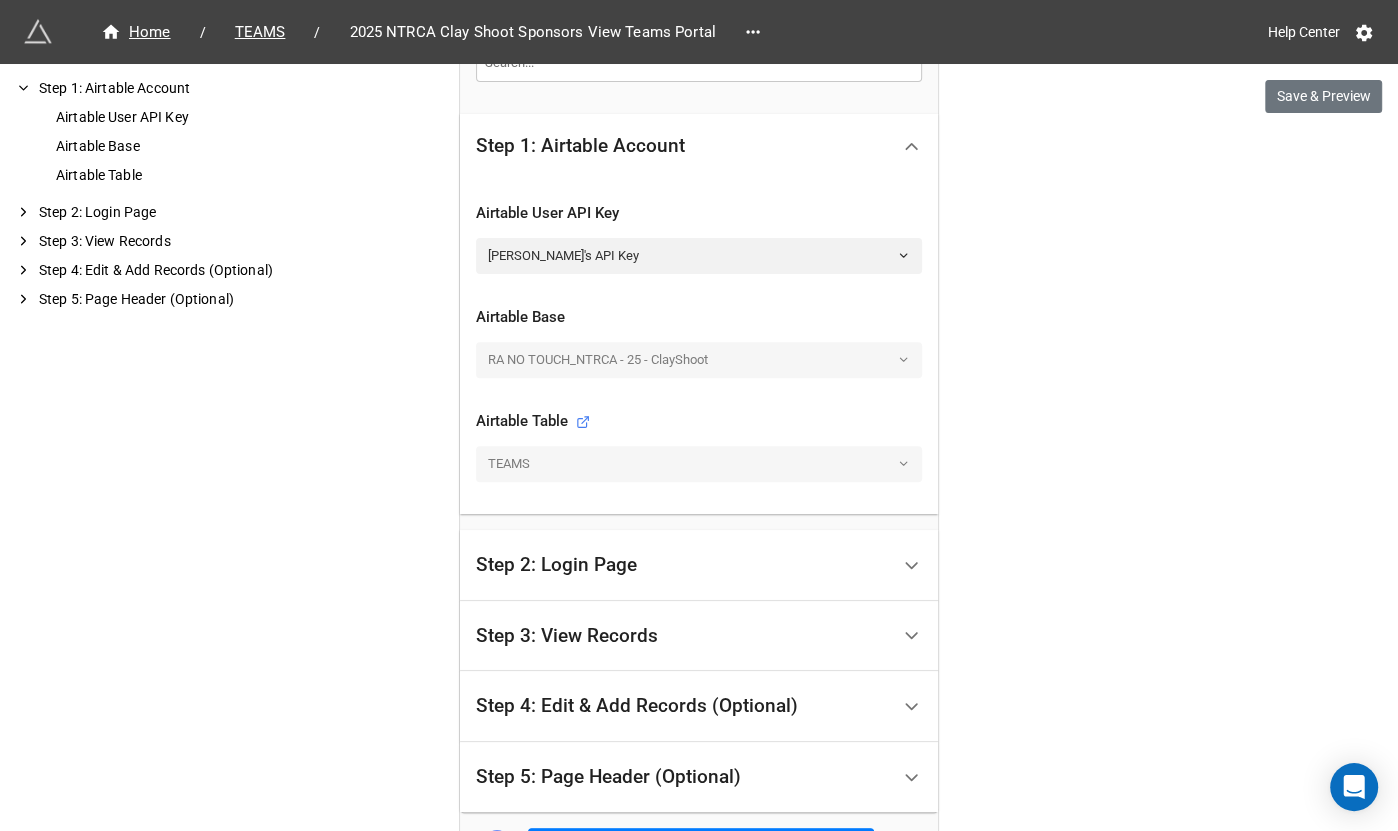 click on "Step 3: View Records" at bounding box center [567, 636] 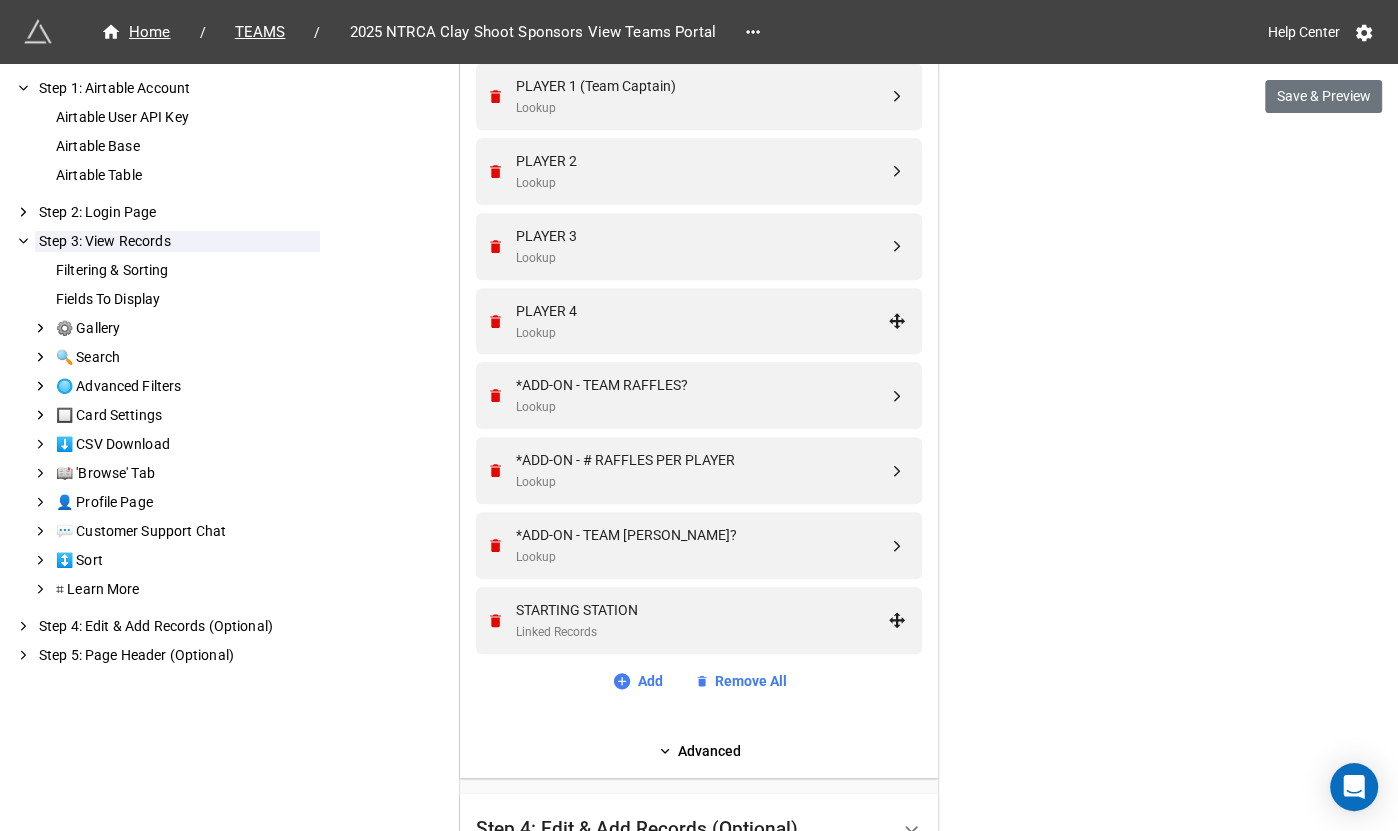 scroll, scrollTop: 986, scrollLeft: 0, axis: vertical 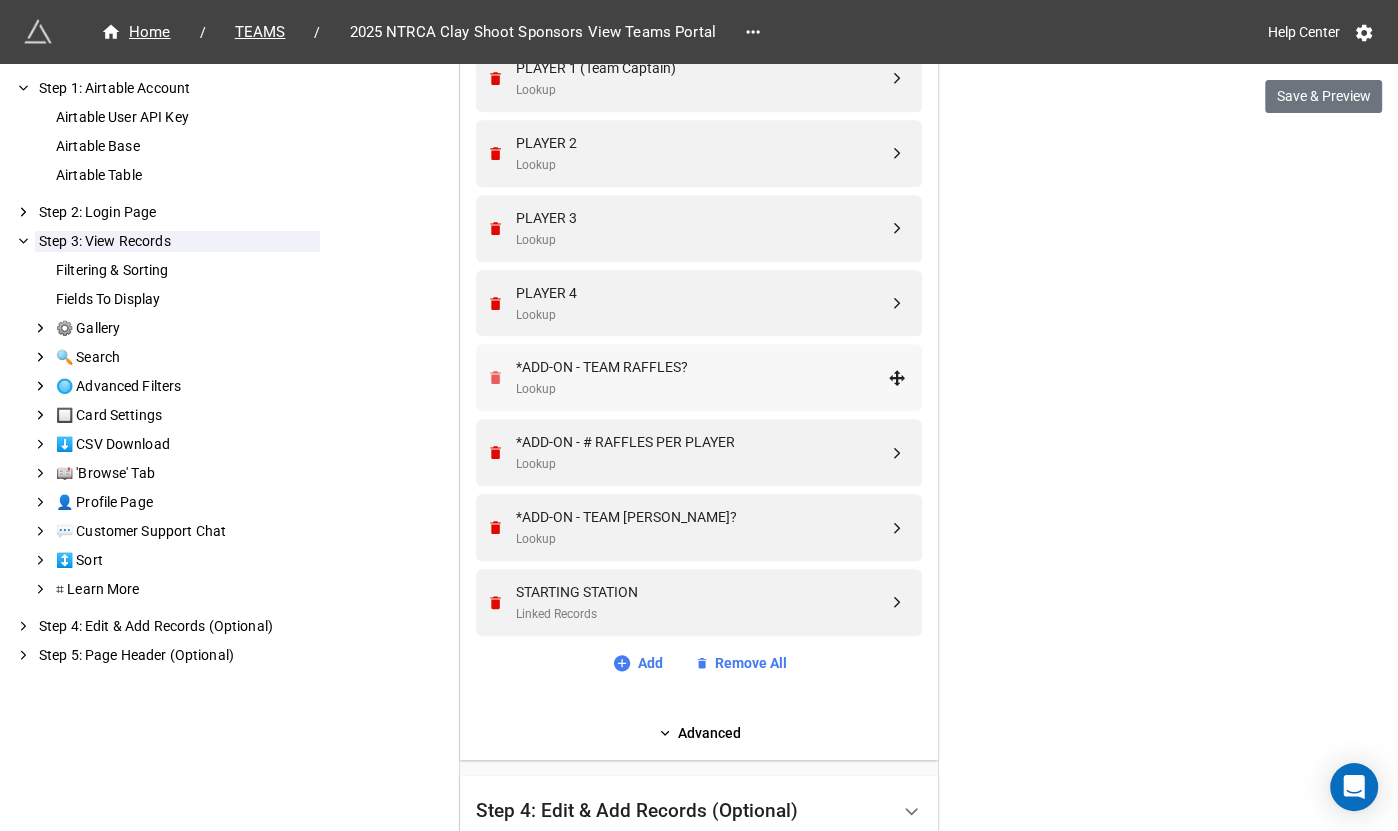 click 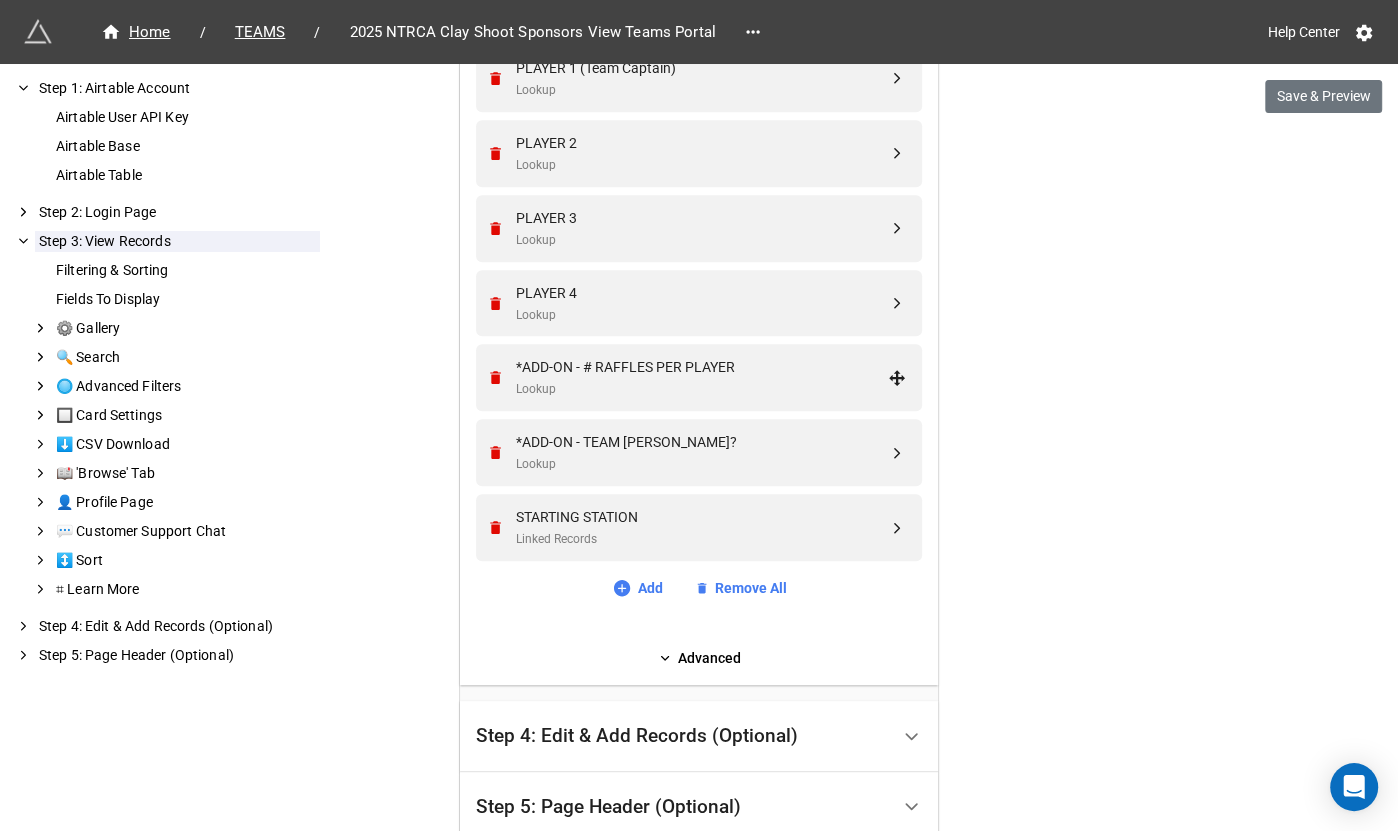 click 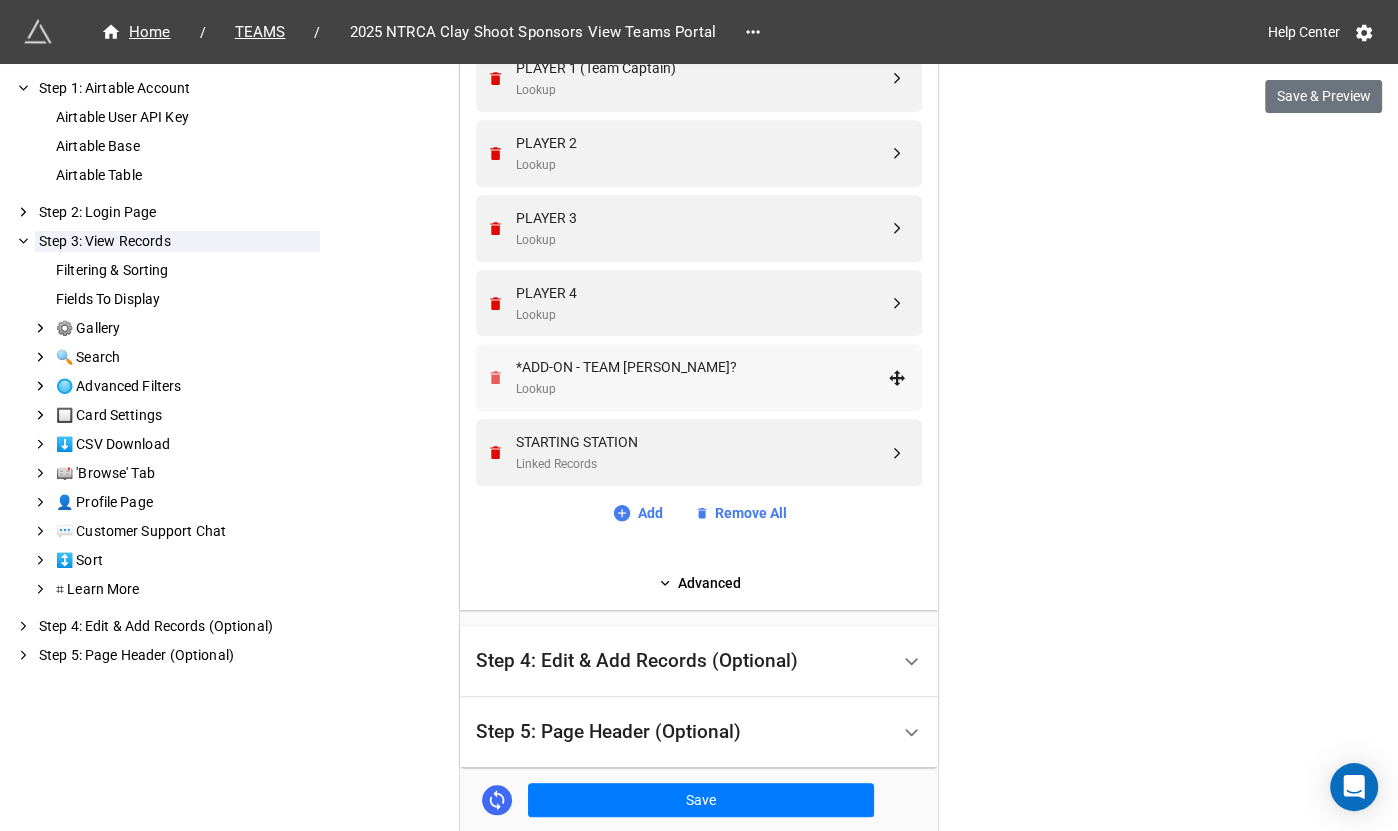 click 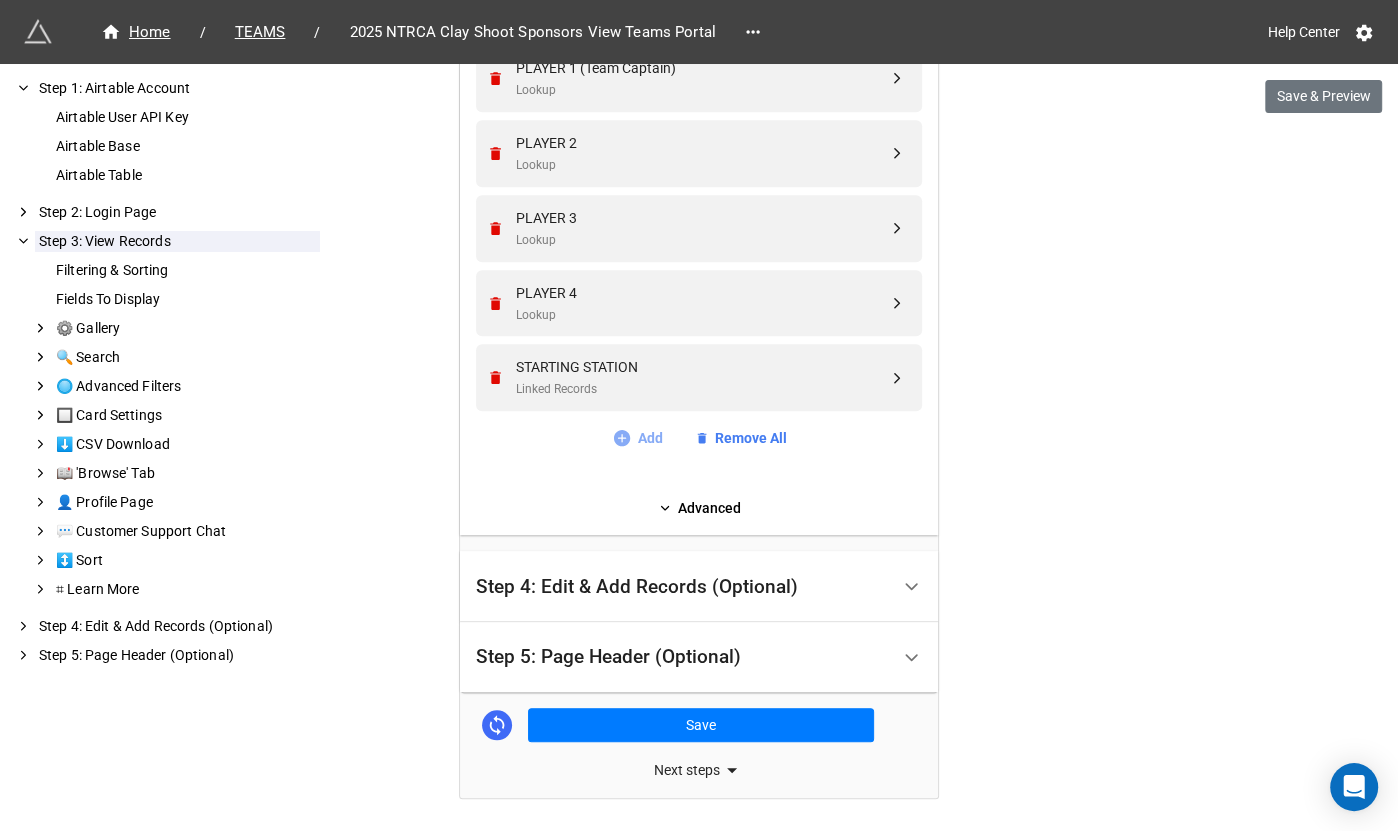 click on "Add" at bounding box center [637, 438] 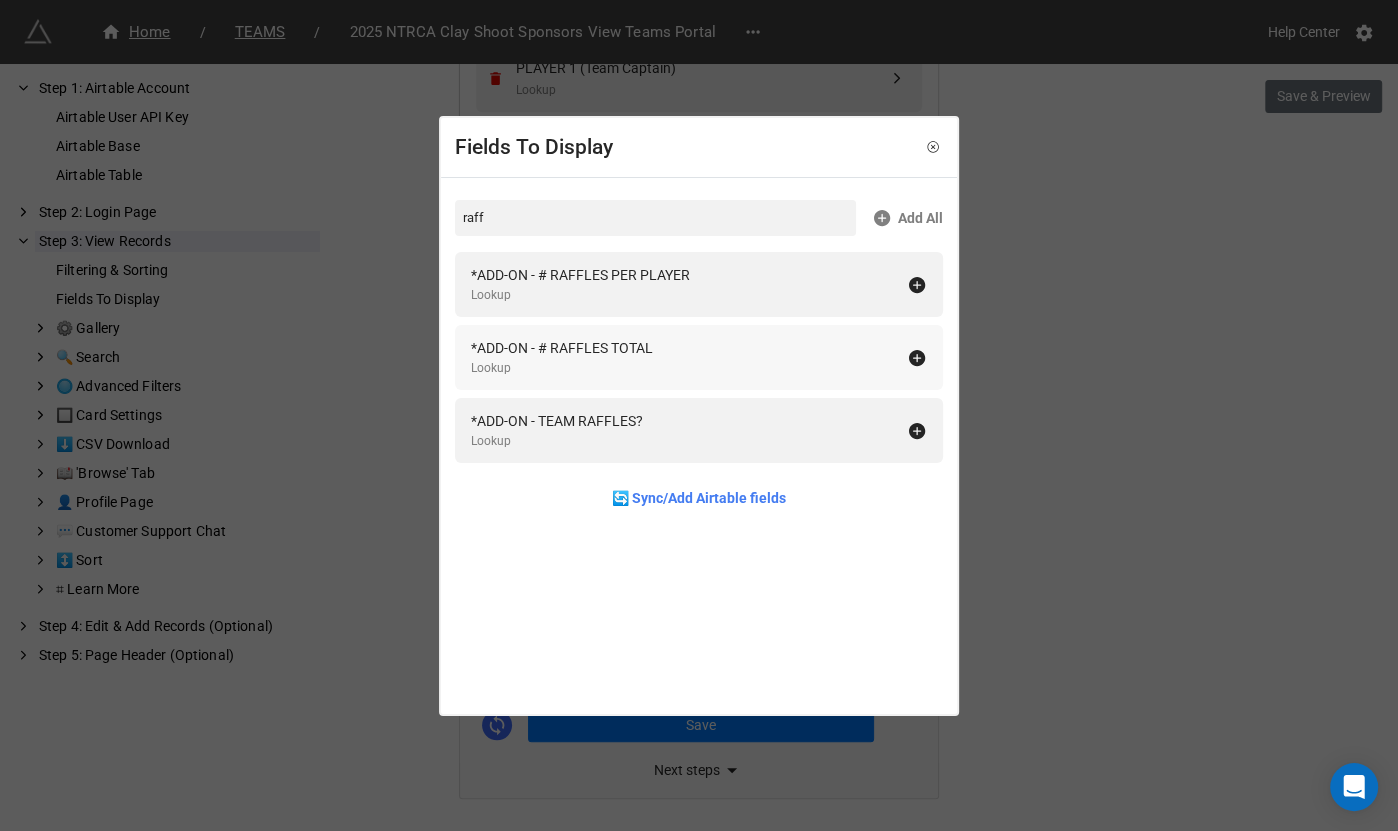 click on "*ADD-ON - # RAFFLES TOTAL Lookup" at bounding box center [689, 357] 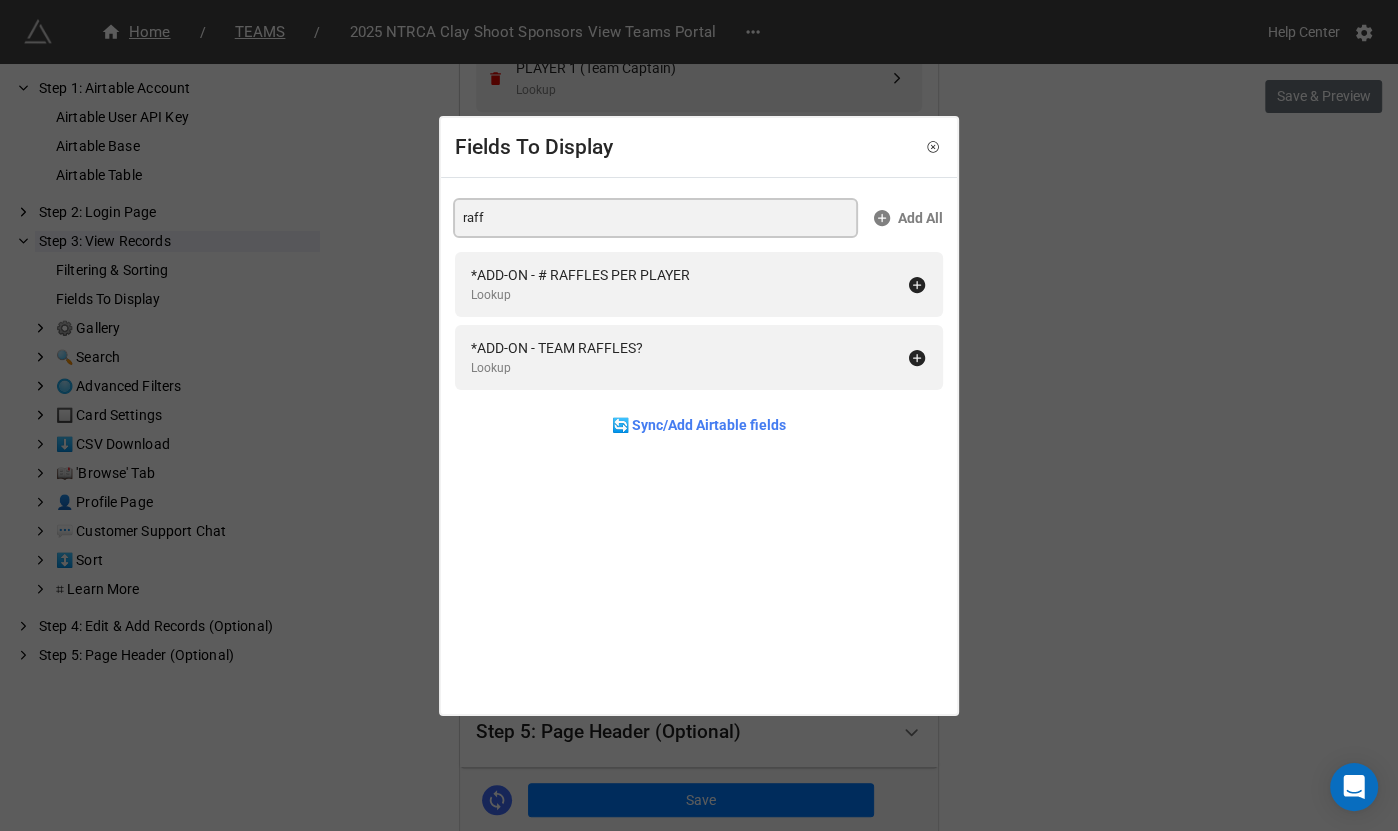 click on "raff" at bounding box center (655, 218) 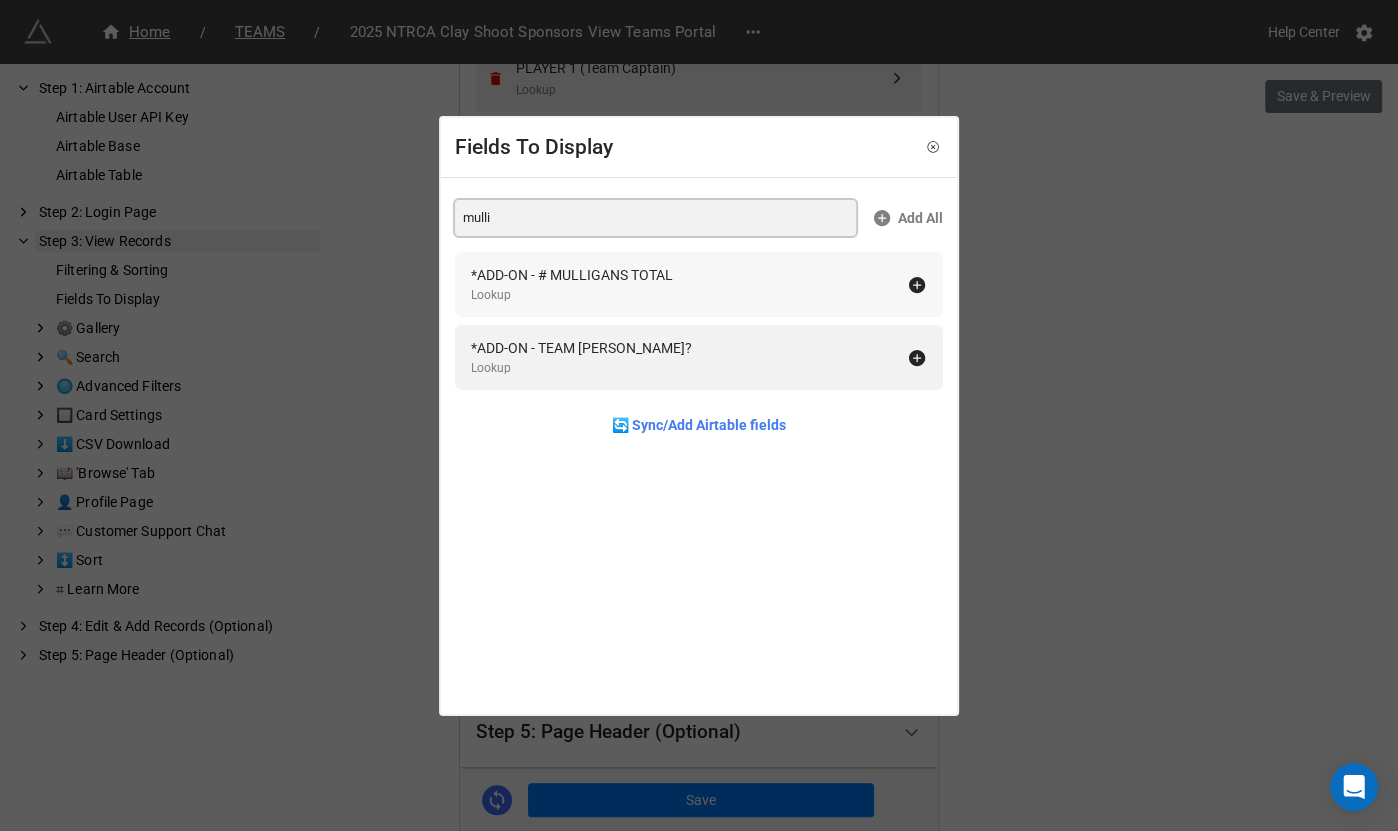 type on "mulli" 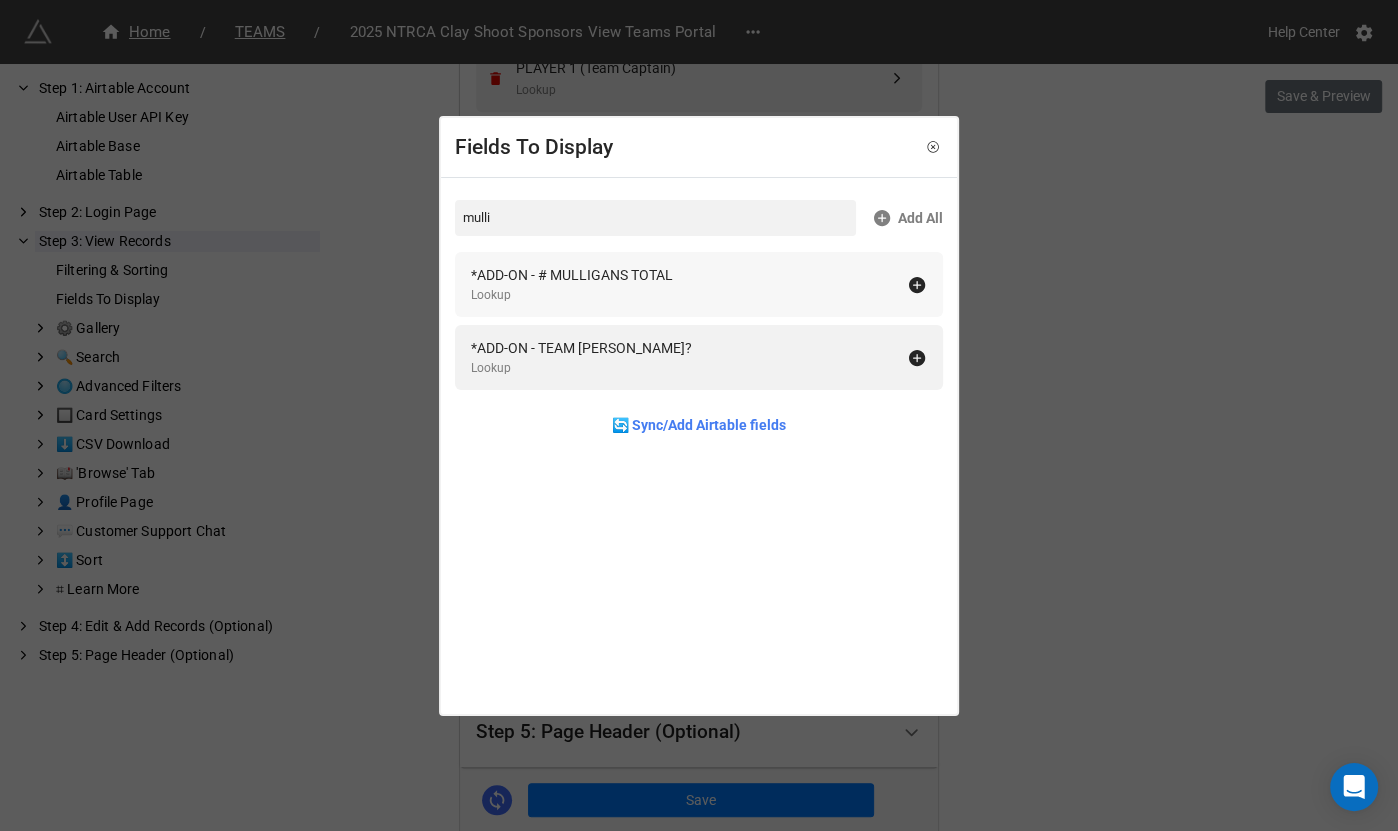 click on "*ADD-ON - # MULLIGANS TOTAL Lookup" at bounding box center (689, 284) 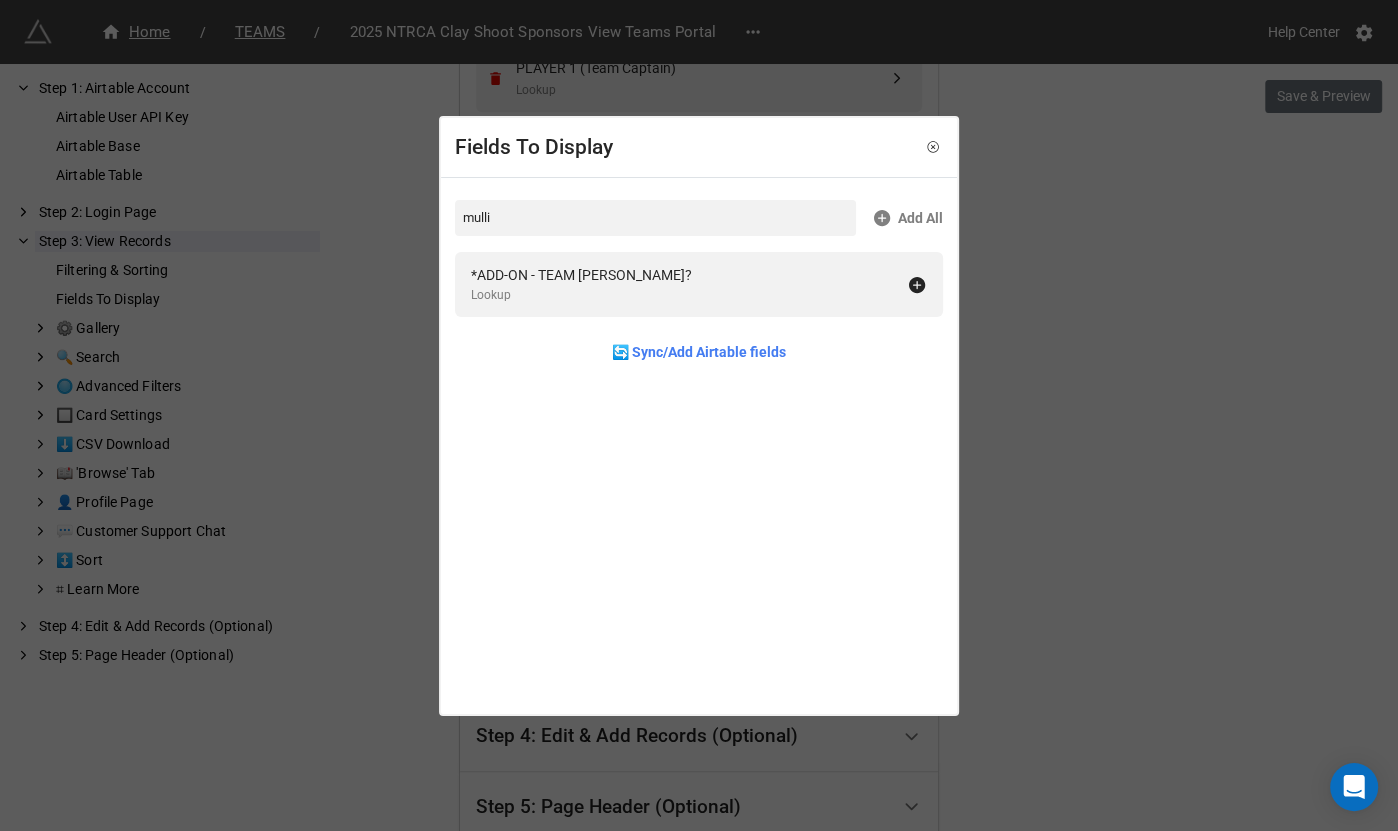 click on "Fields To Display mulli Add All *ADD-ON - TEAM MULLIGAN? Lookup 🔄 Sync/Add Airtable fields" at bounding box center (699, 415) 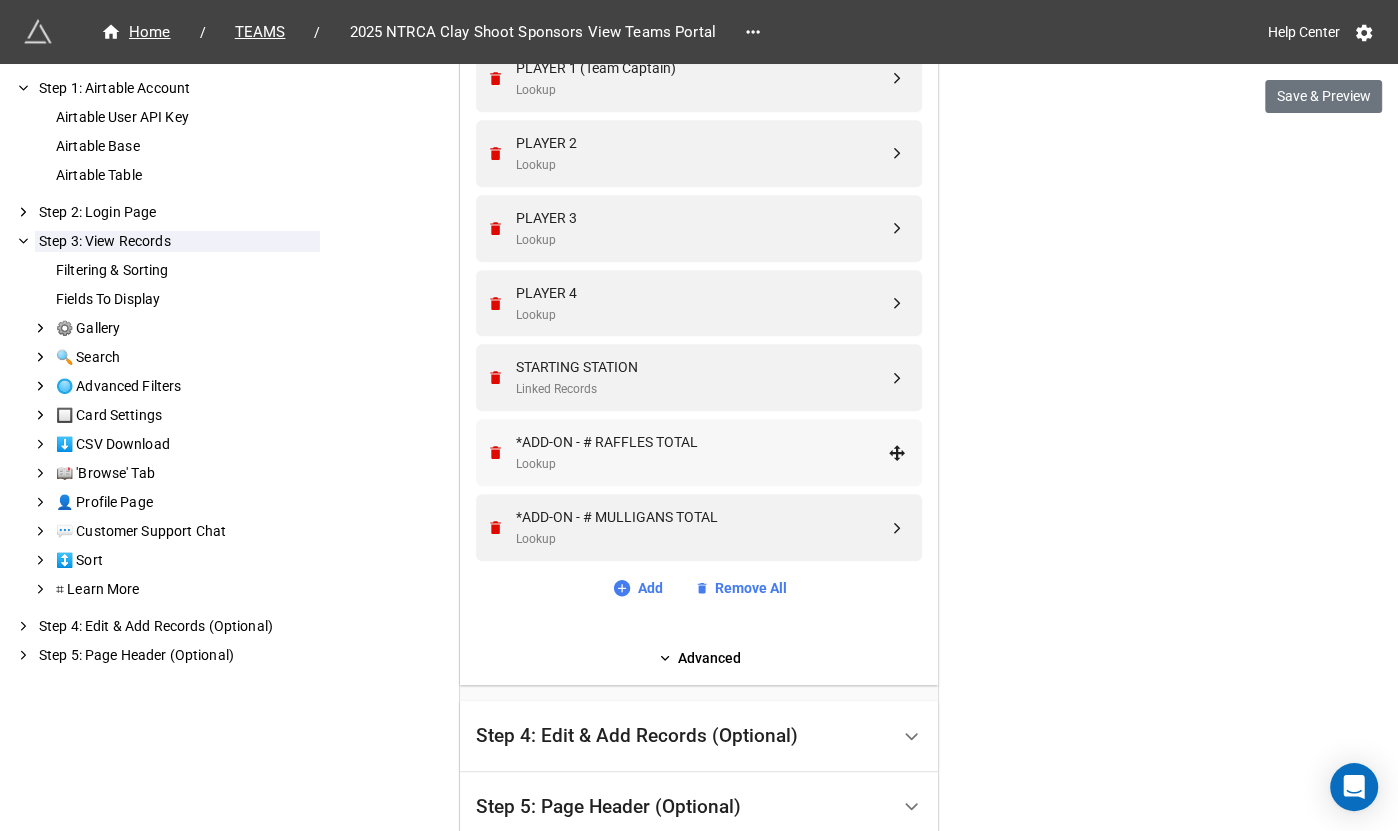 click on "*ADD-ON - # RAFFLES TOTAL" at bounding box center (702, 442) 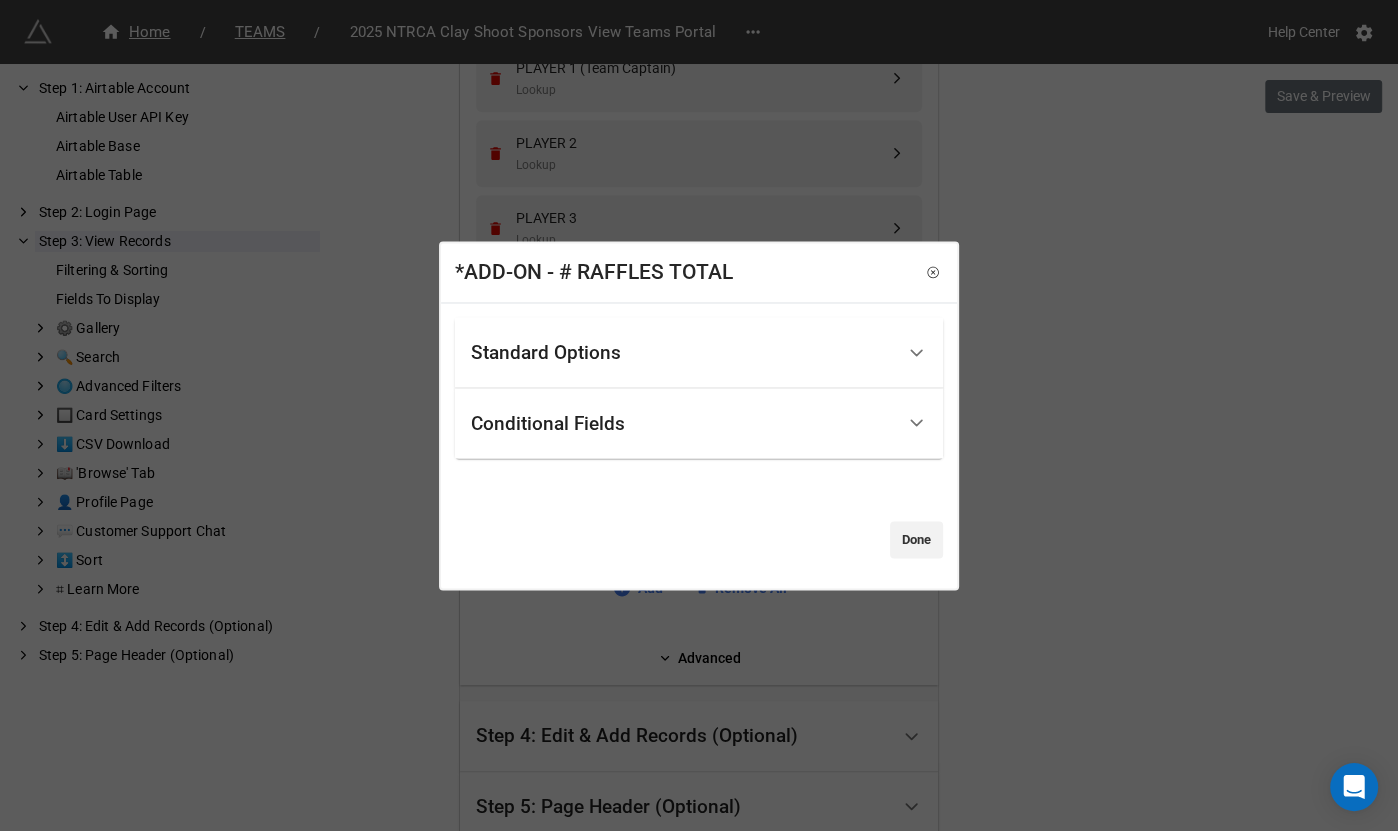 click on "Standard Options" at bounding box center (682, 352) 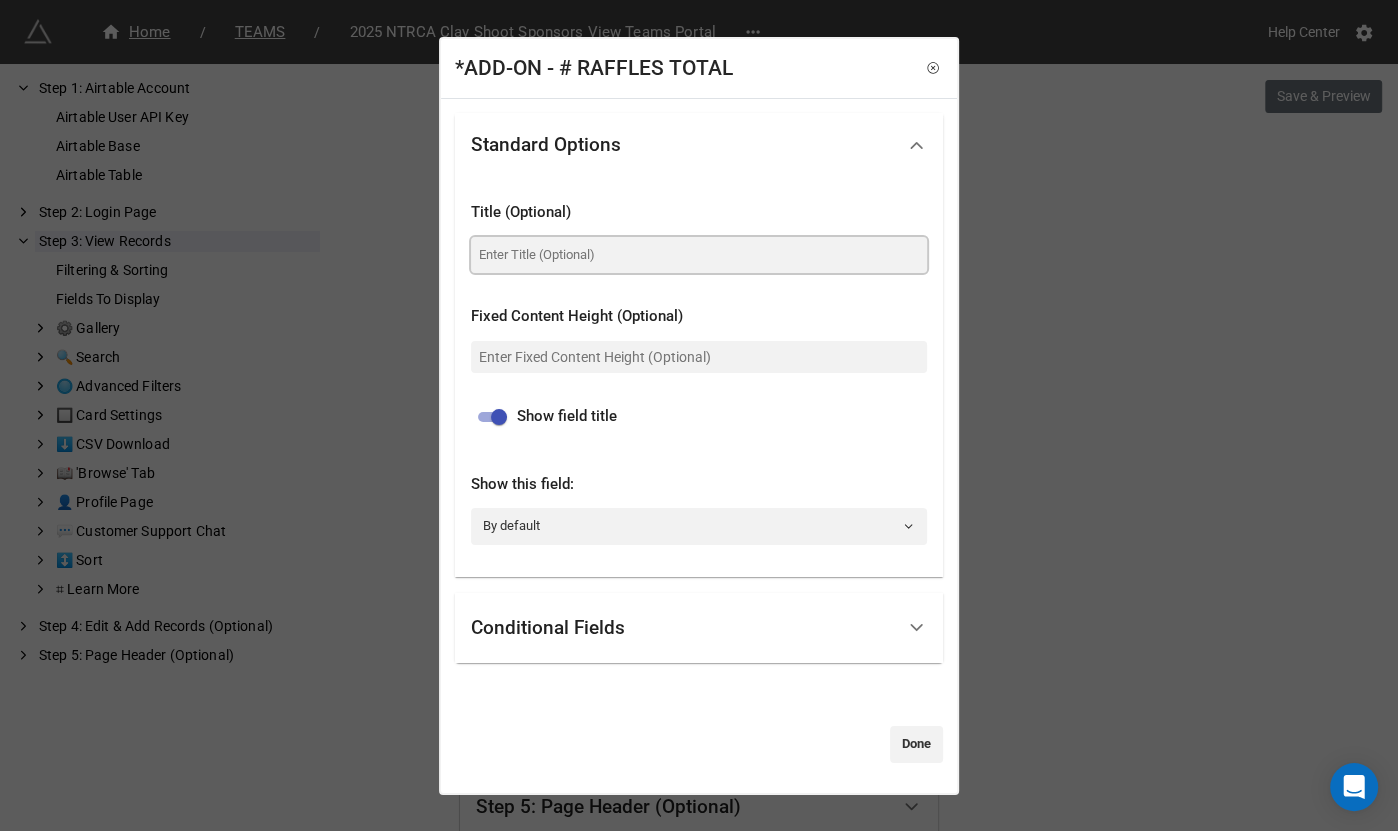 click at bounding box center (699, 255) 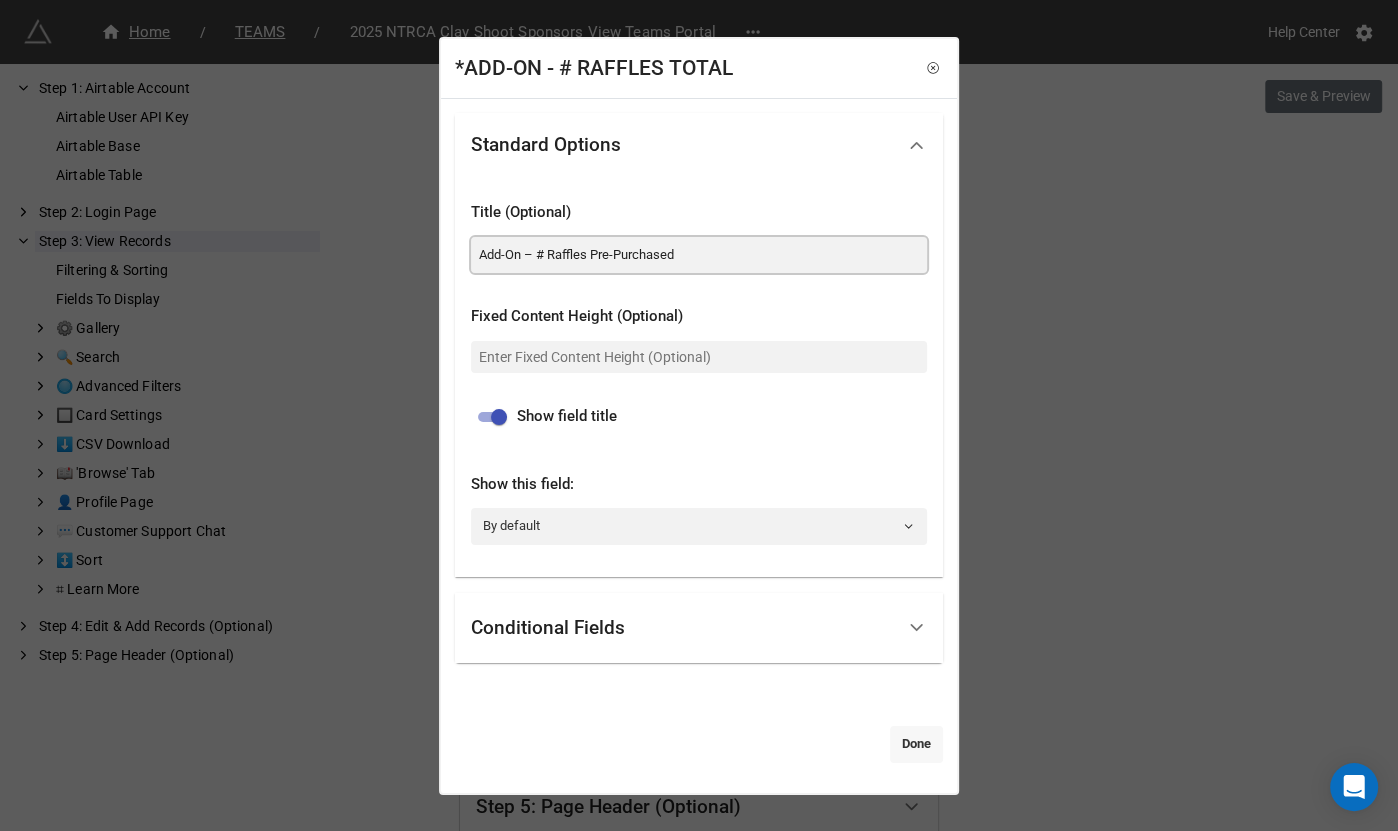 type on "Add-On – # Raffles Pre-Purchased" 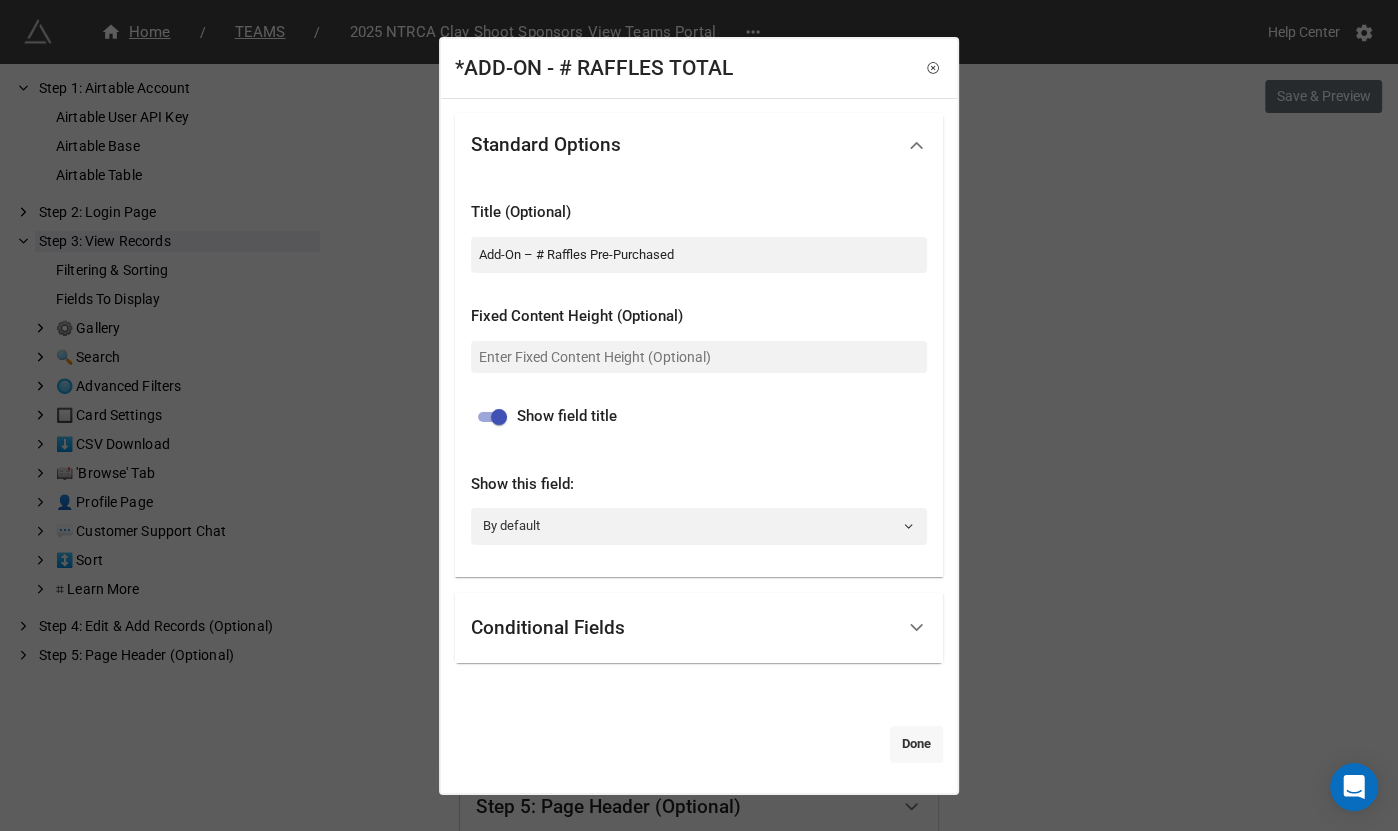 click on "Done" at bounding box center [916, 744] 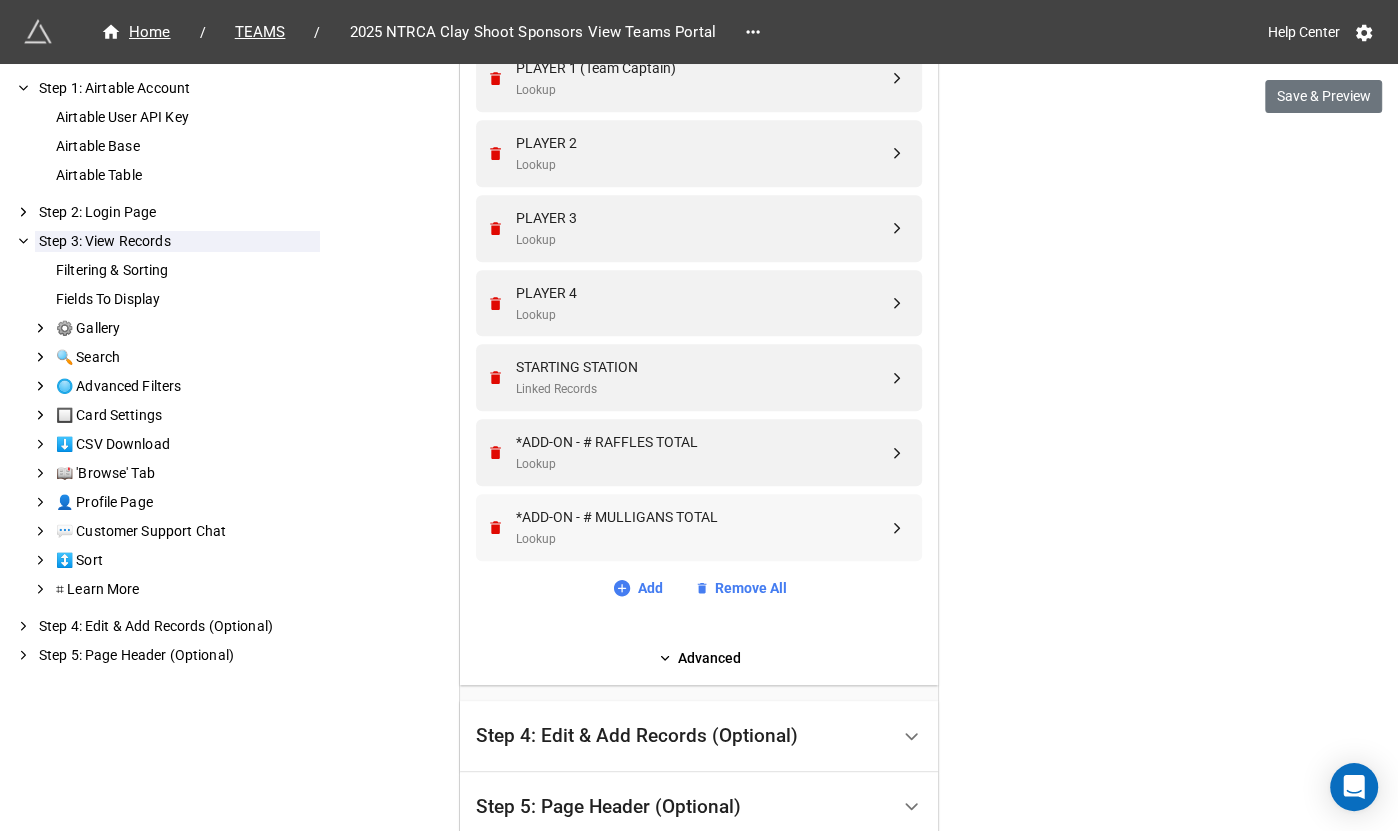 click on "*ADD-ON - # MULLIGANS TOTAL" at bounding box center (702, 517) 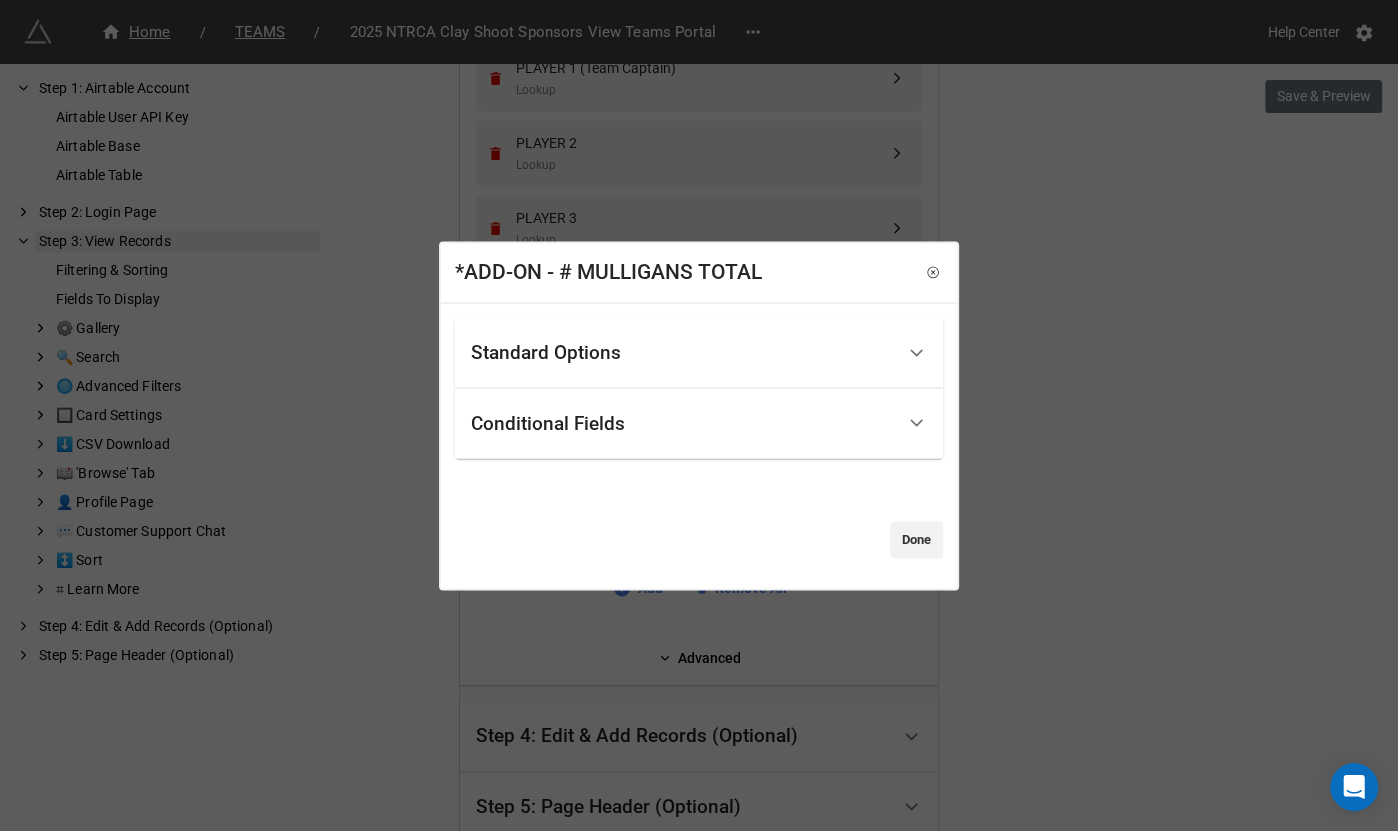 click on "Standard Options" at bounding box center (682, 352) 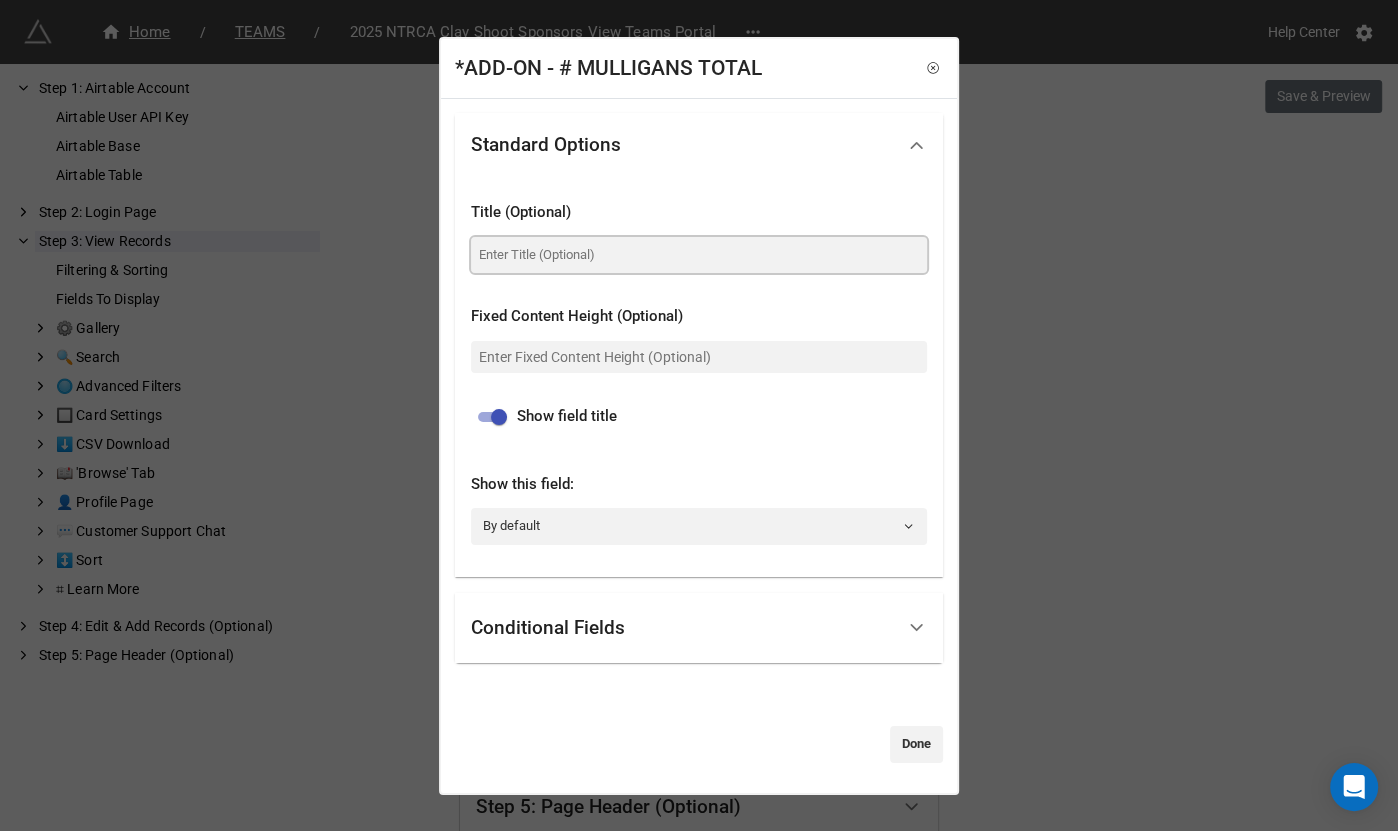 click at bounding box center [699, 255] 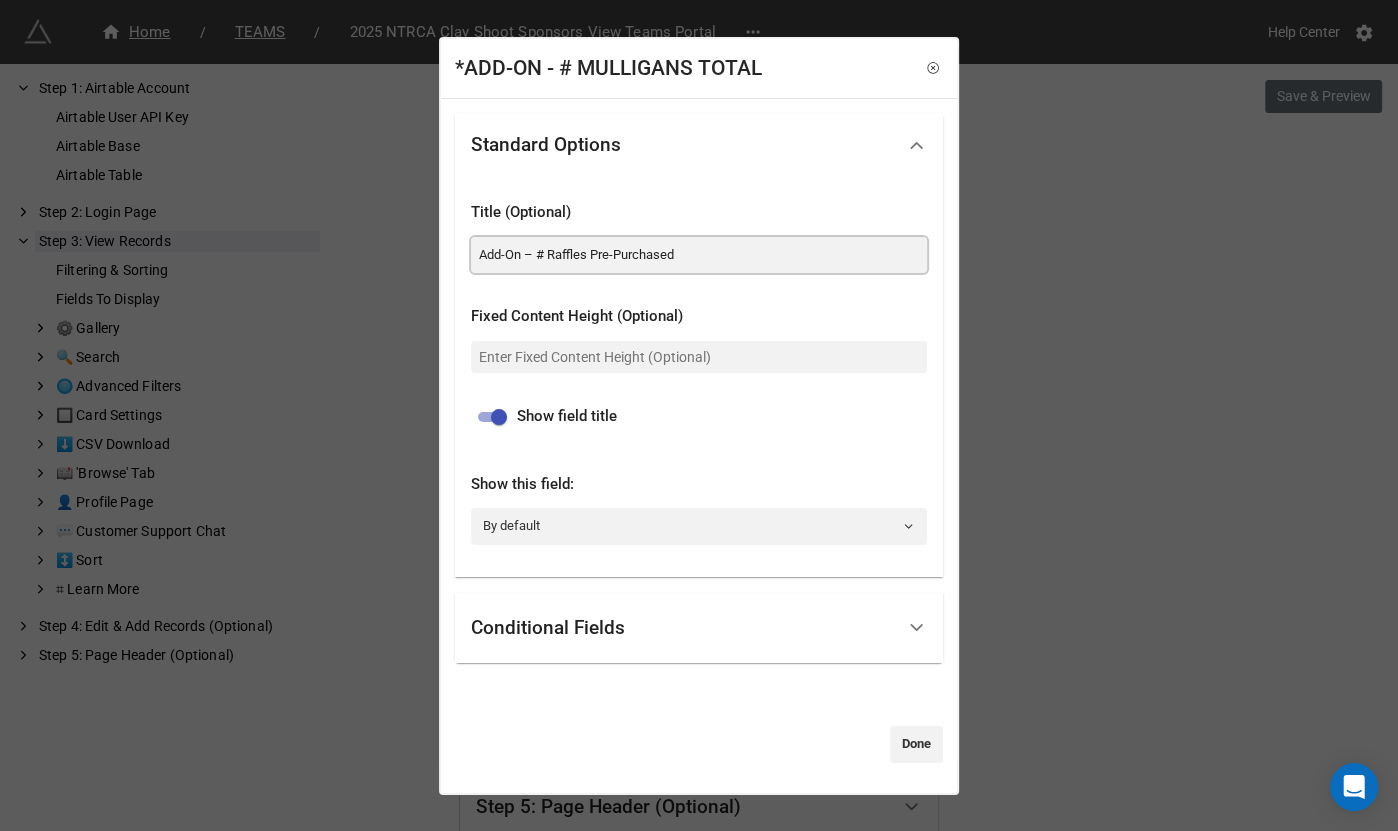 drag, startPoint x: 594, startPoint y: 257, endPoint x: 554, endPoint y: 256, distance: 40.012497 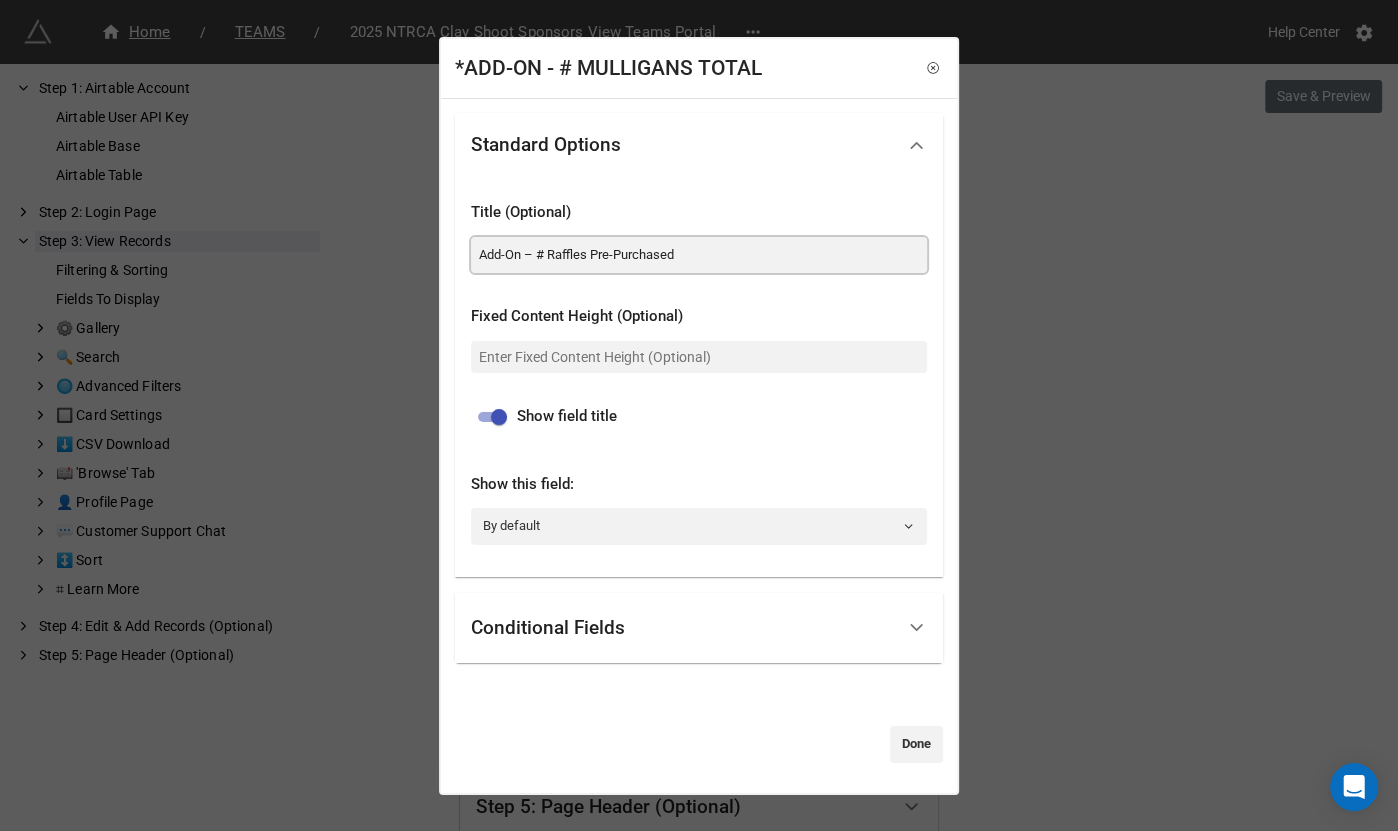click on "Add-On – # Raffles Pre-Purchased" at bounding box center (699, 255) 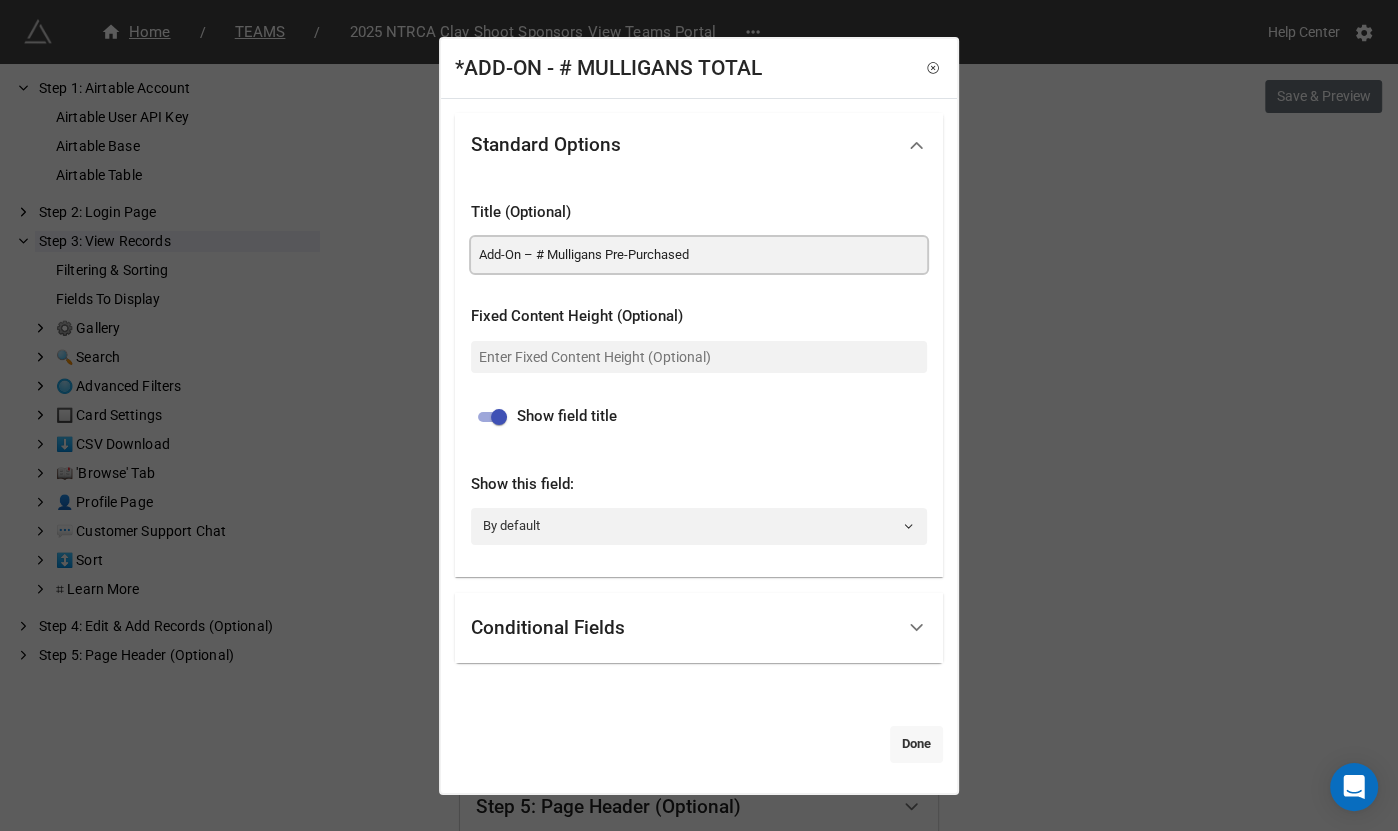 type on "Add-On – # Mulligans Pre-Purchased" 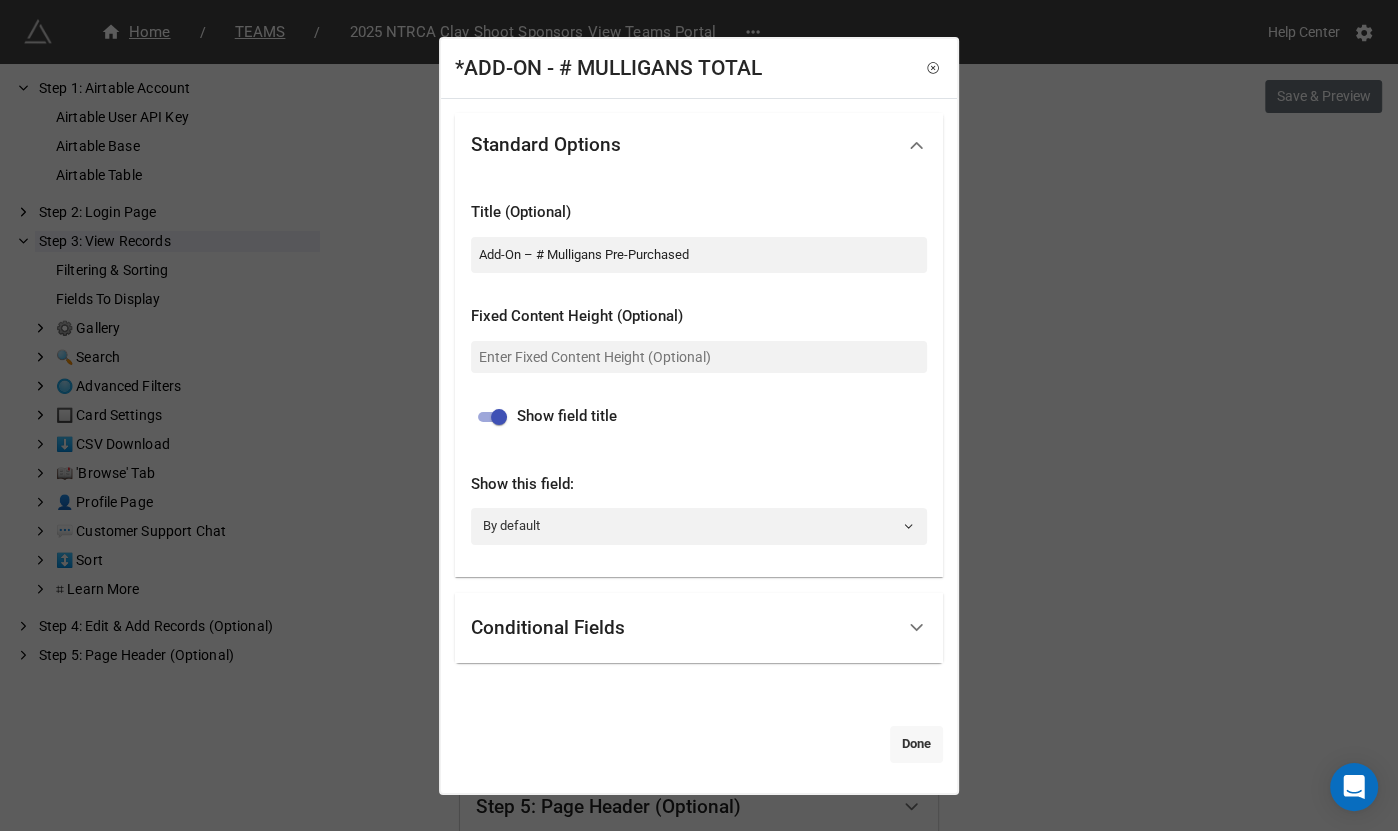 click on "Done" at bounding box center [916, 744] 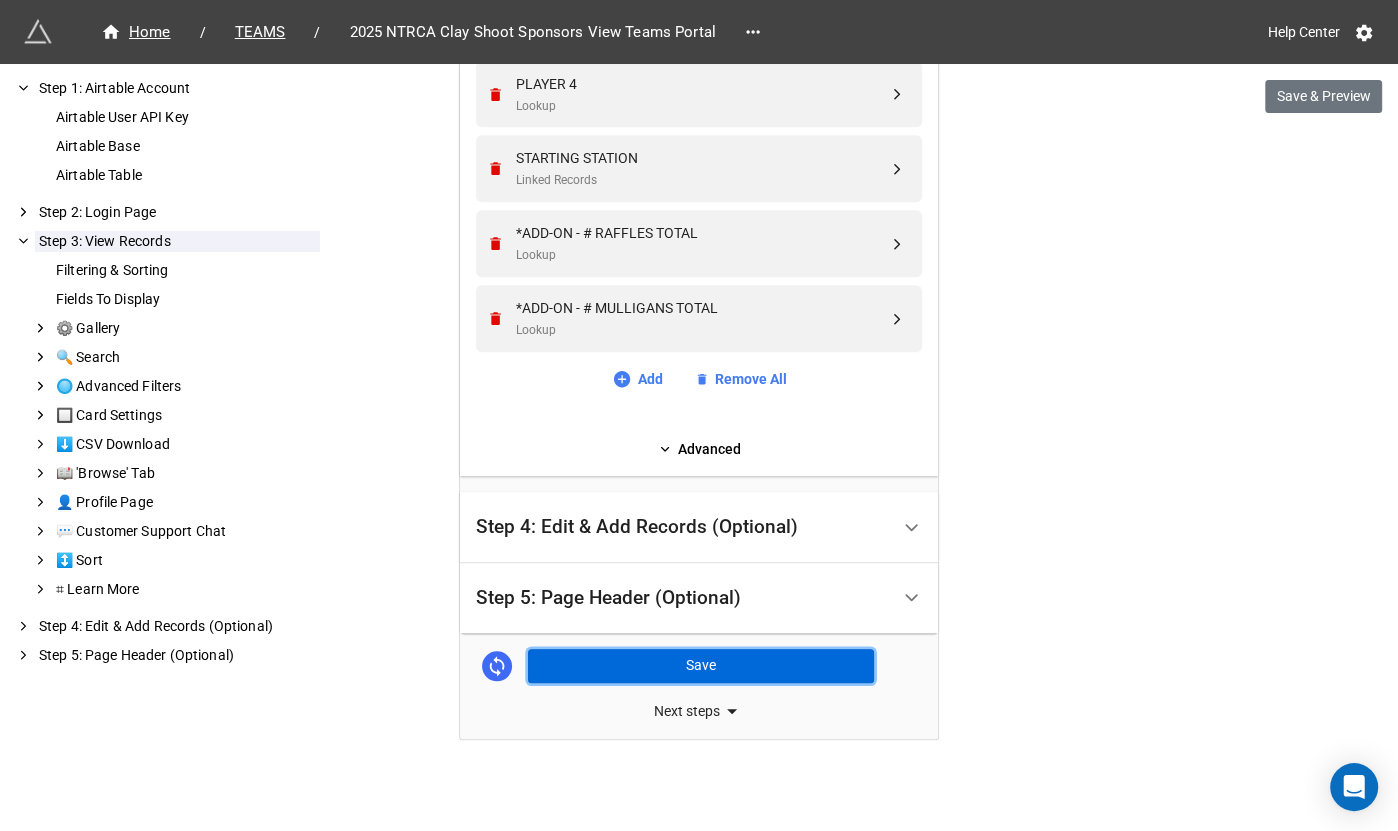 click on "Save" at bounding box center [701, 666] 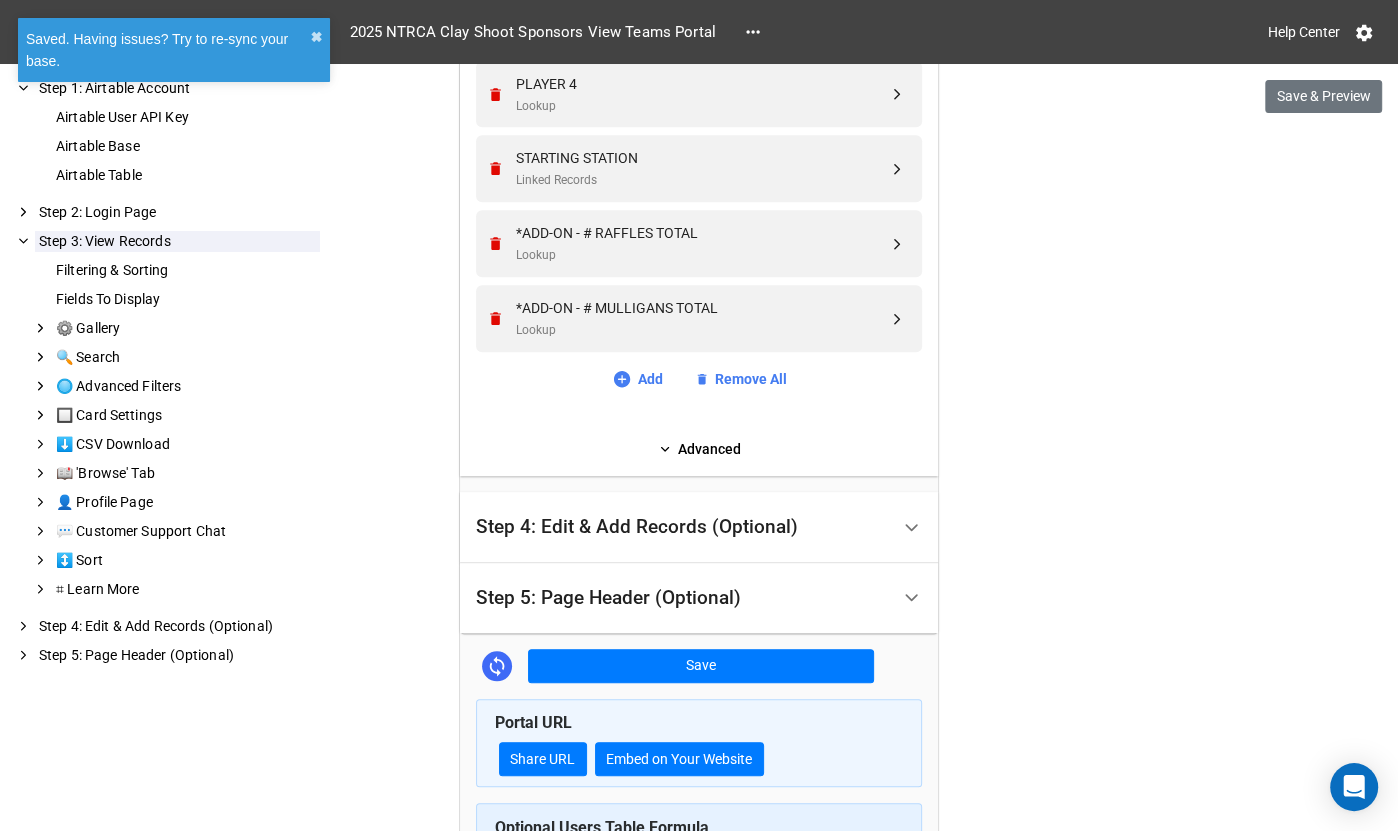 scroll, scrollTop: 1195, scrollLeft: 0, axis: vertical 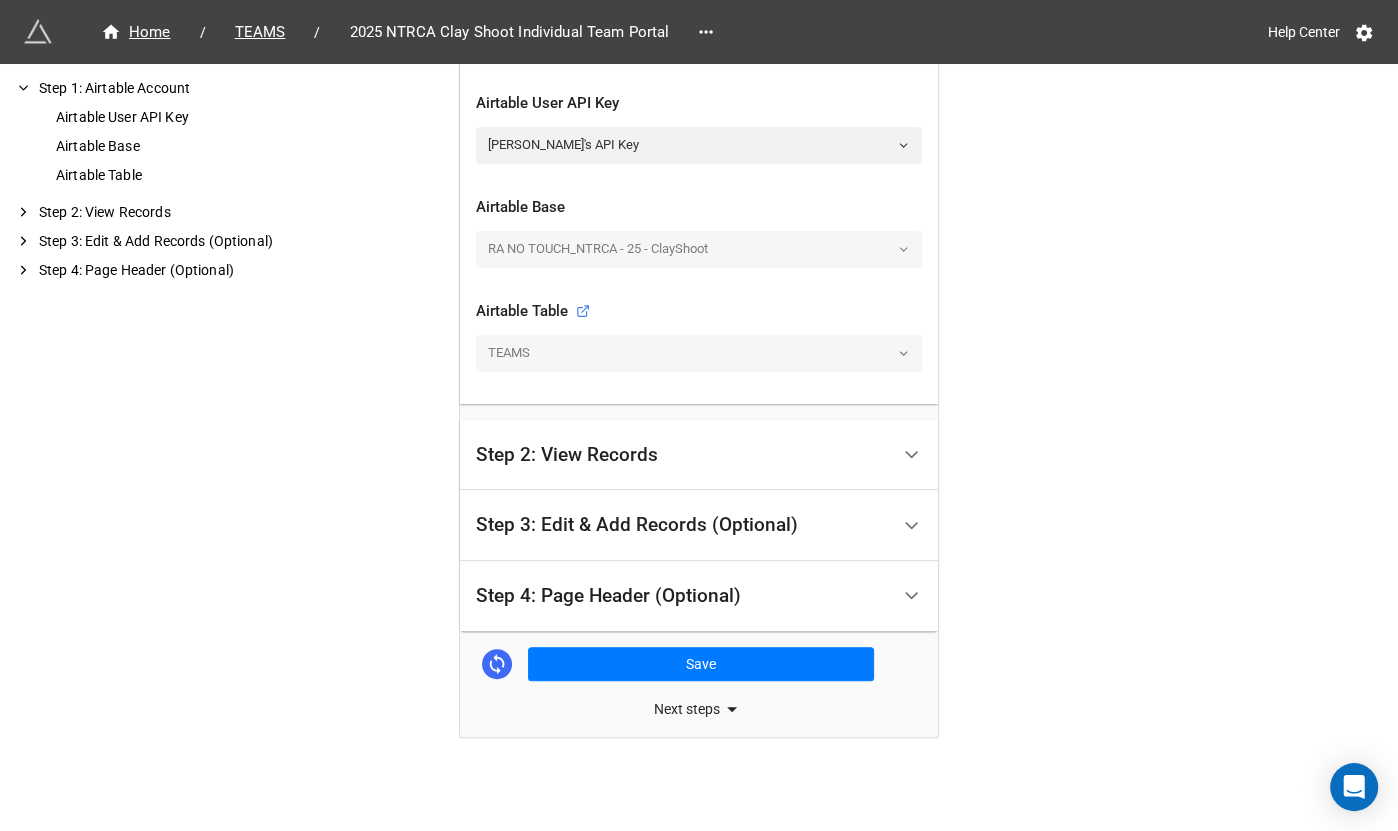 click on "Step 2: View Records" at bounding box center [682, 455] 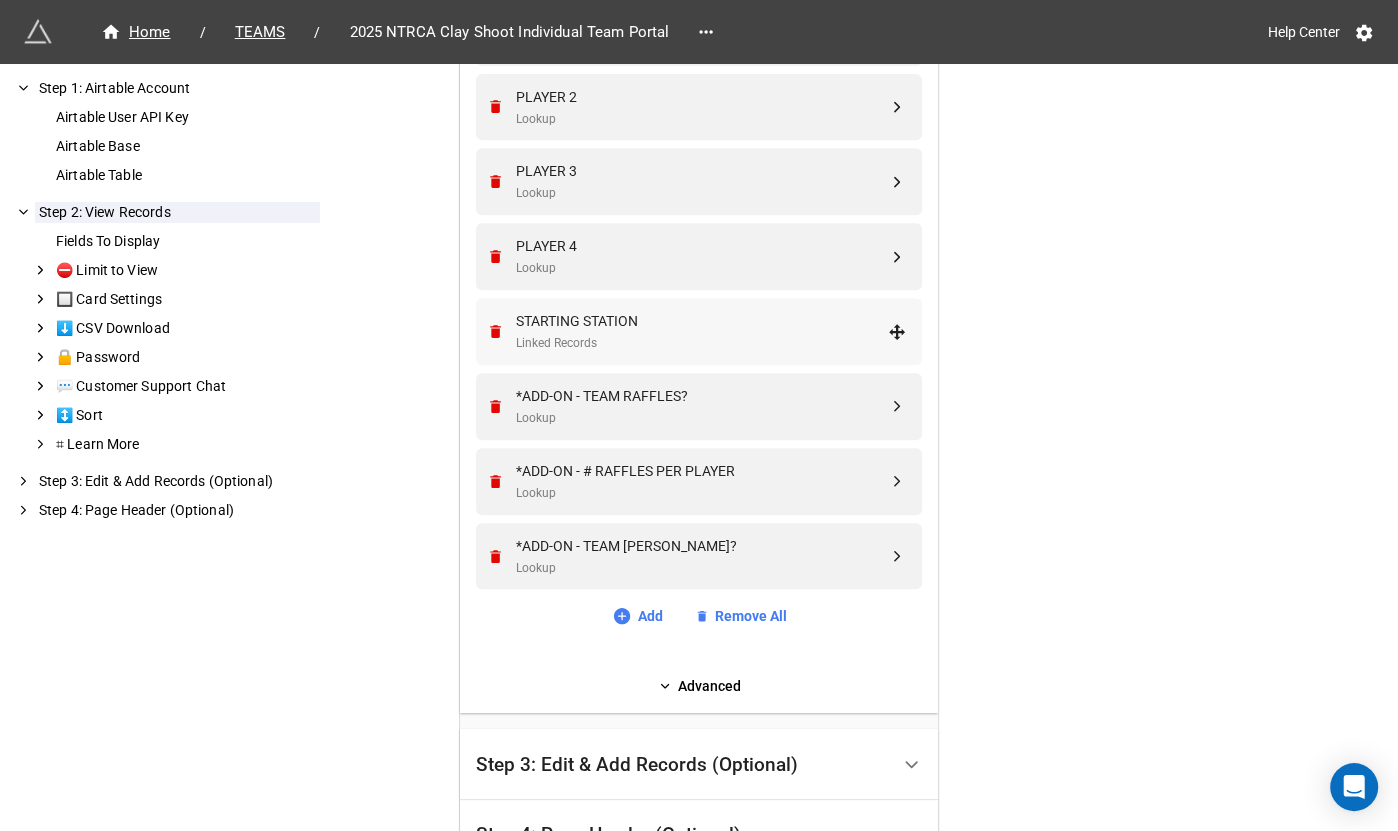 scroll, scrollTop: 676, scrollLeft: 0, axis: vertical 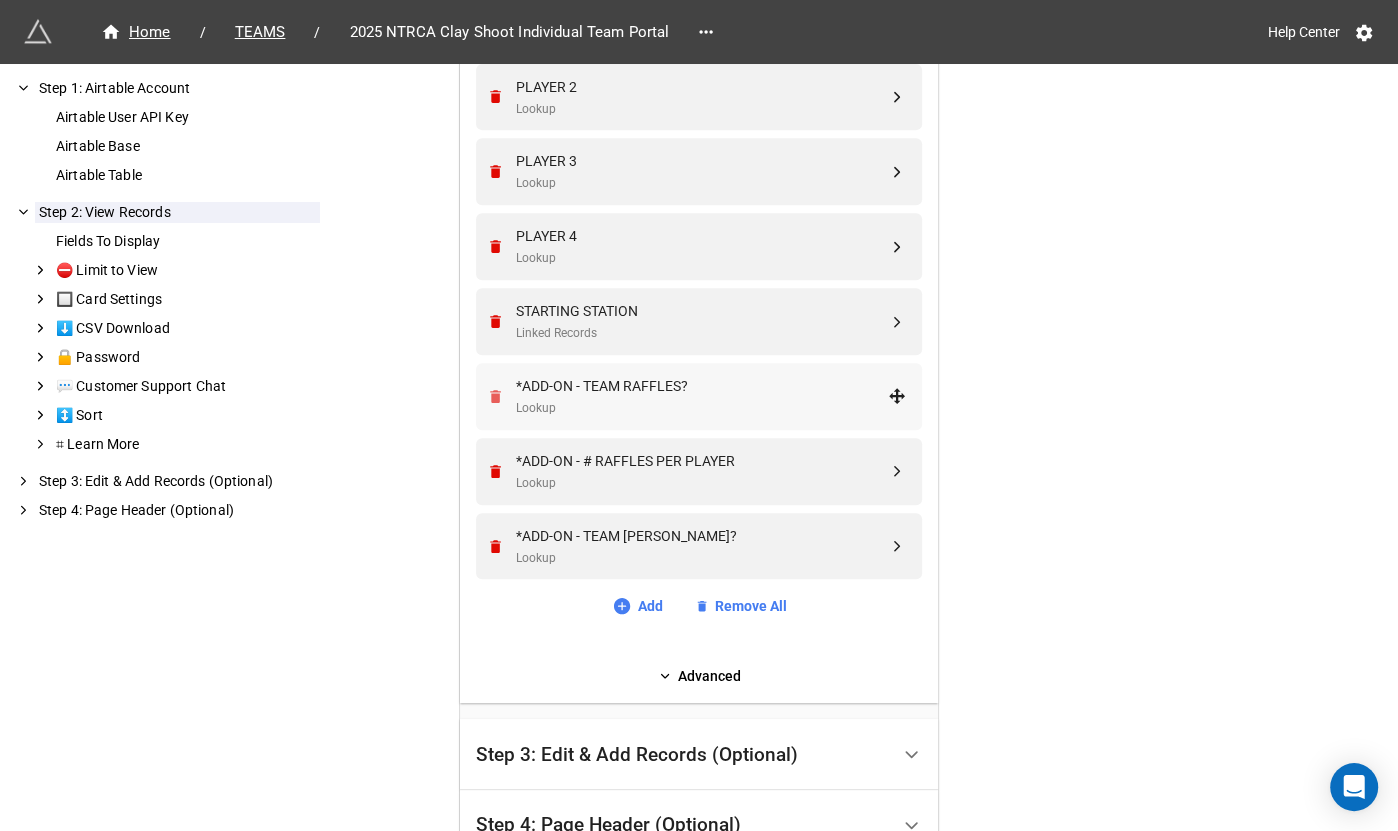 click 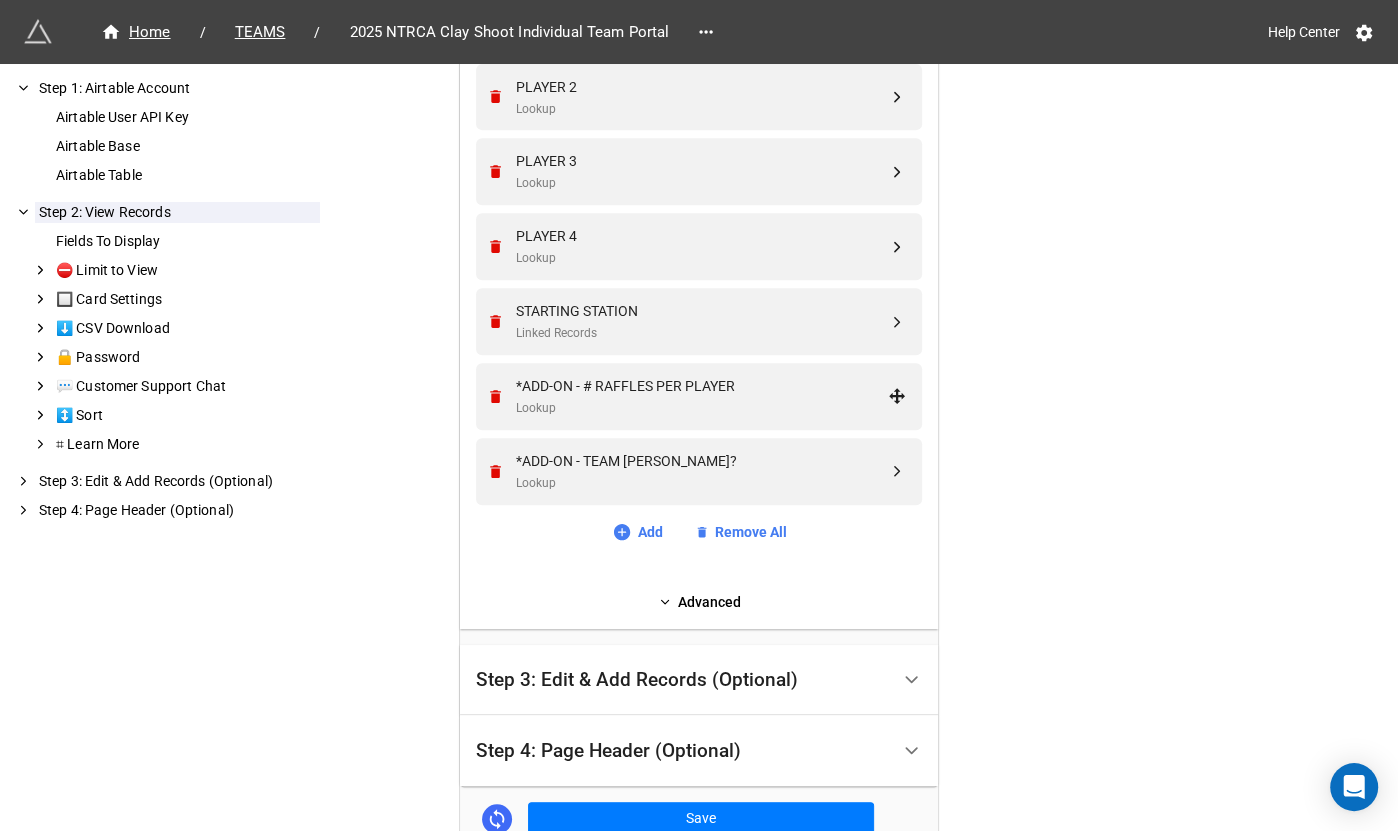click 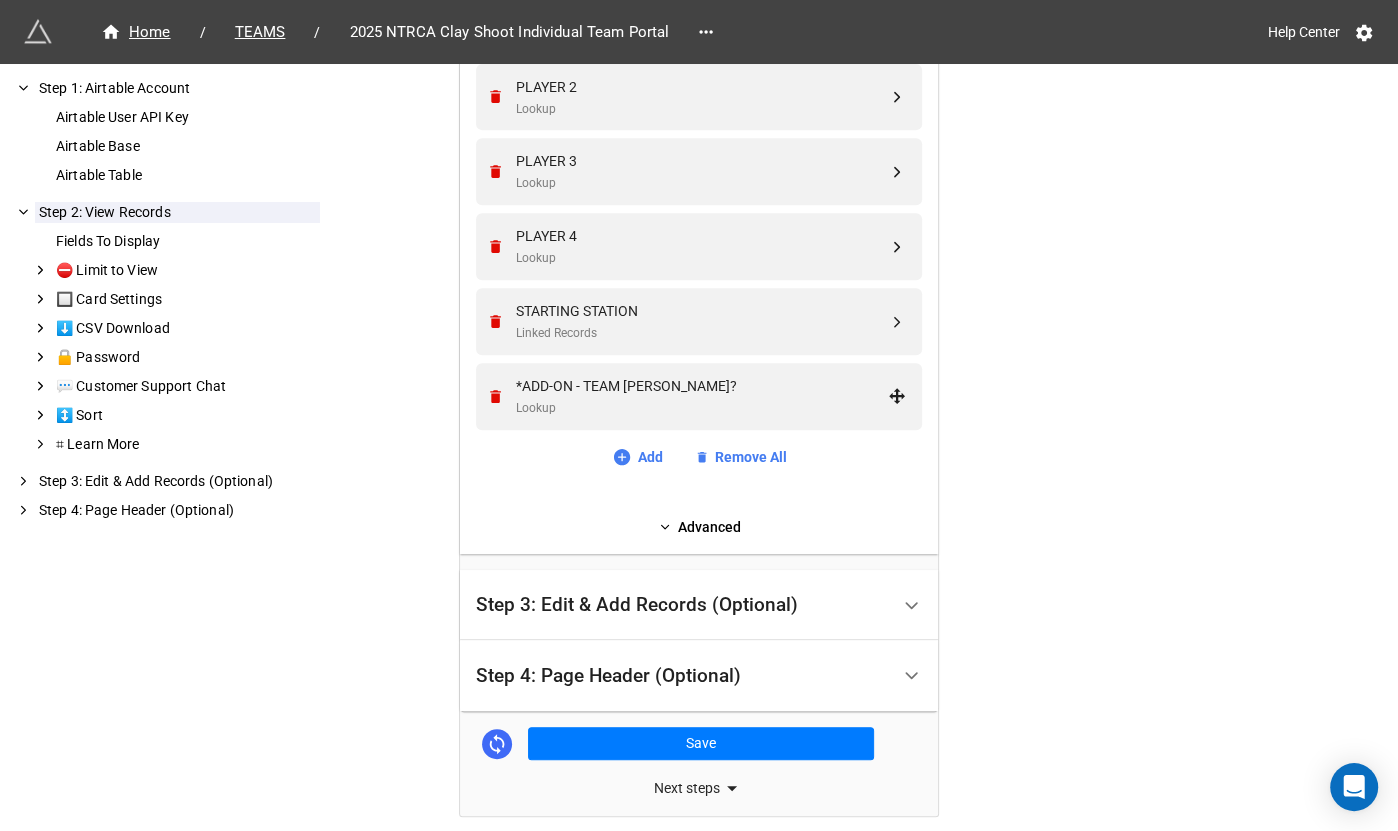 click 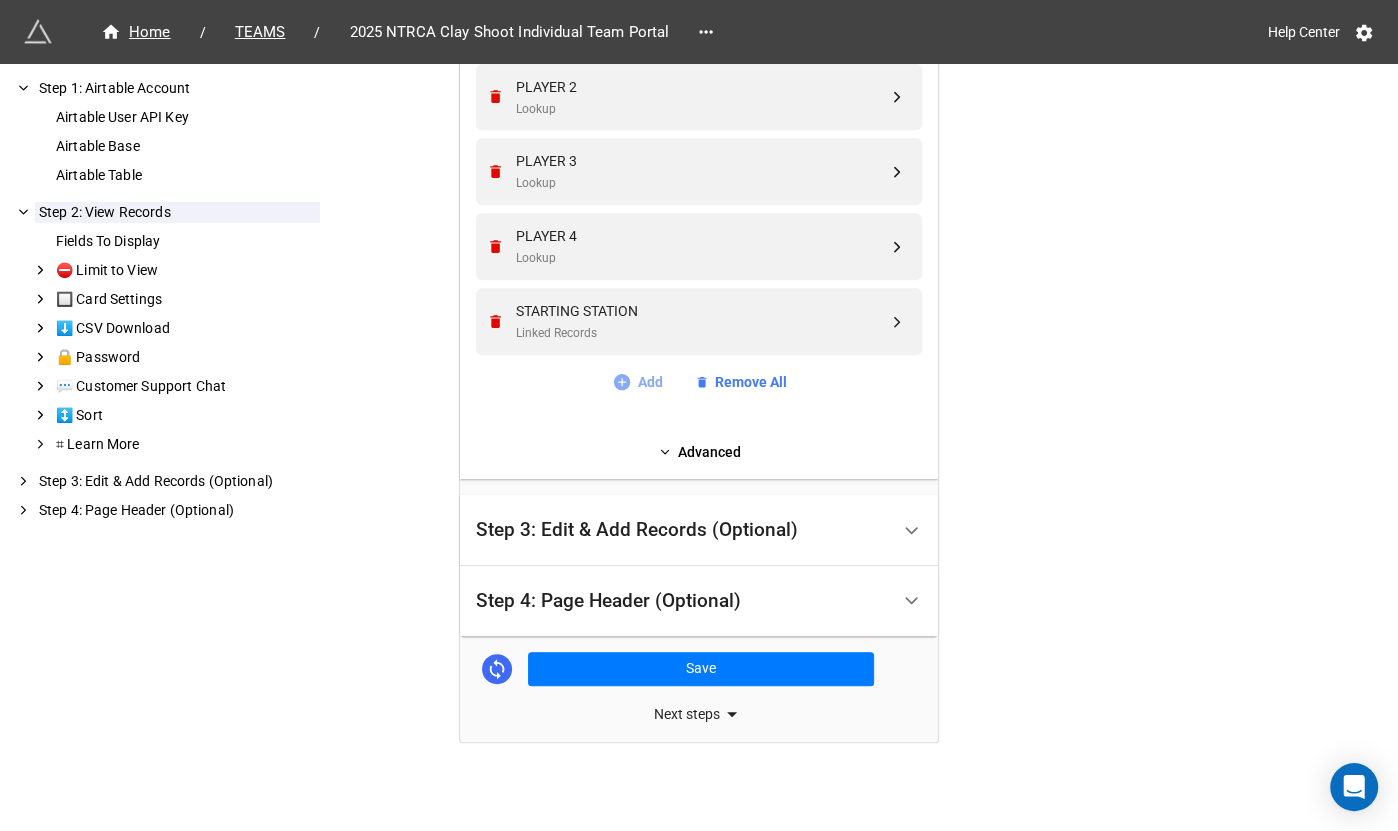 click on "Add" at bounding box center [637, 382] 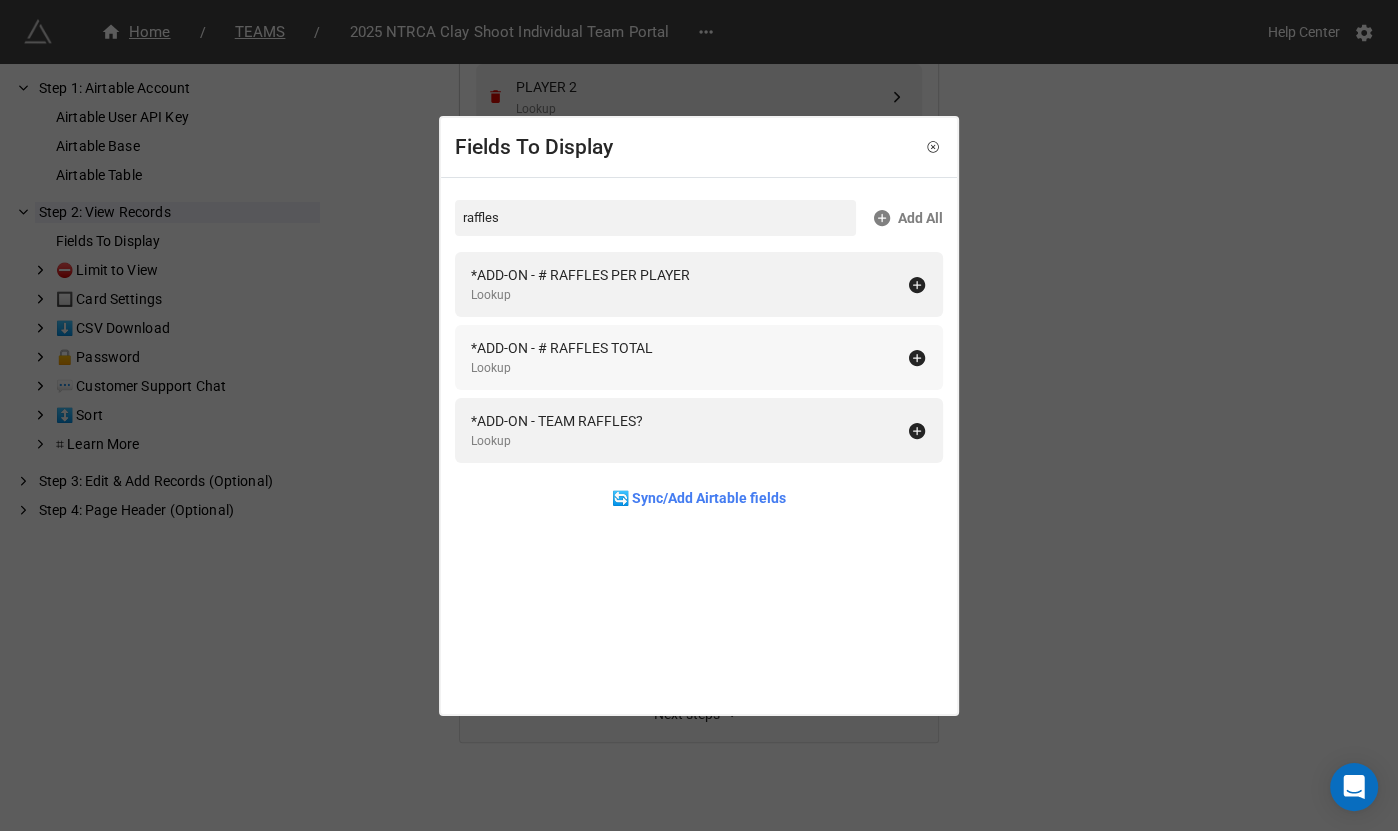 click on "*ADD-ON - # RAFFLES TOTAL Lookup" at bounding box center (689, 357) 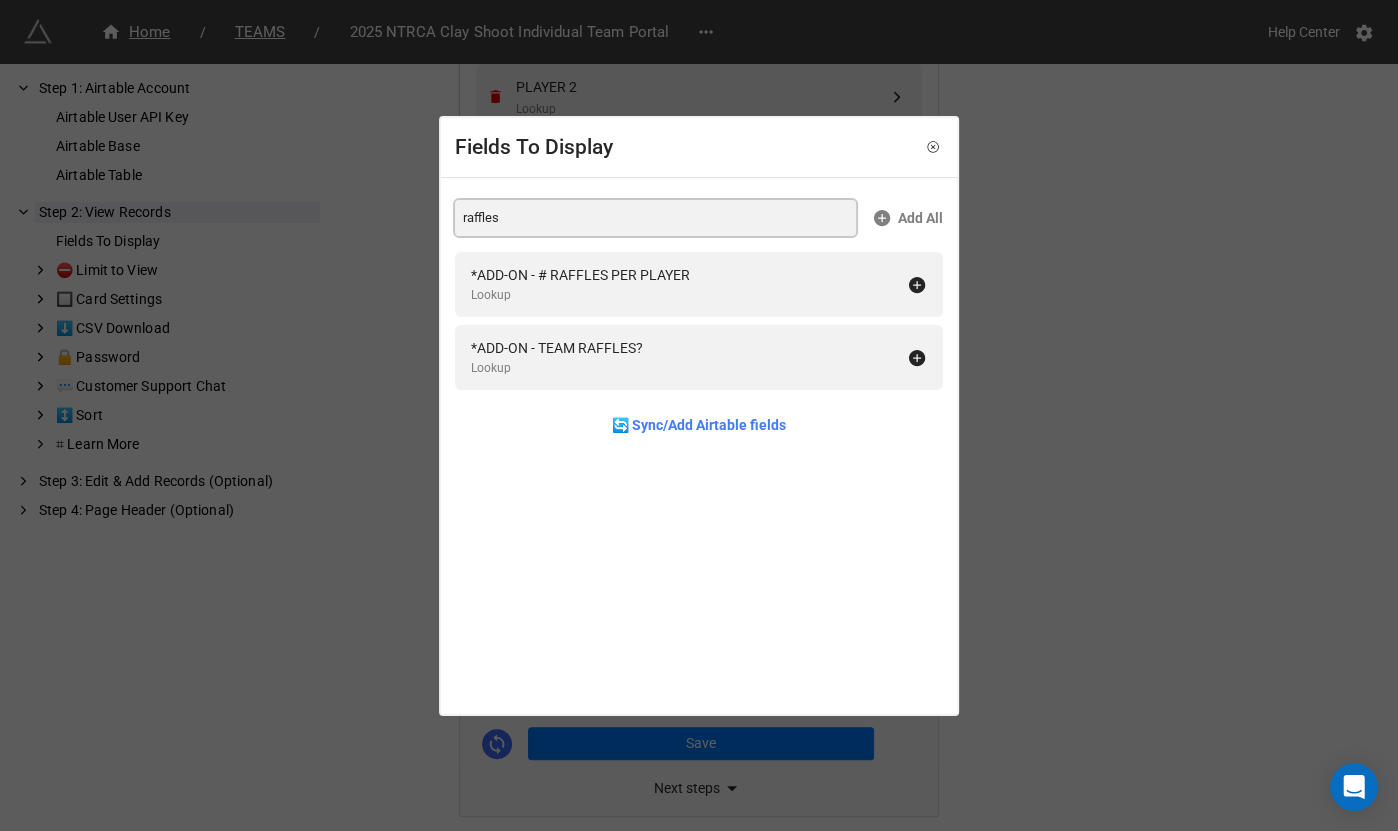click on "raffles" at bounding box center (655, 218) 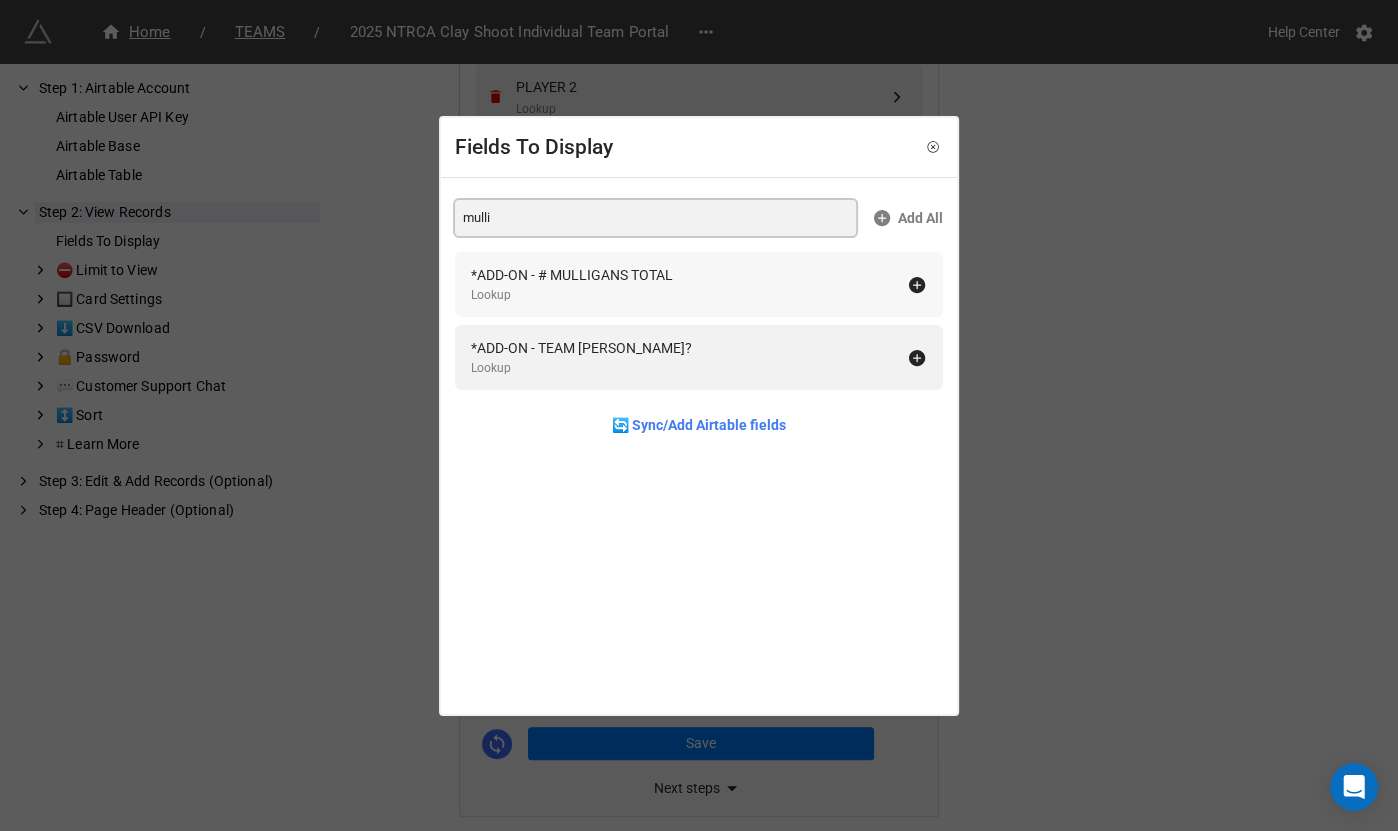 type on "mulli" 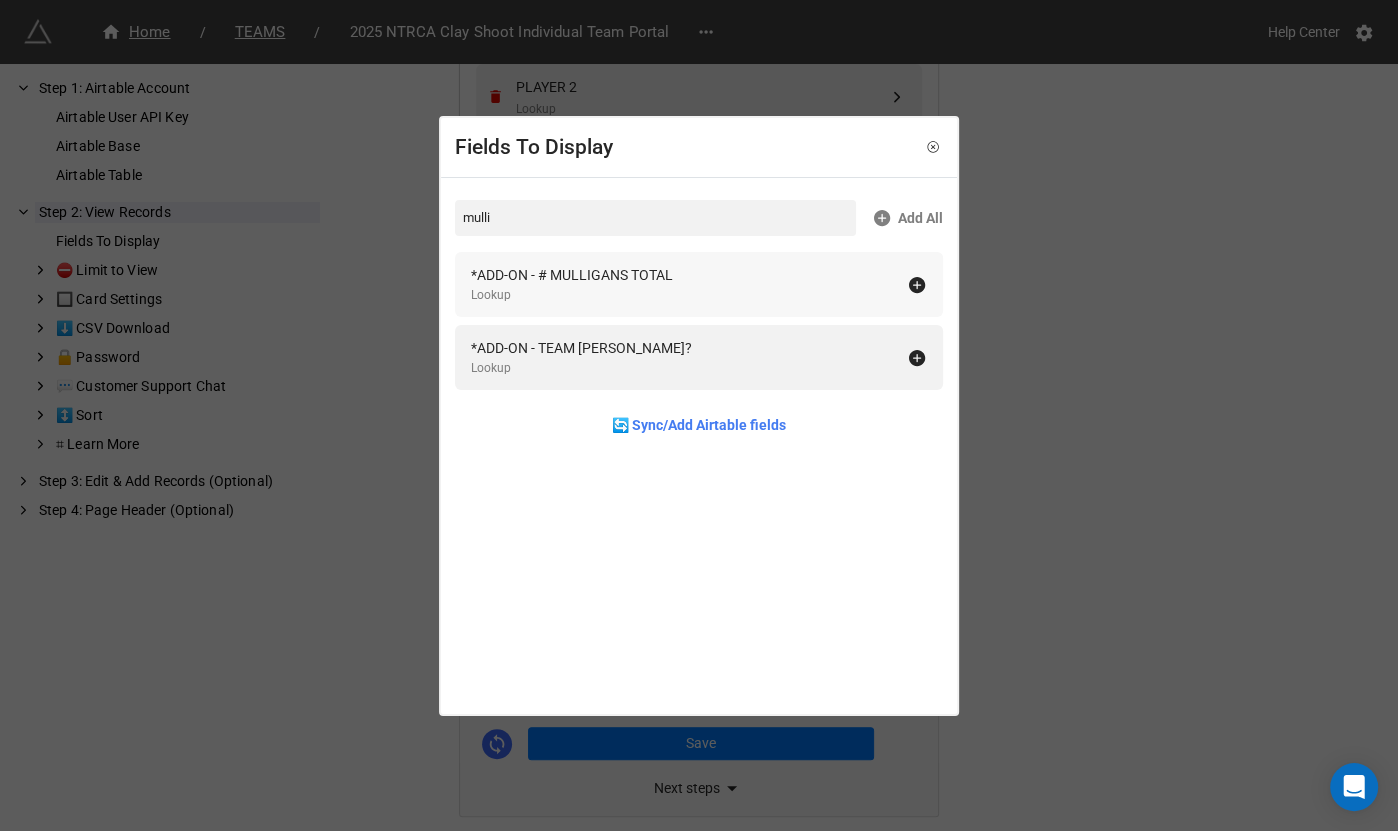 click on "*ADD-ON - # MULLIGANS TOTAL Lookup" at bounding box center [689, 284] 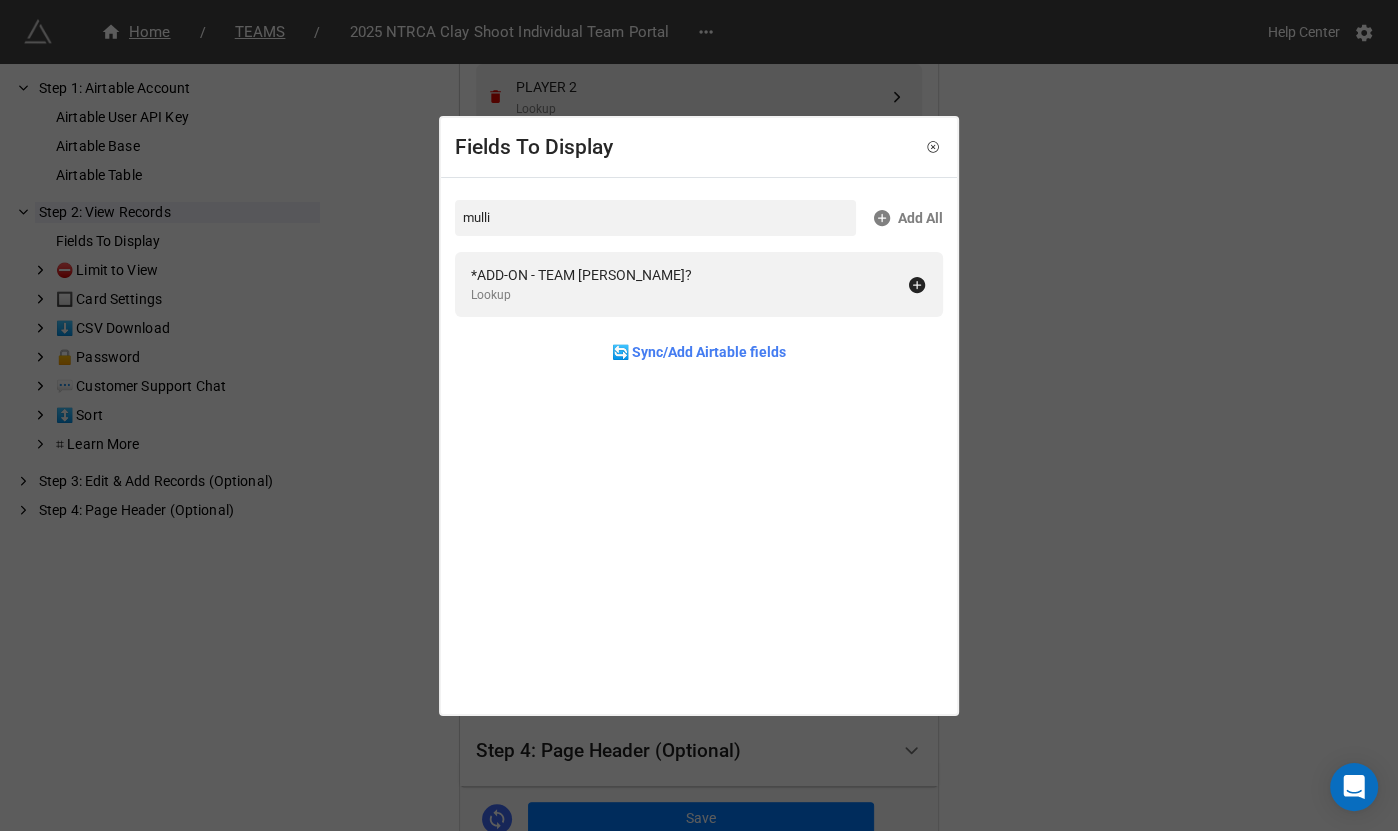 click on "Fields To Display mulli Add All *ADD-ON - TEAM MULLIGAN? Lookup 🔄 Sync/Add Airtable fields" at bounding box center [699, 415] 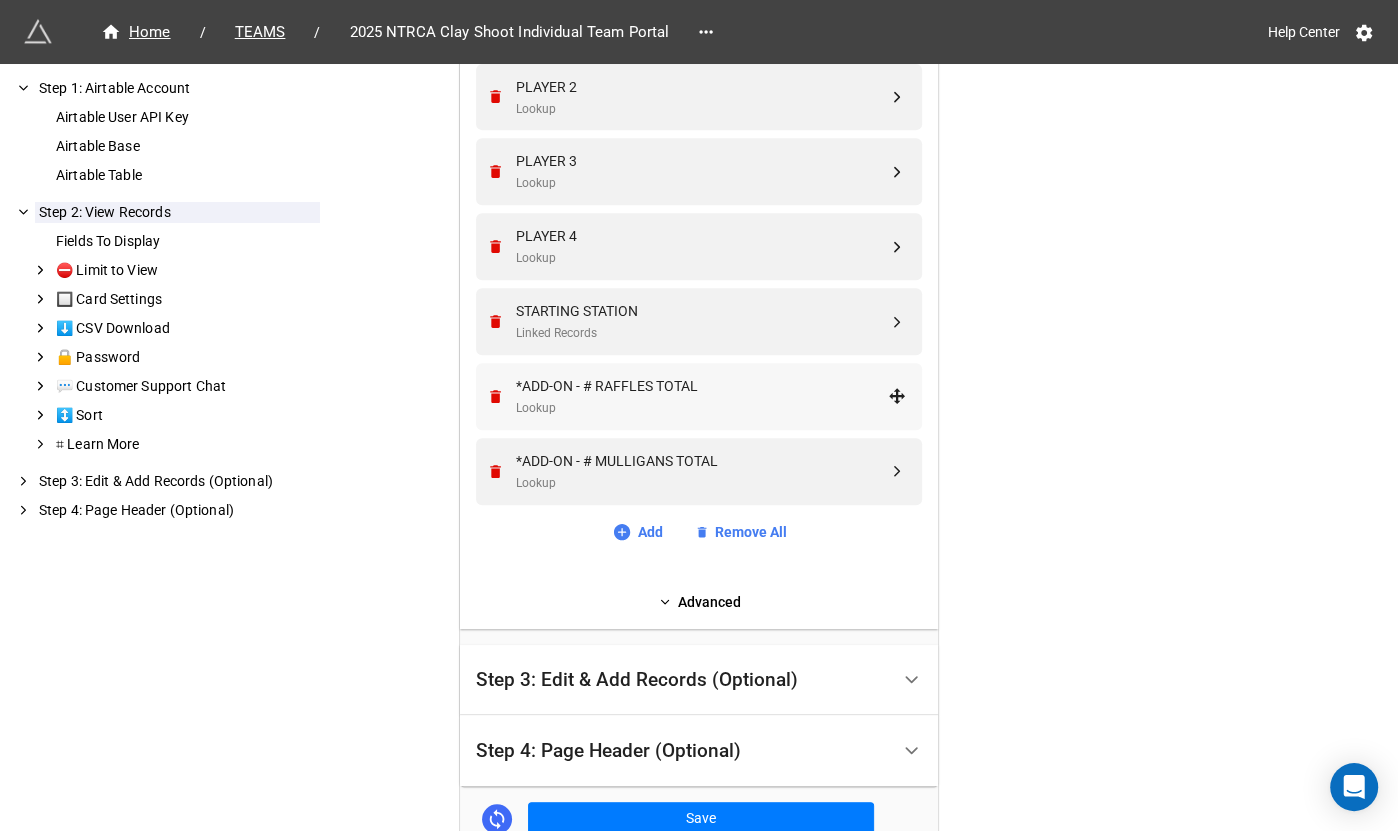 click on "*ADD-ON - # RAFFLES TOTAL" at bounding box center [702, 386] 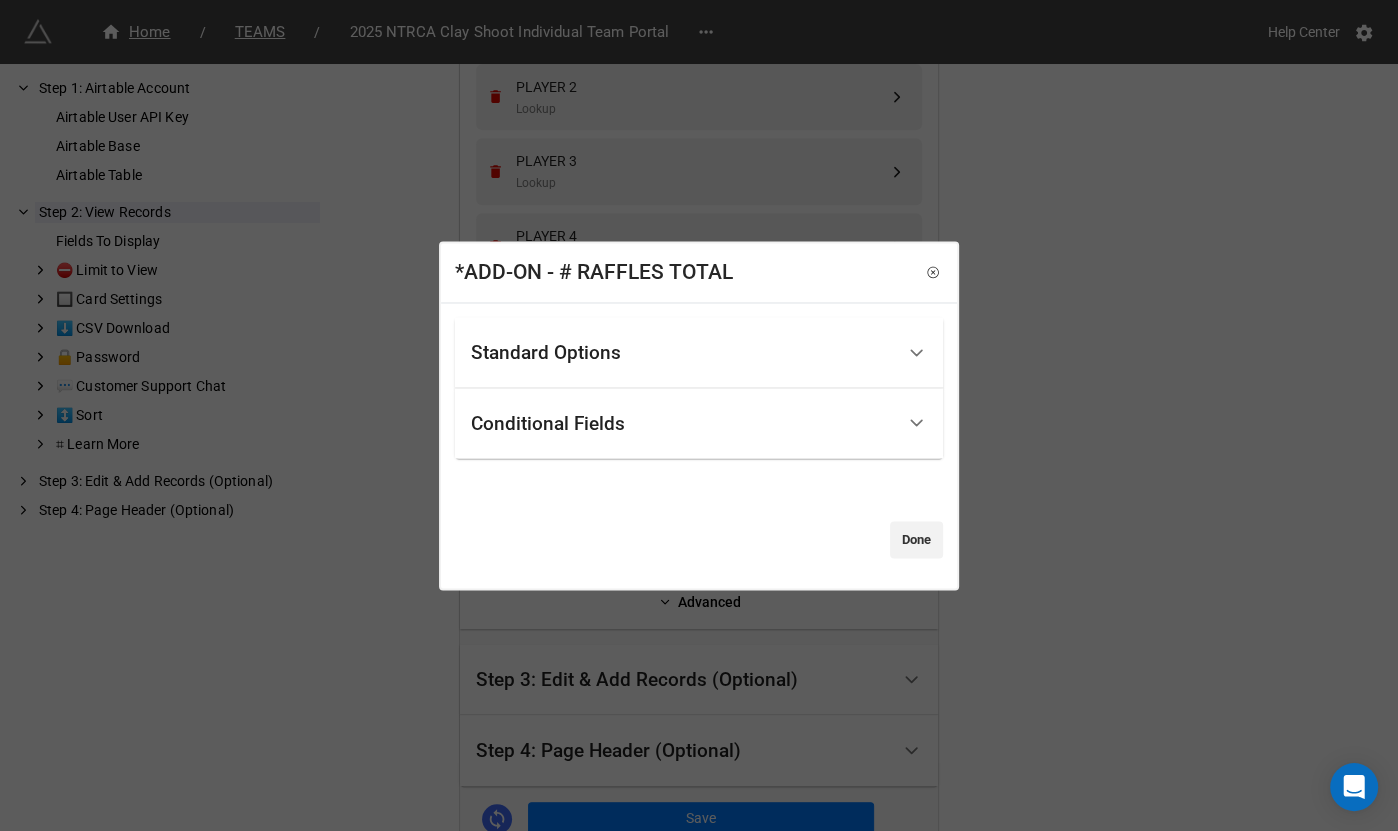 click on "Standard Options Title (Optional) Fixed Content Height (Optional) Show field title Show this field: By default Conditional Fields This field is currently always visible. Click add below to show it only when certain conditions are met. Add Condition Done" at bounding box center [699, 445] 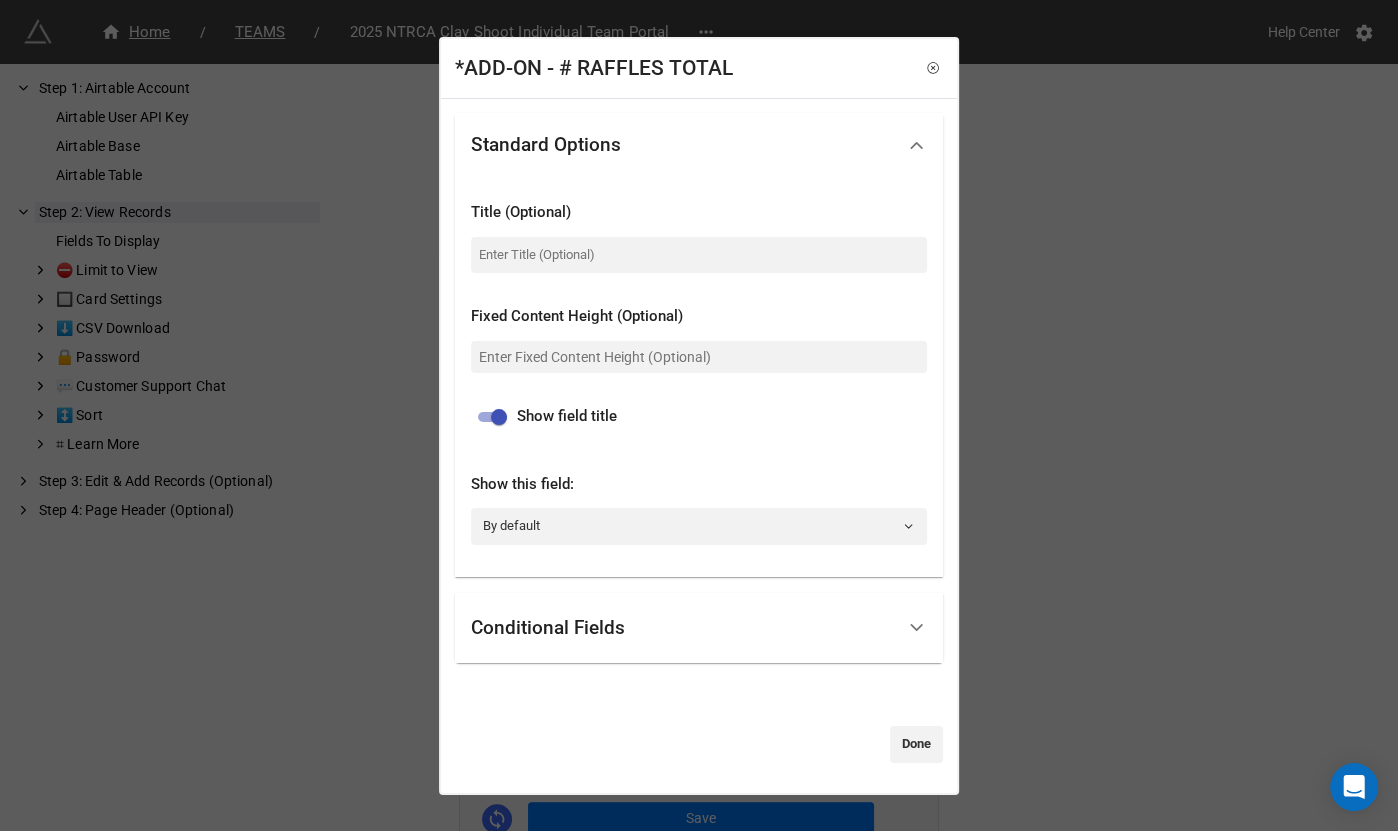 click at bounding box center [699, 233] 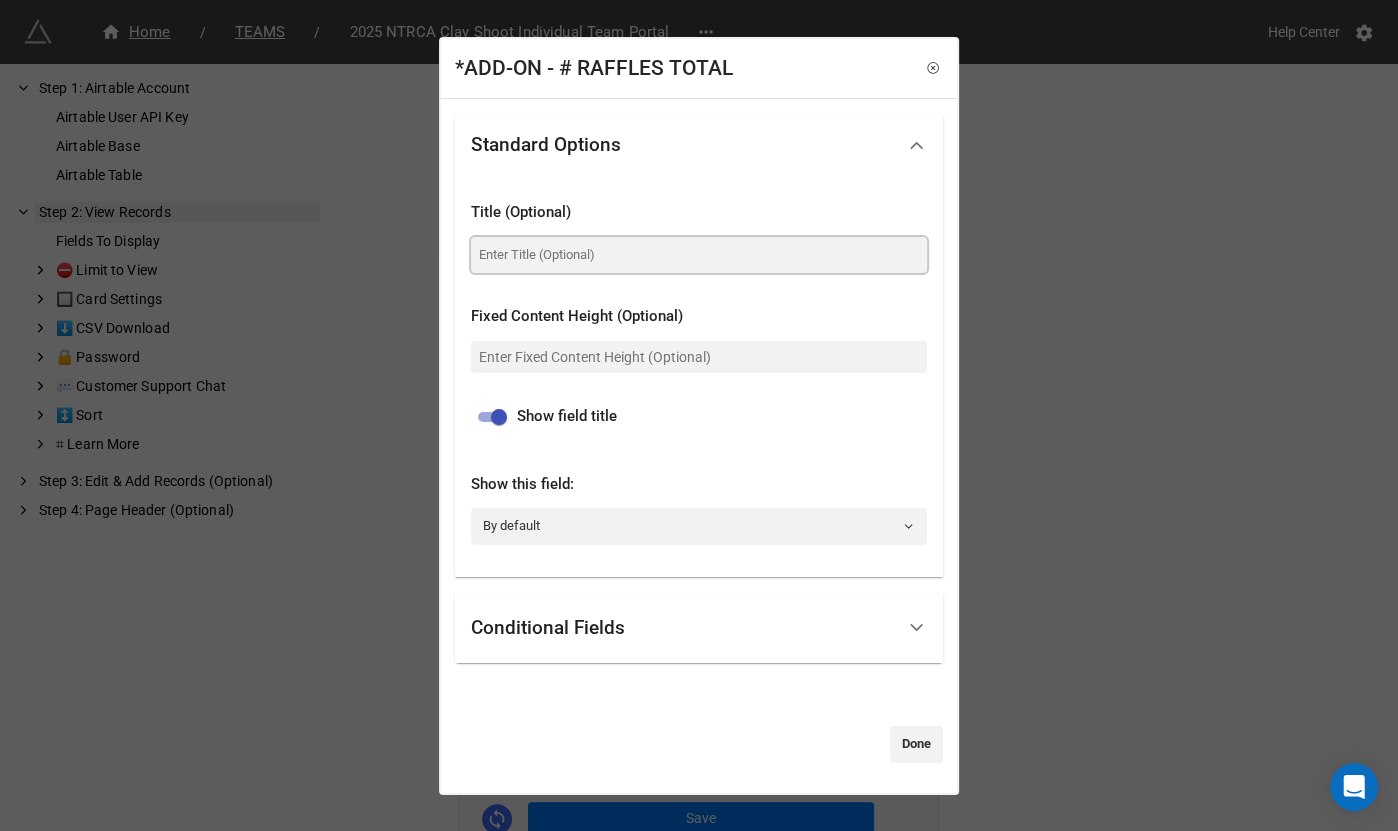 click at bounding box center (699, 255) 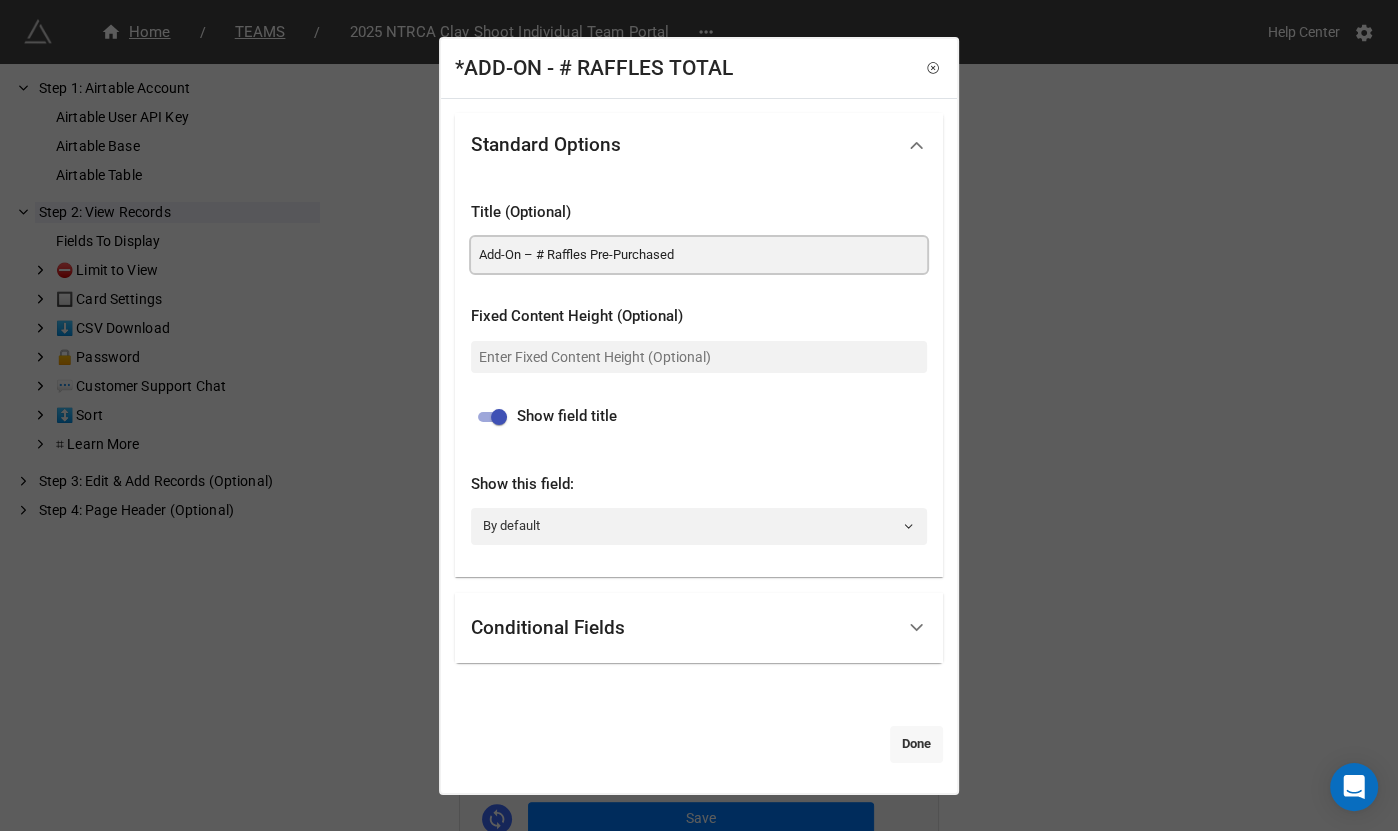 type on "Add-On – # Raffles Pre-Purchased" 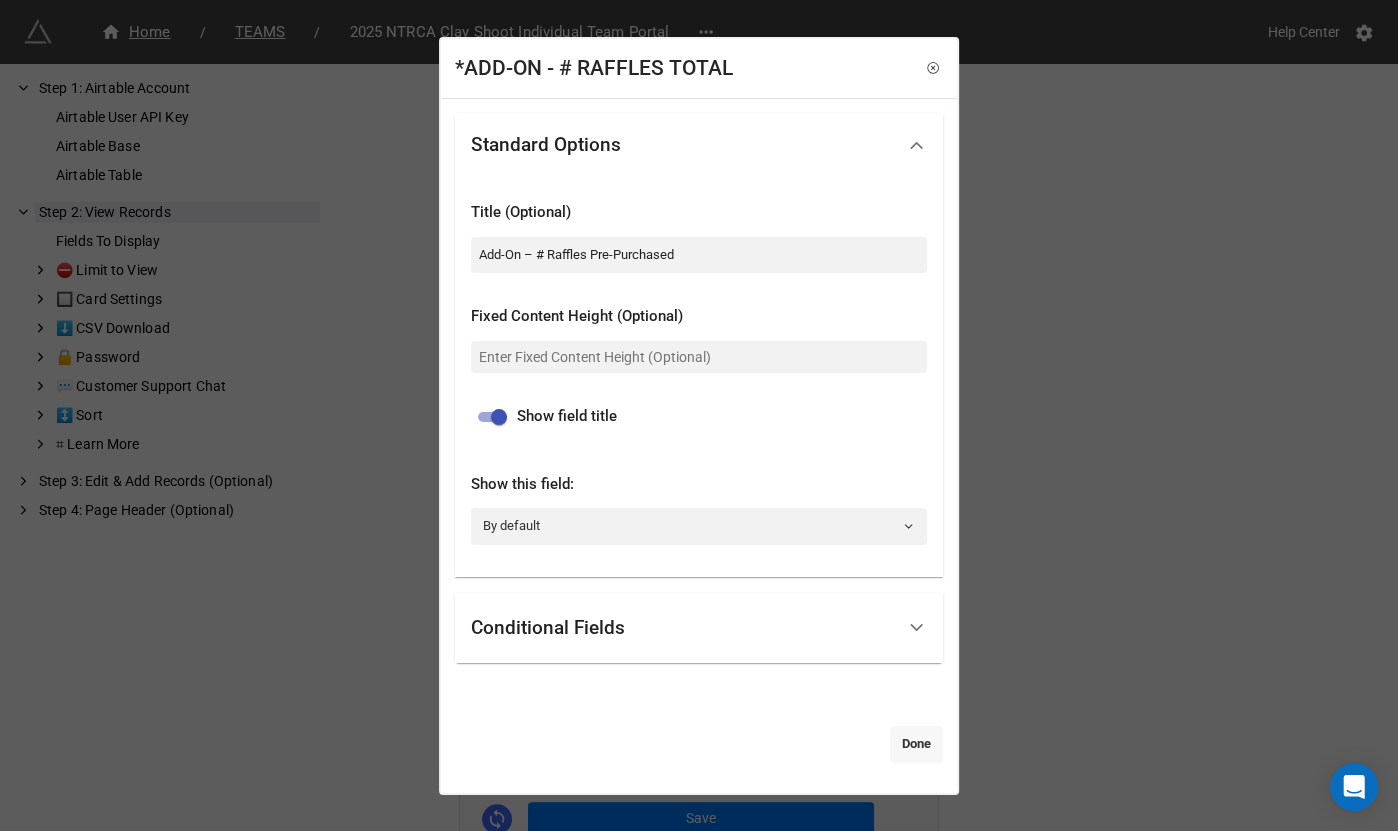 click on "Done" at bounding box center [916, 744] 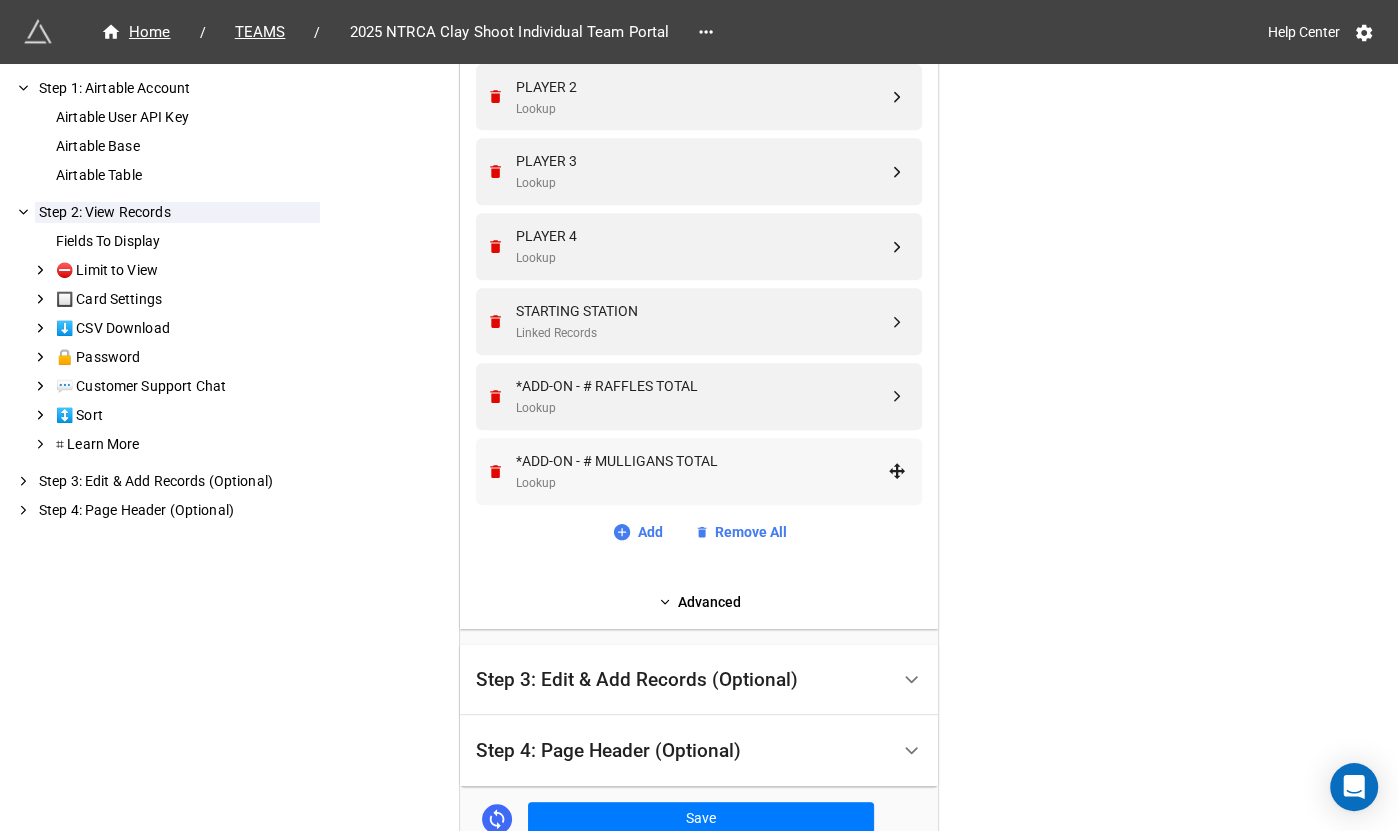 click on "*ADD-ON - # MULLIGANS TOTAL Lookup" at bounding box center (702, 471) 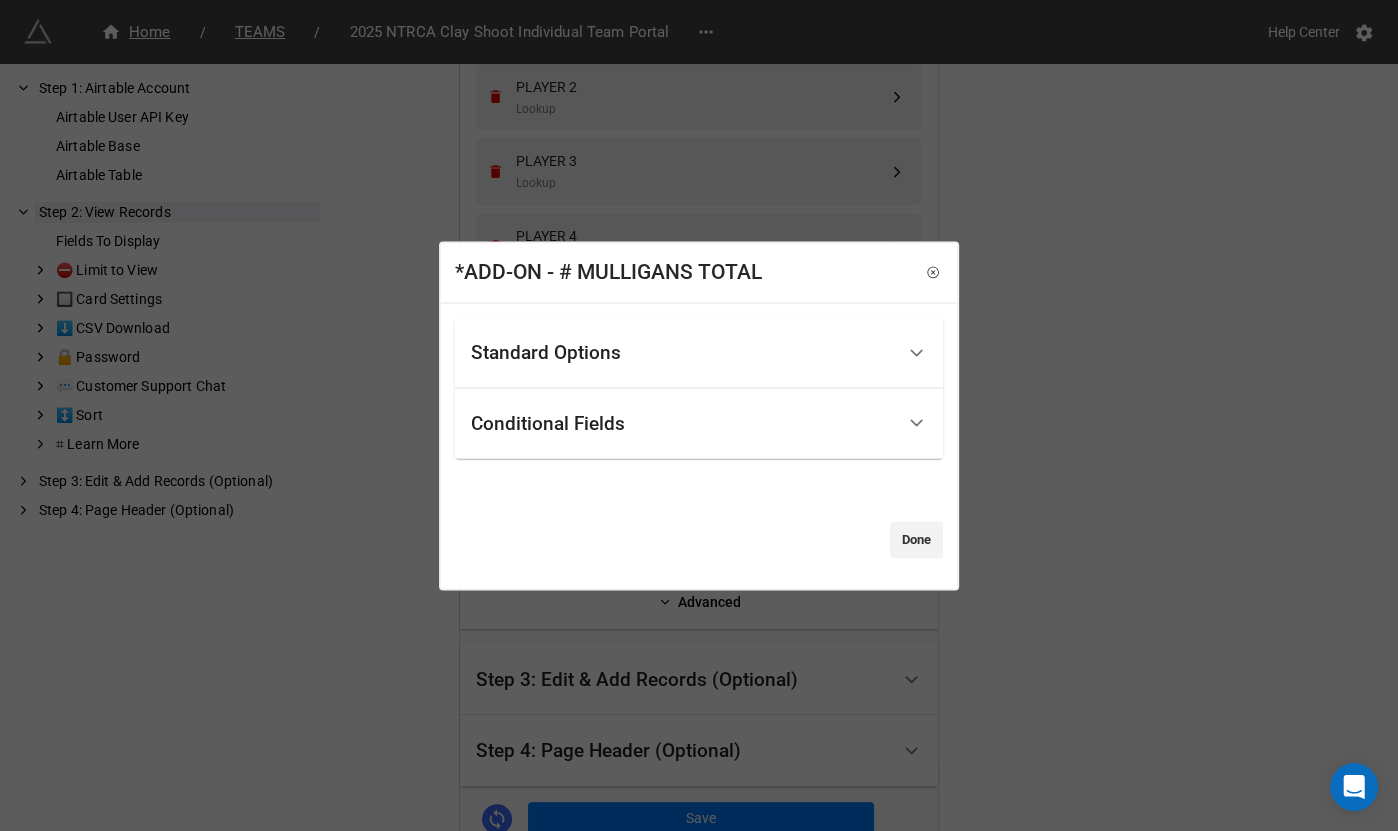 click on "Standard Options" at bounding box center (682, 352) 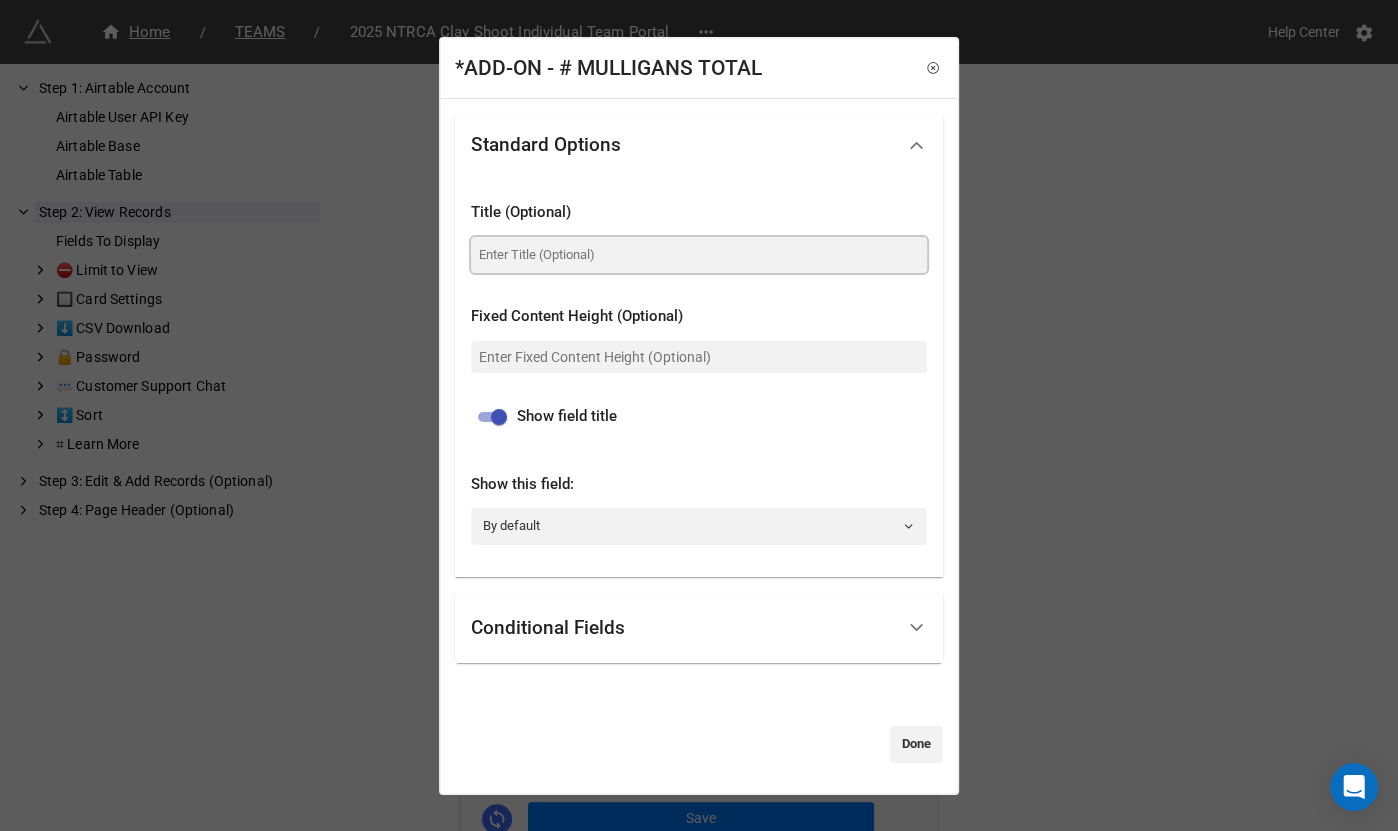 click at bounding box center [699, 255] 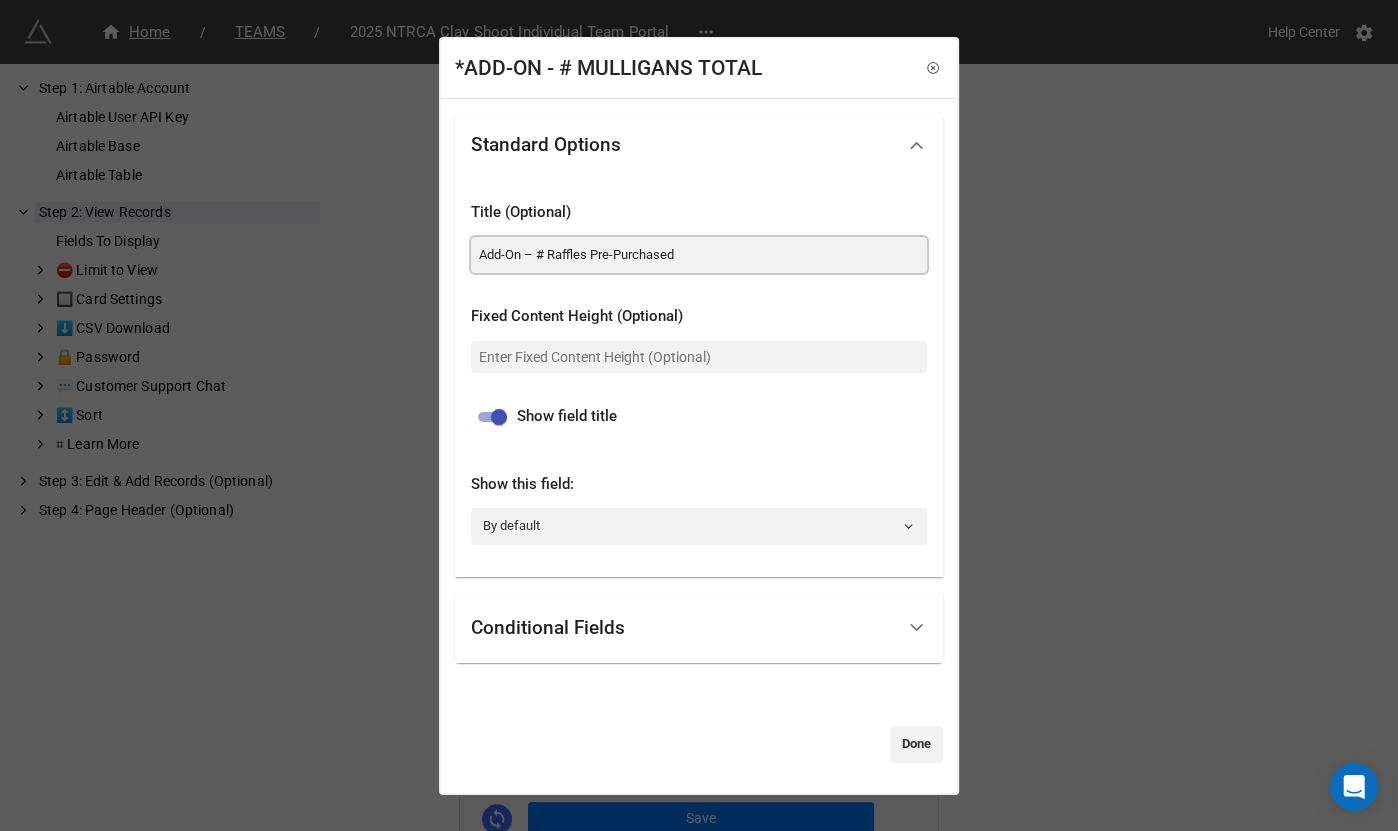 drag, startPoint x: 592, startPoint y: 259, endPoint x: 554, endPoint y: 262, distance: 38.118237 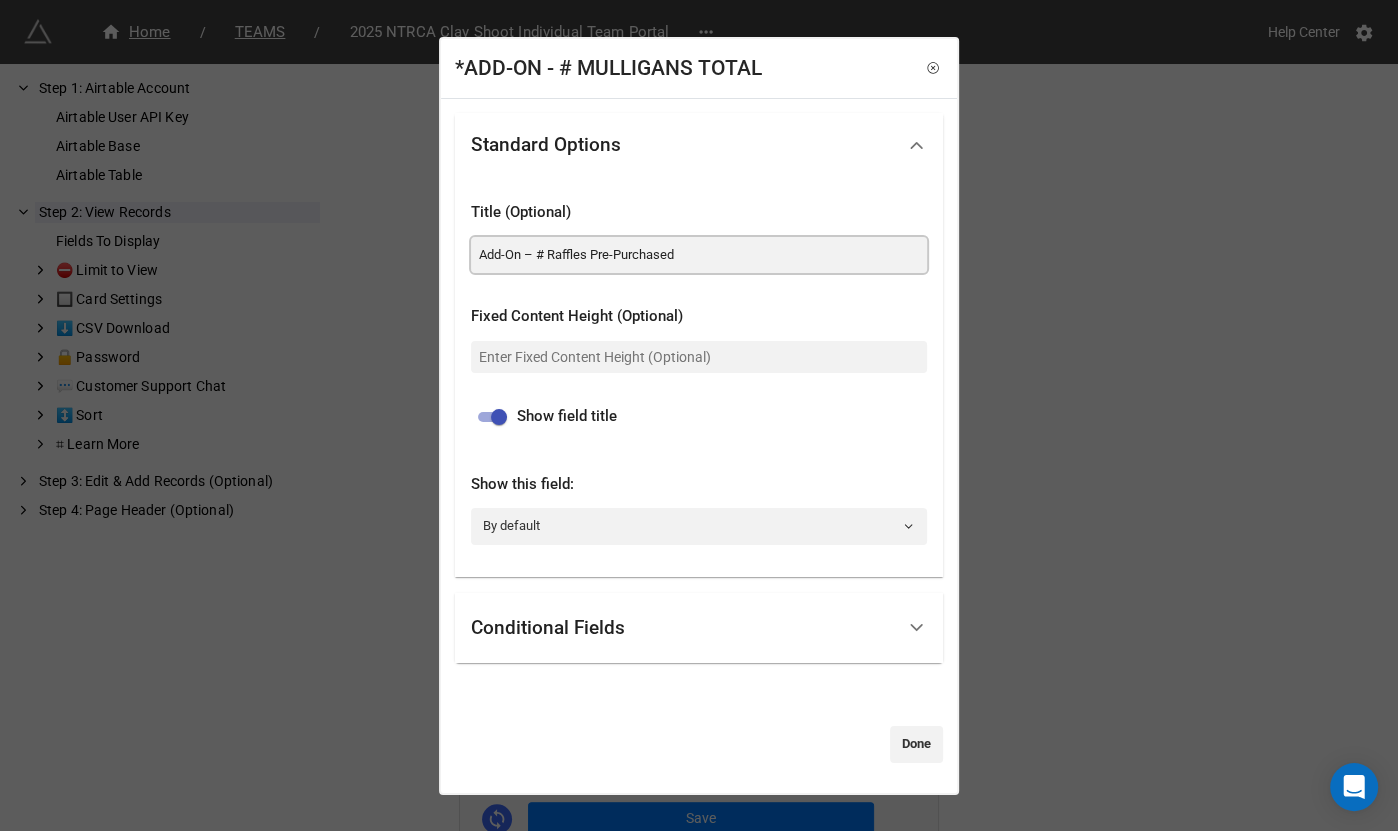 click on "Add-On – # Raffles Pre-Purchased" at bounding box center [699, 255] 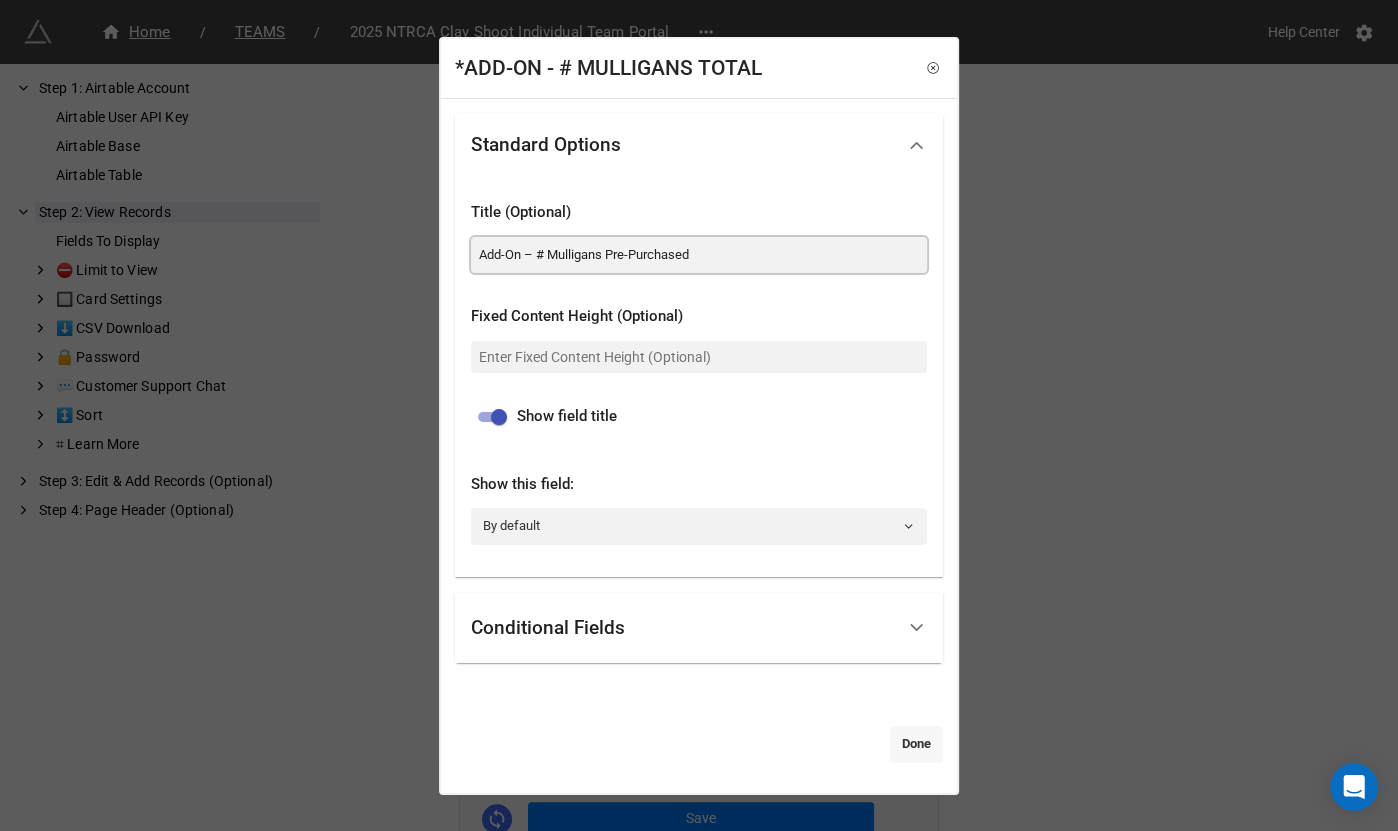 type on "Add-On – # Mulligans Pre-Purchased" 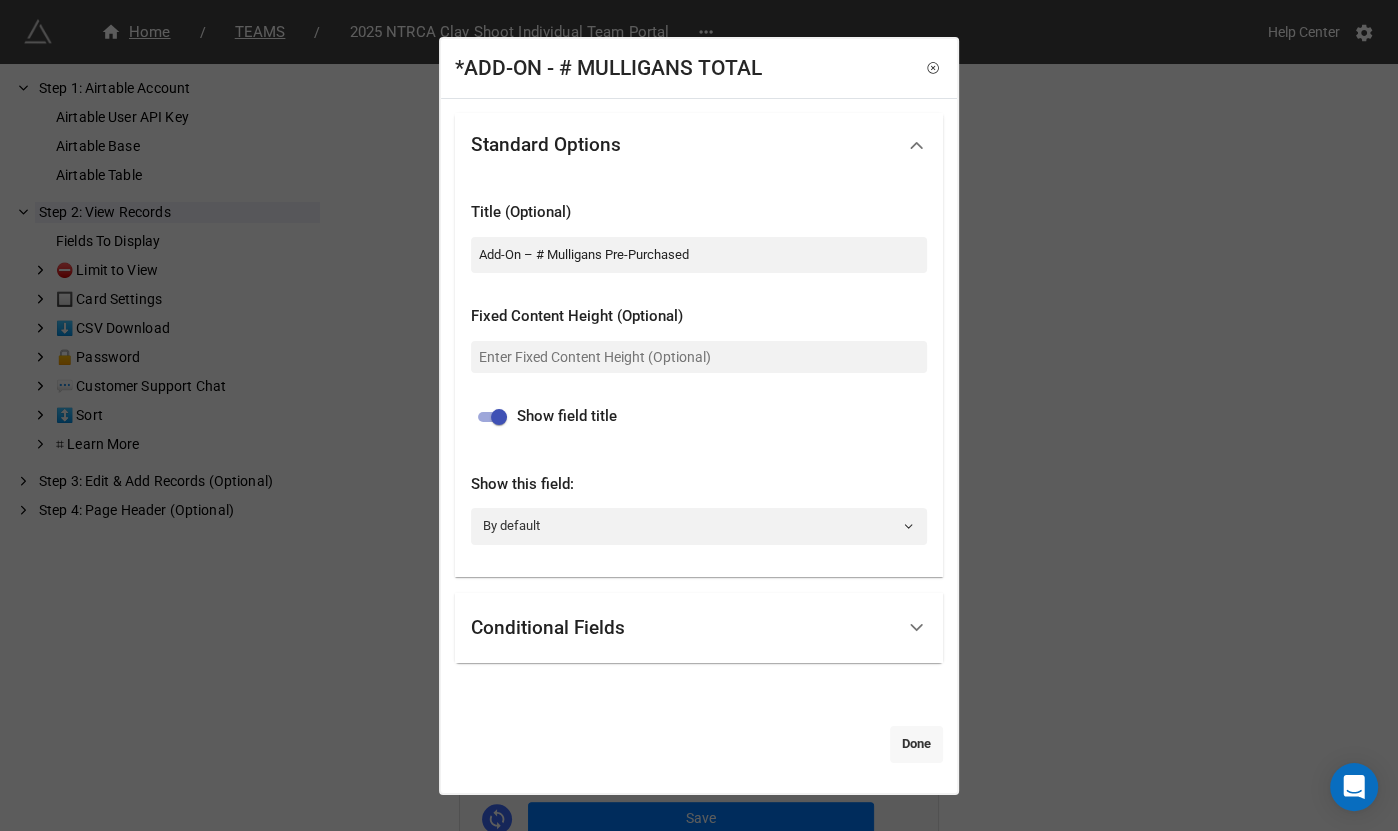 click on "Done" at bounding box center (916, 744) 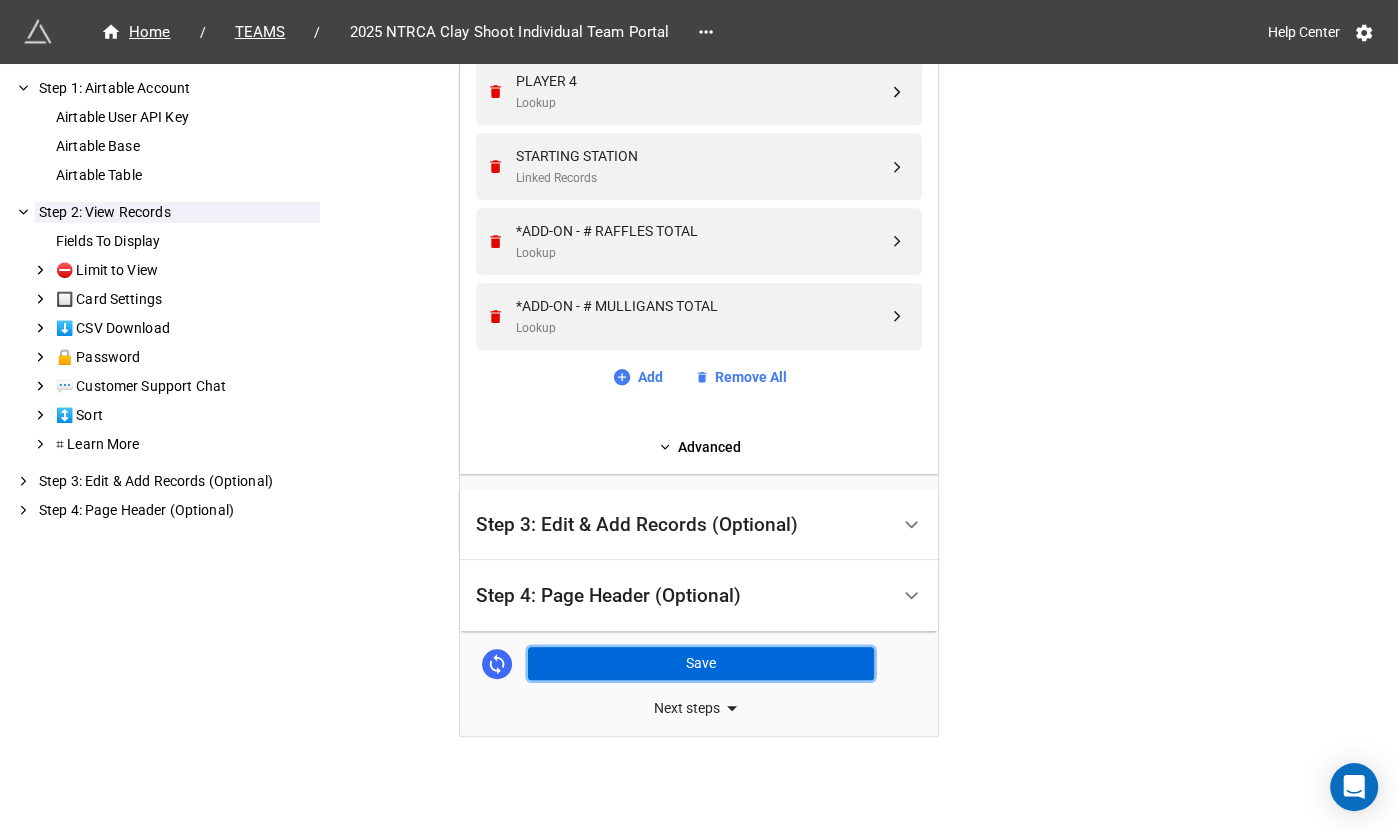 click on "Save" at bounding box center [701, 664] 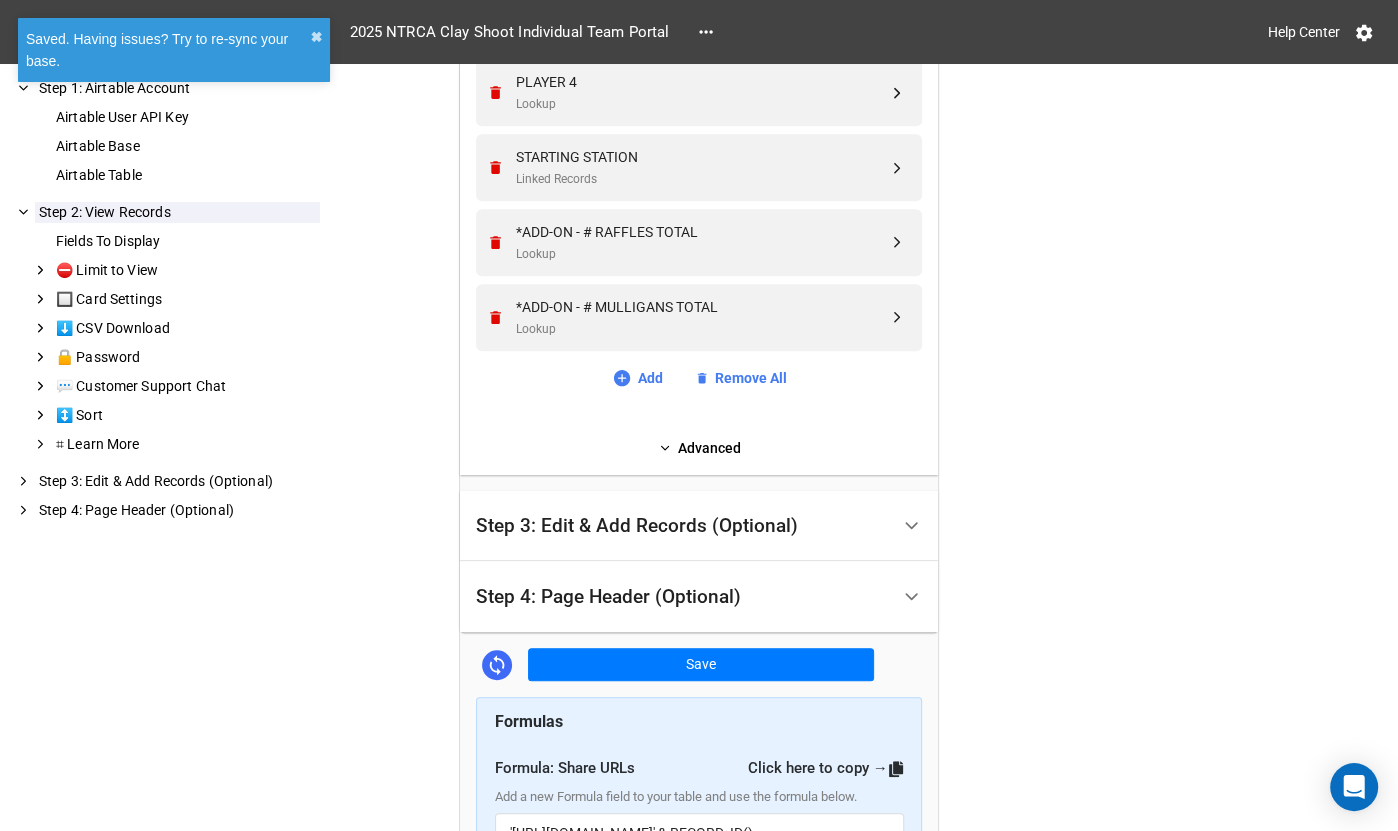 scroll, scrollTop: 831, scrollLeft: 0, axis: vertical 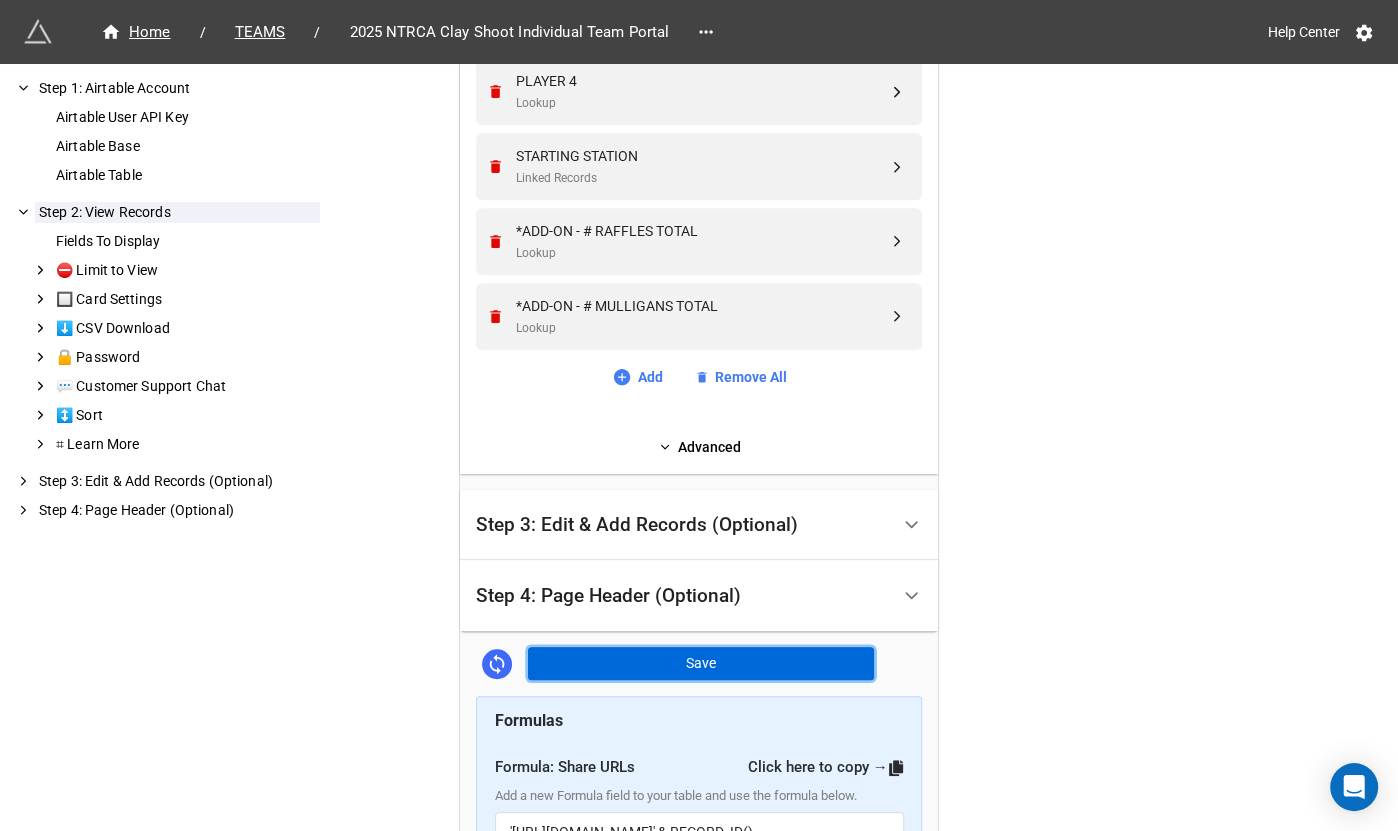 click on "Save" at bounding box center (701, 664) 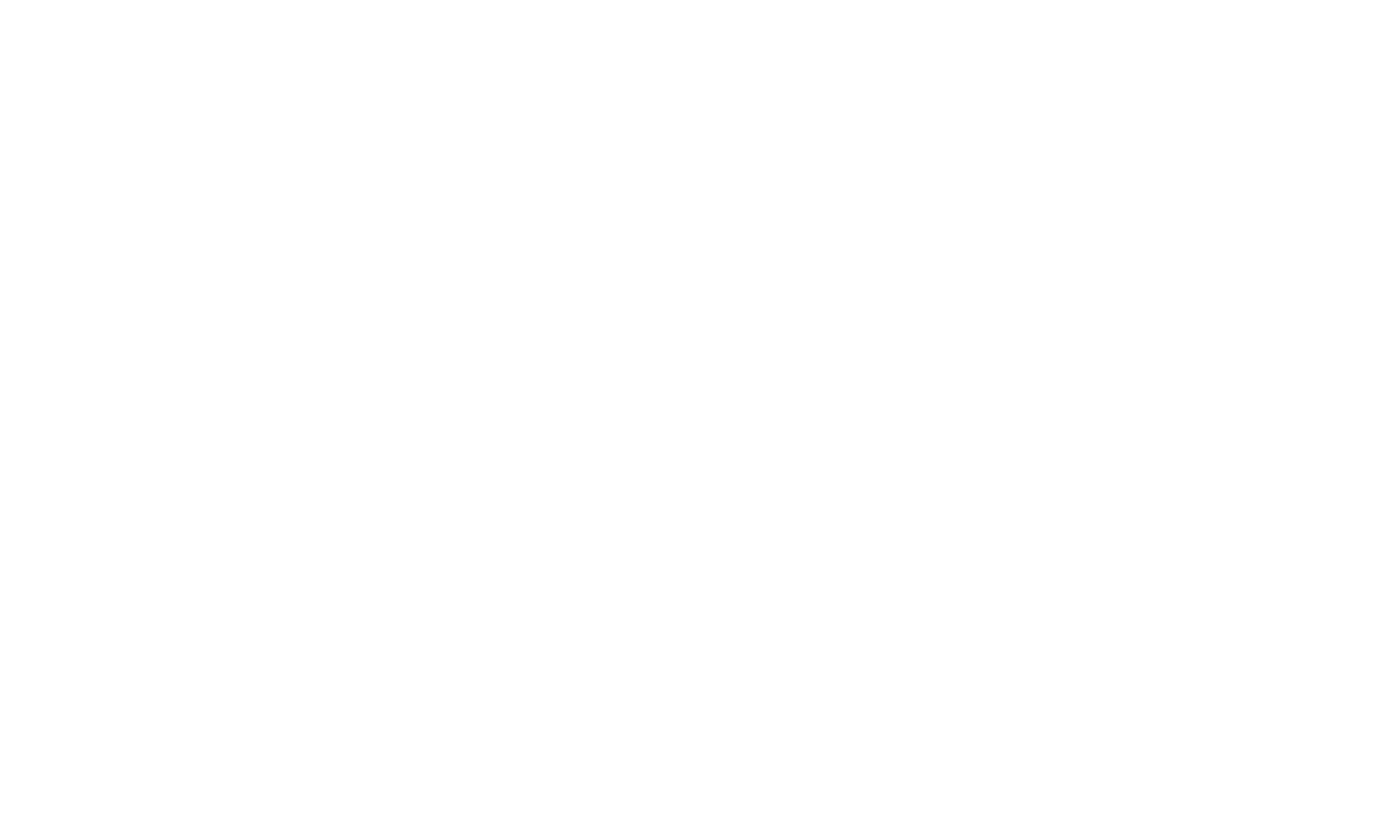 scroll, scrollTop: 0, scrollLeft: 0, axis: both 